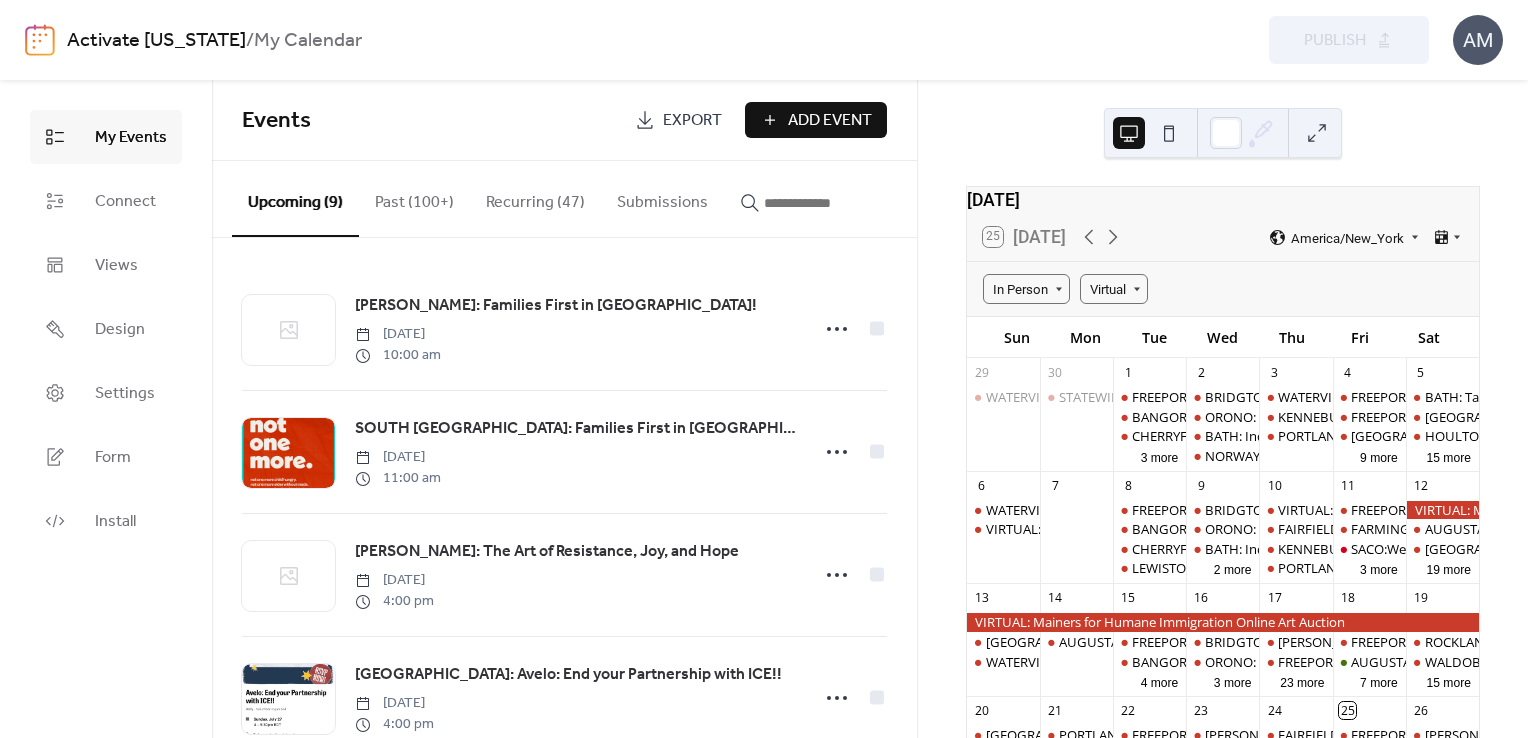 scroll, scrollTop: 0, scrollLeft: 0, axis: both 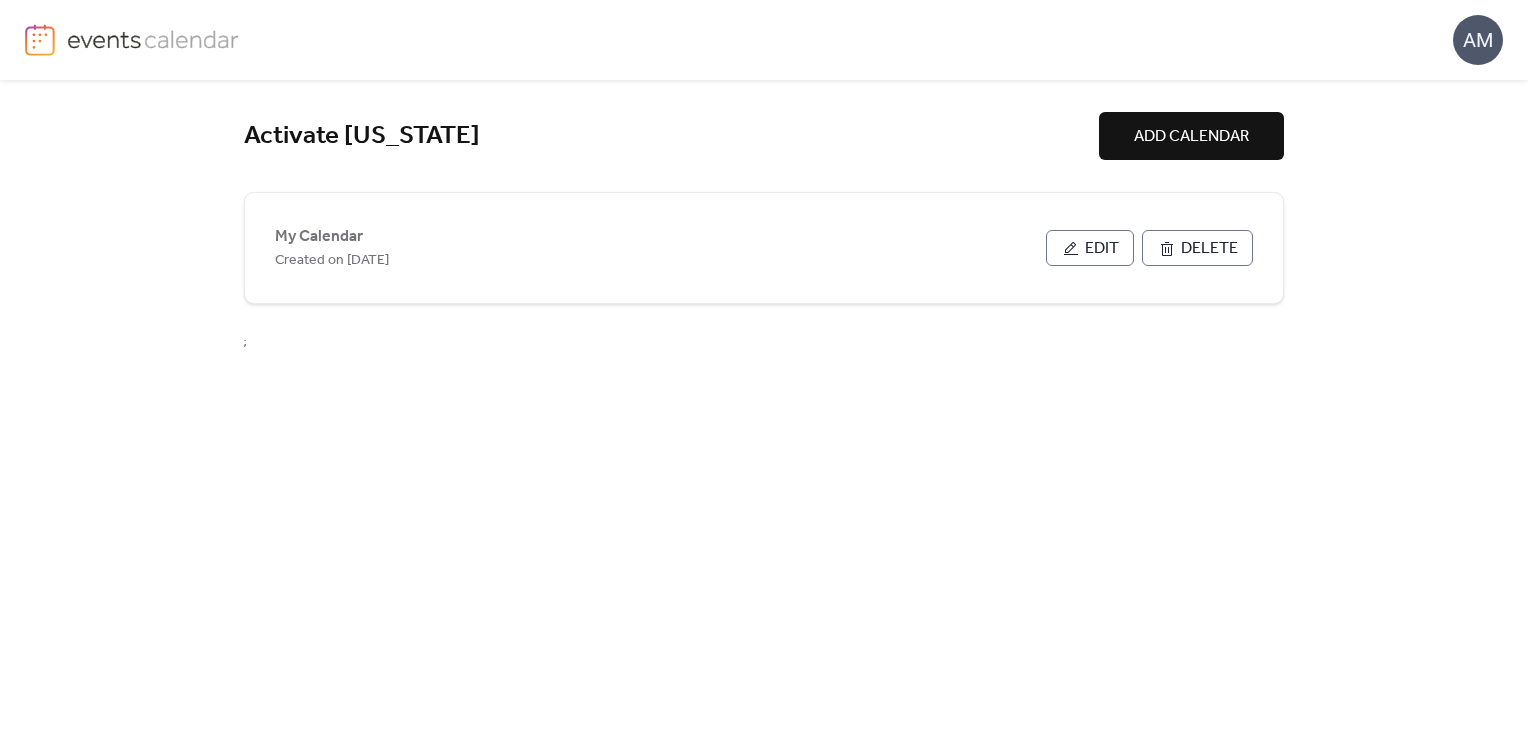 click on "ADD CALENDAR" at bounding box center [1191, 137] 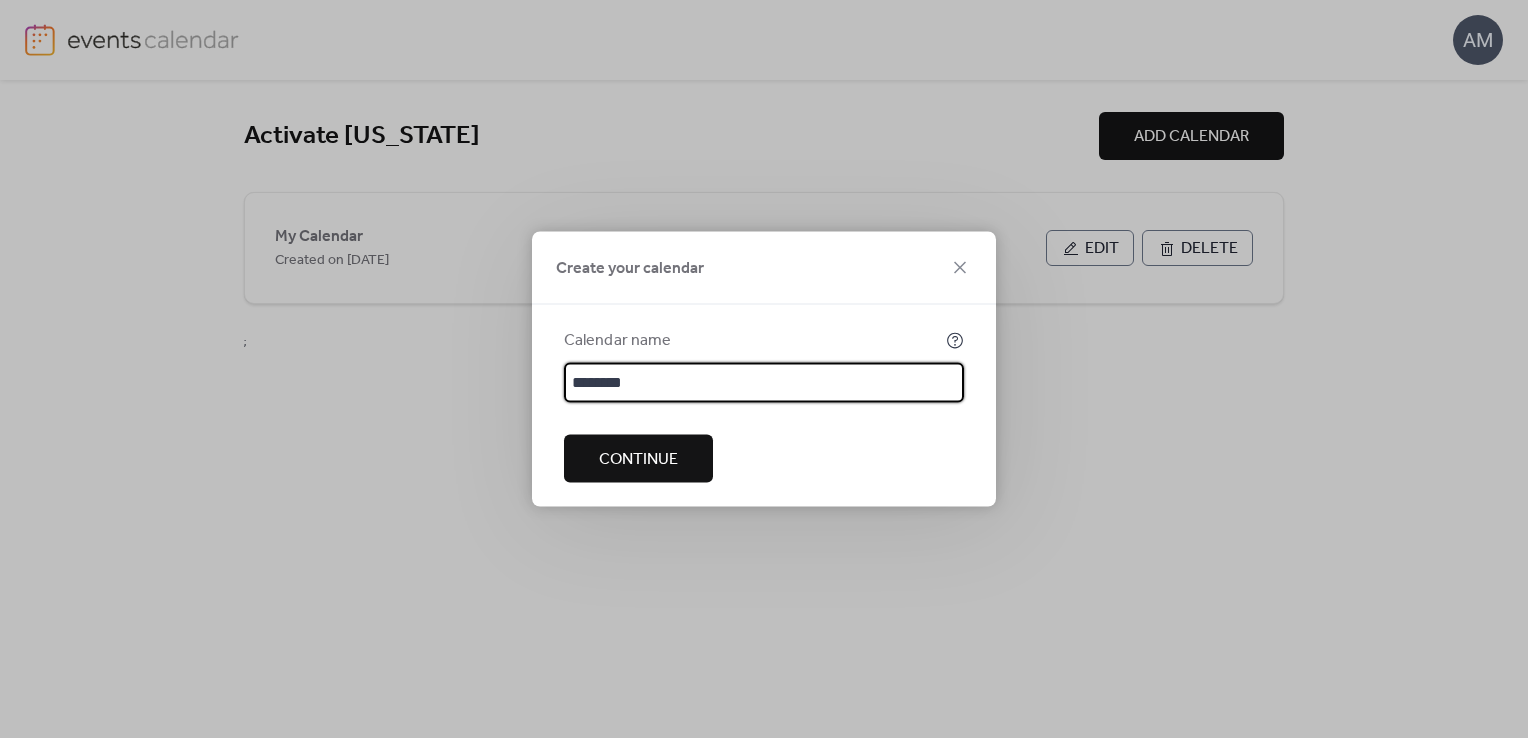 type on "********" 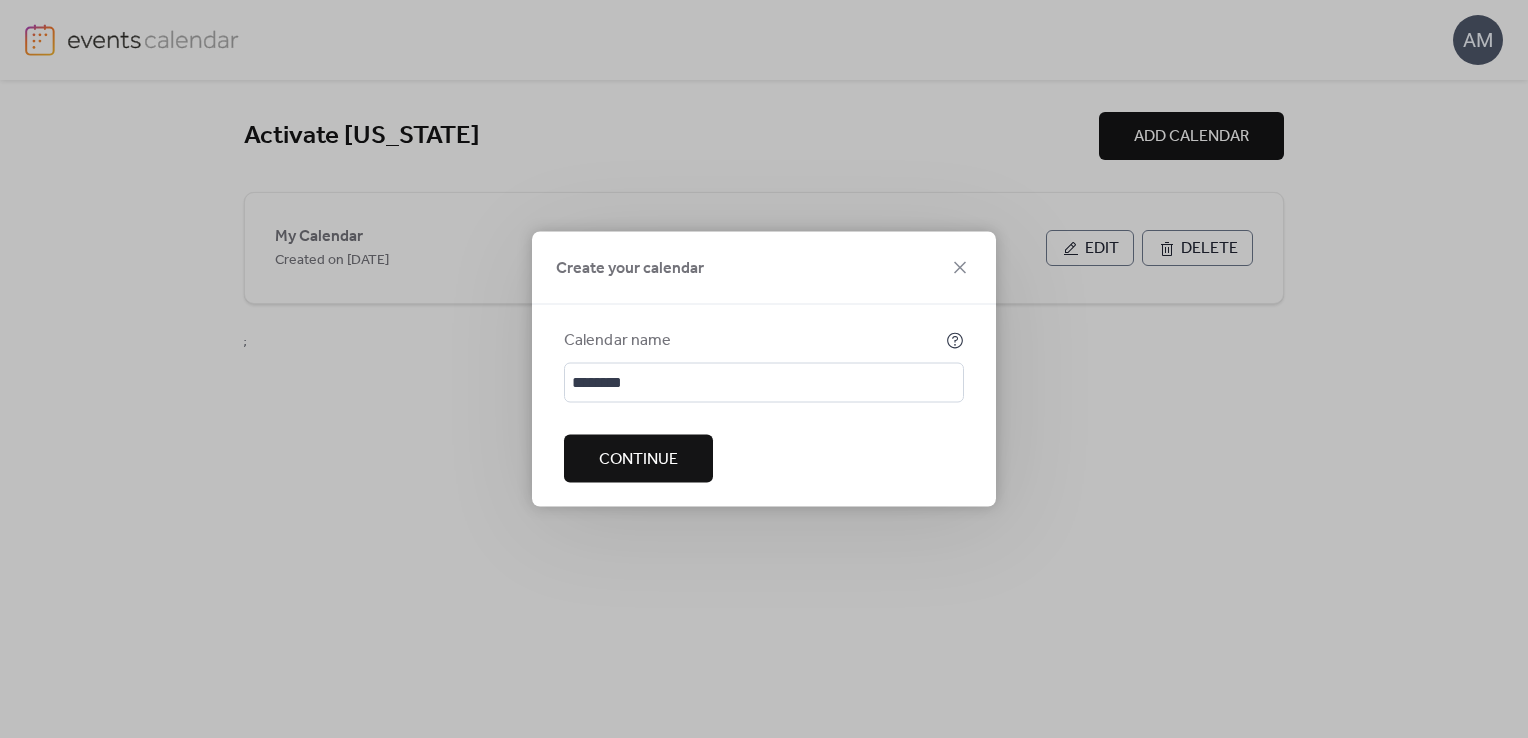 click on "Continue" at bounding box center (638, 460) 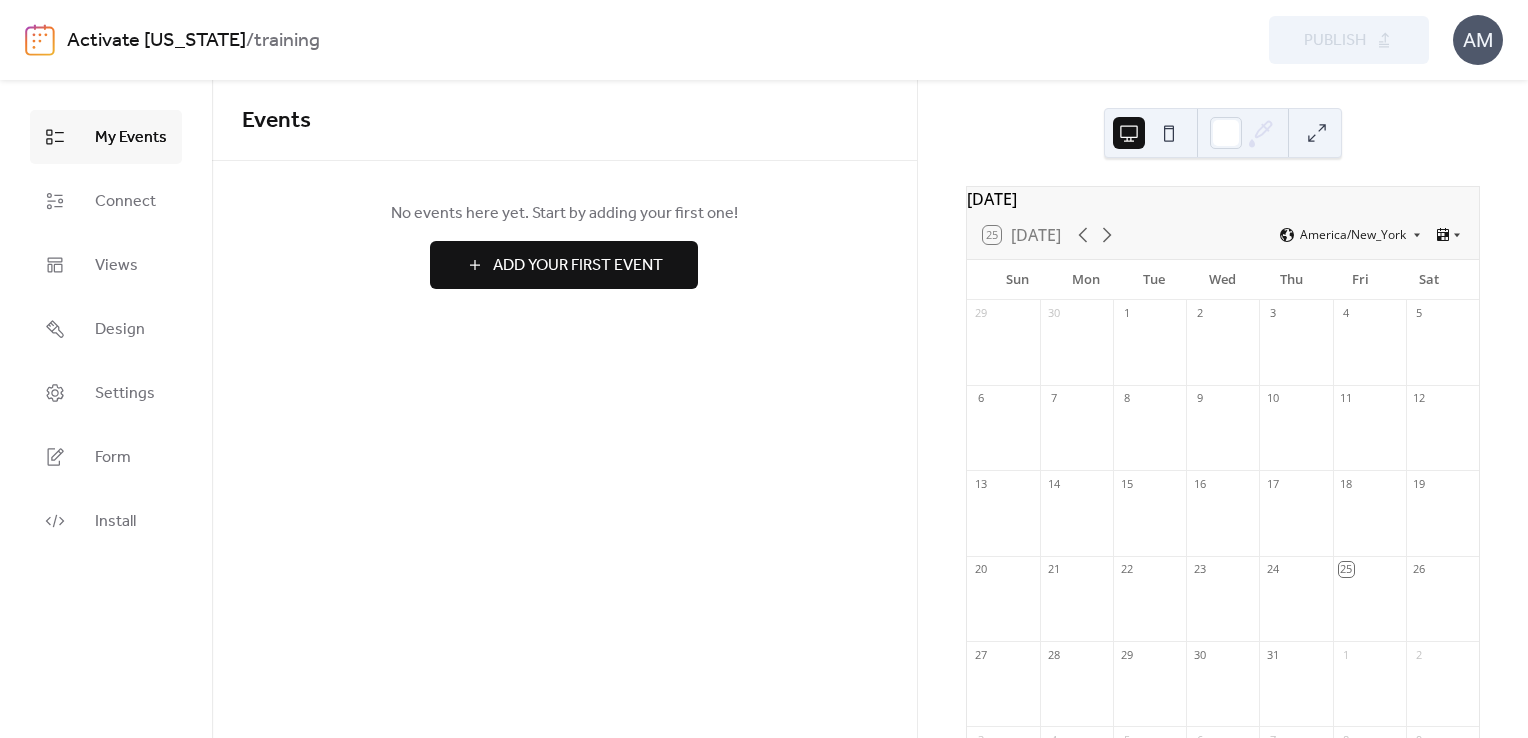 click on "Add Your First Event" at bounding box center [578, 266] 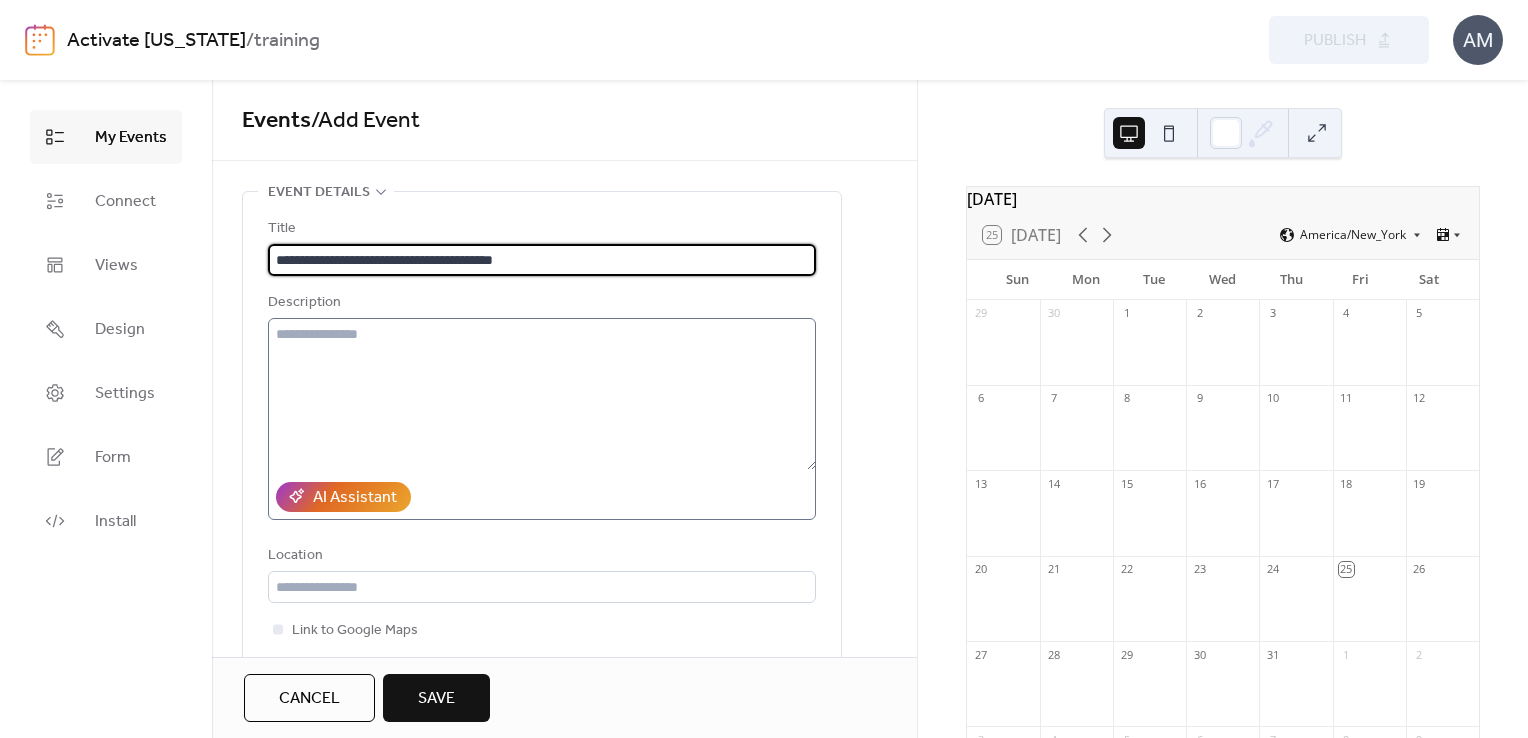 type on "**********" 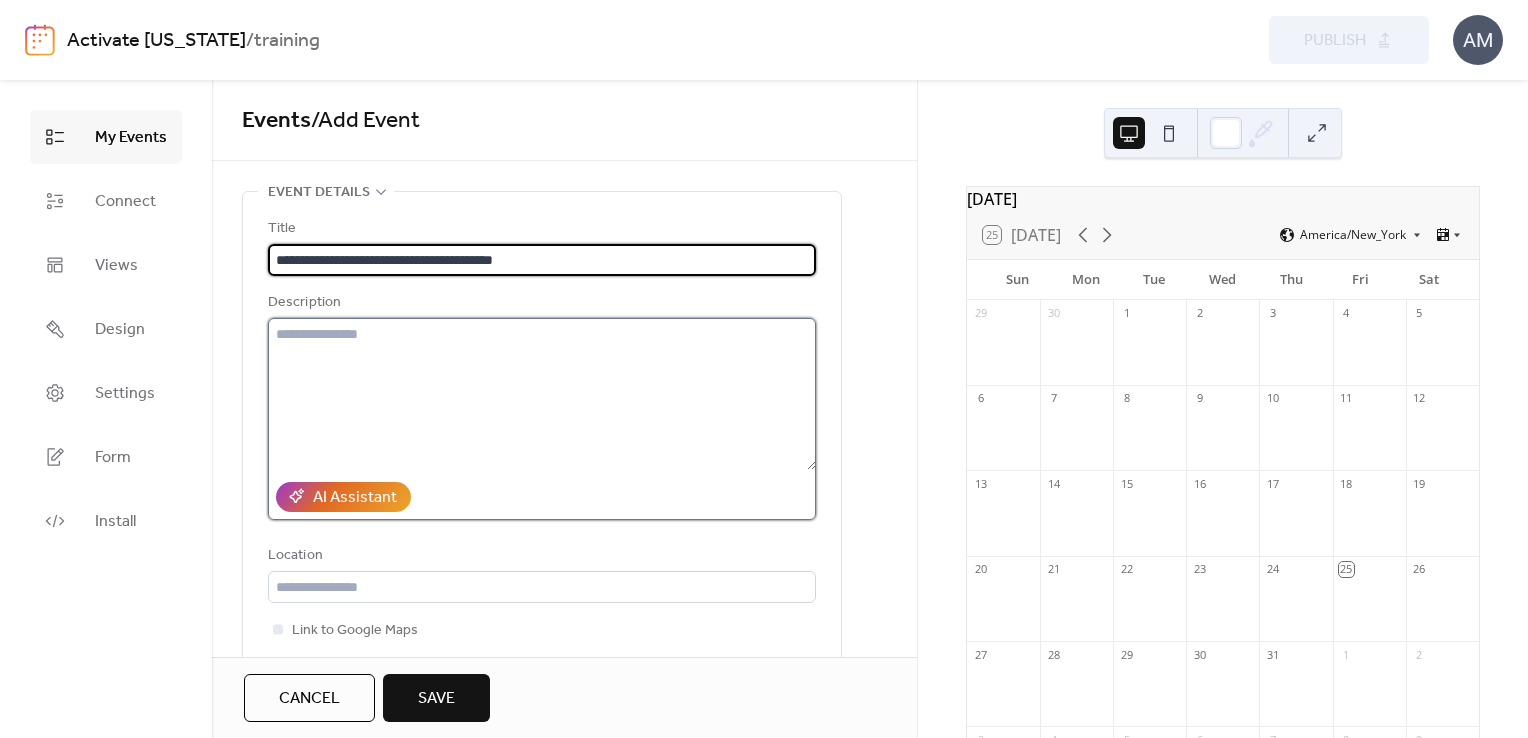click at bounding box center (542, 394) 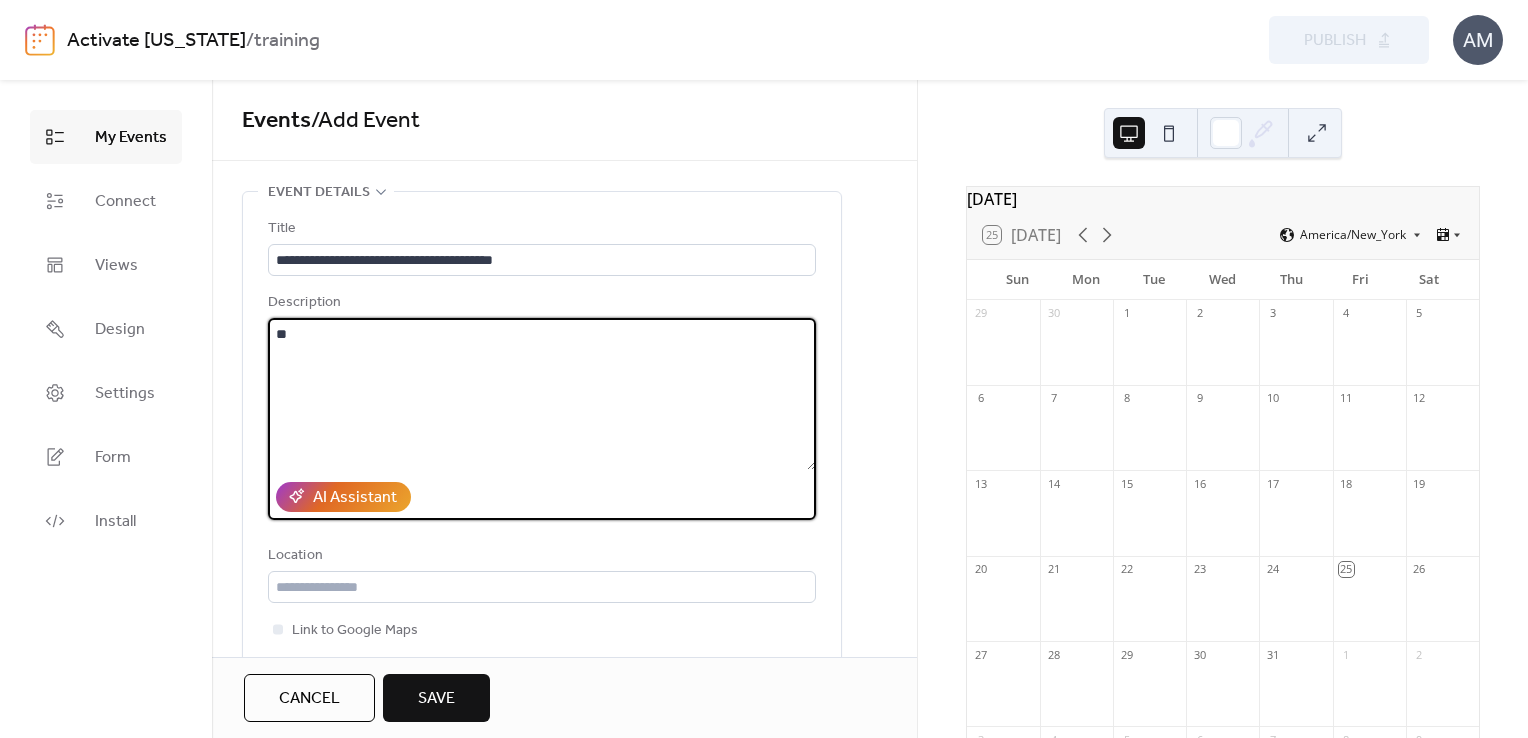 type on "*" 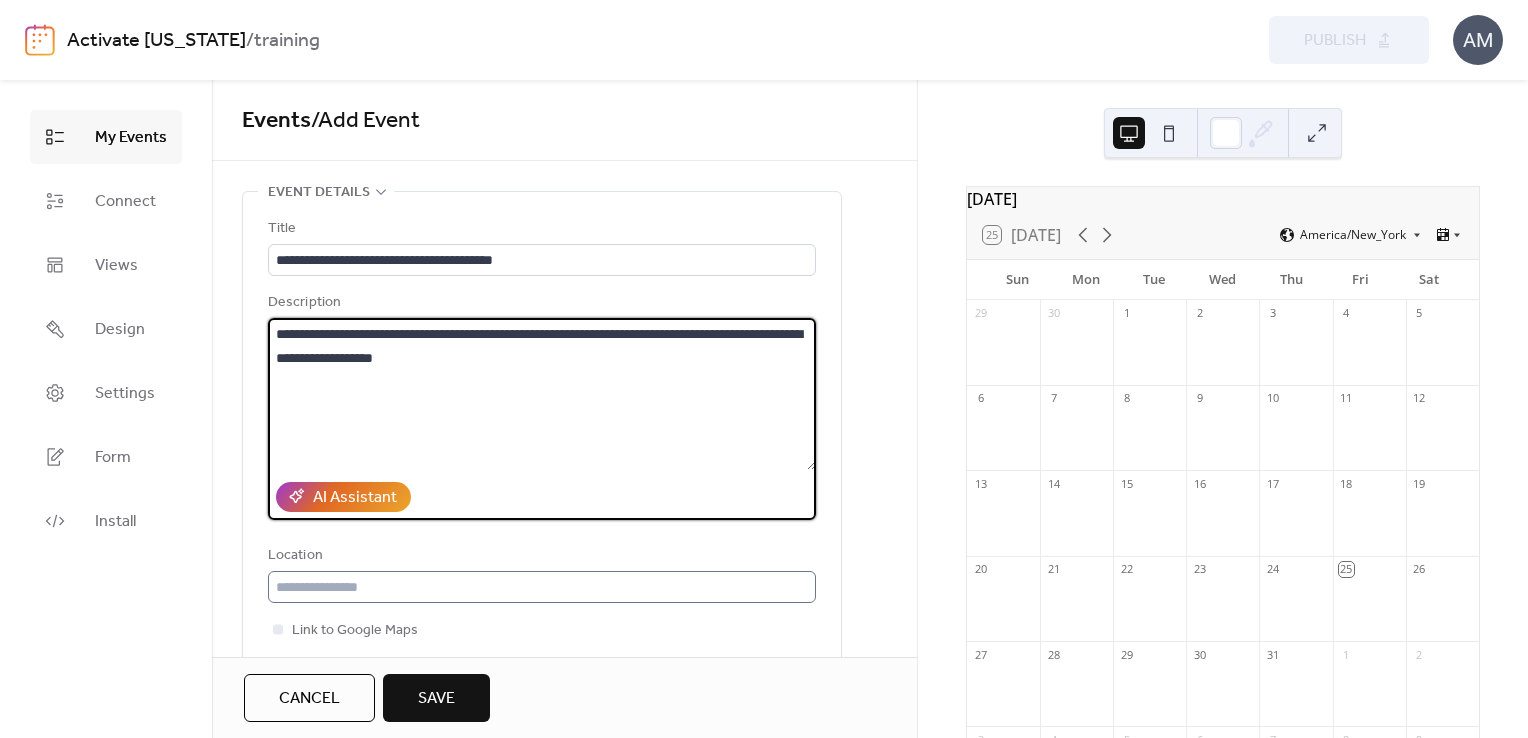 type on "**********" 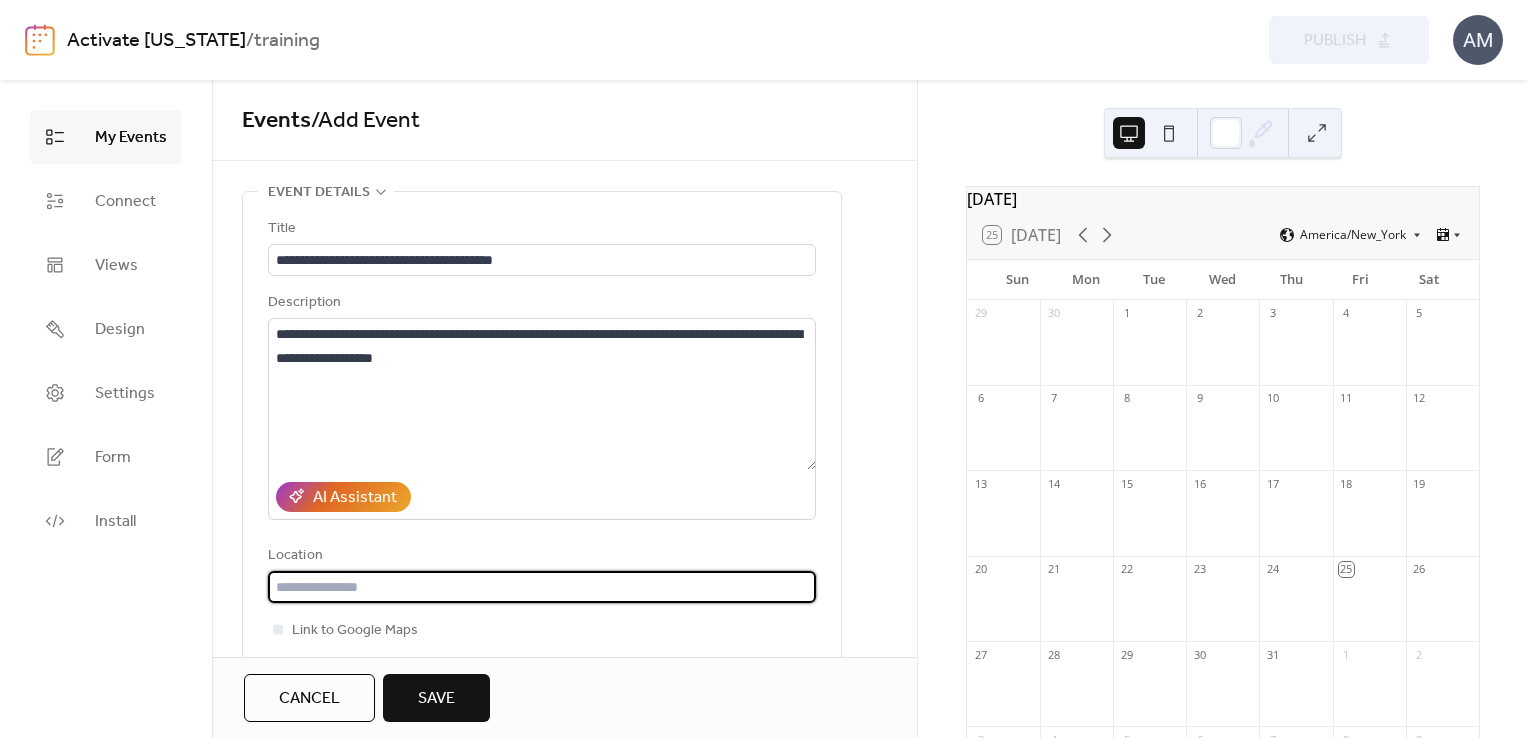 click at bounding box center [542, 587] 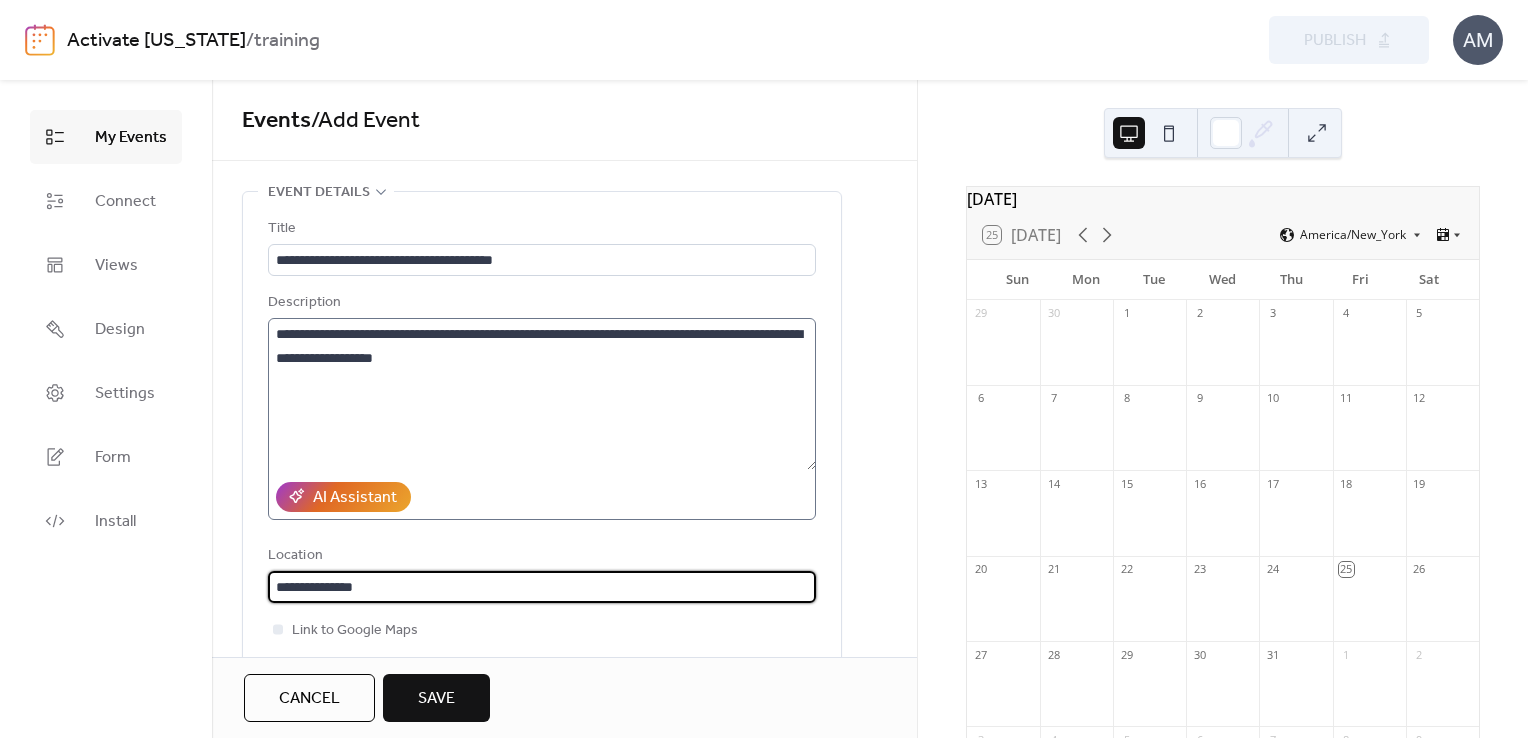 type on "**********" 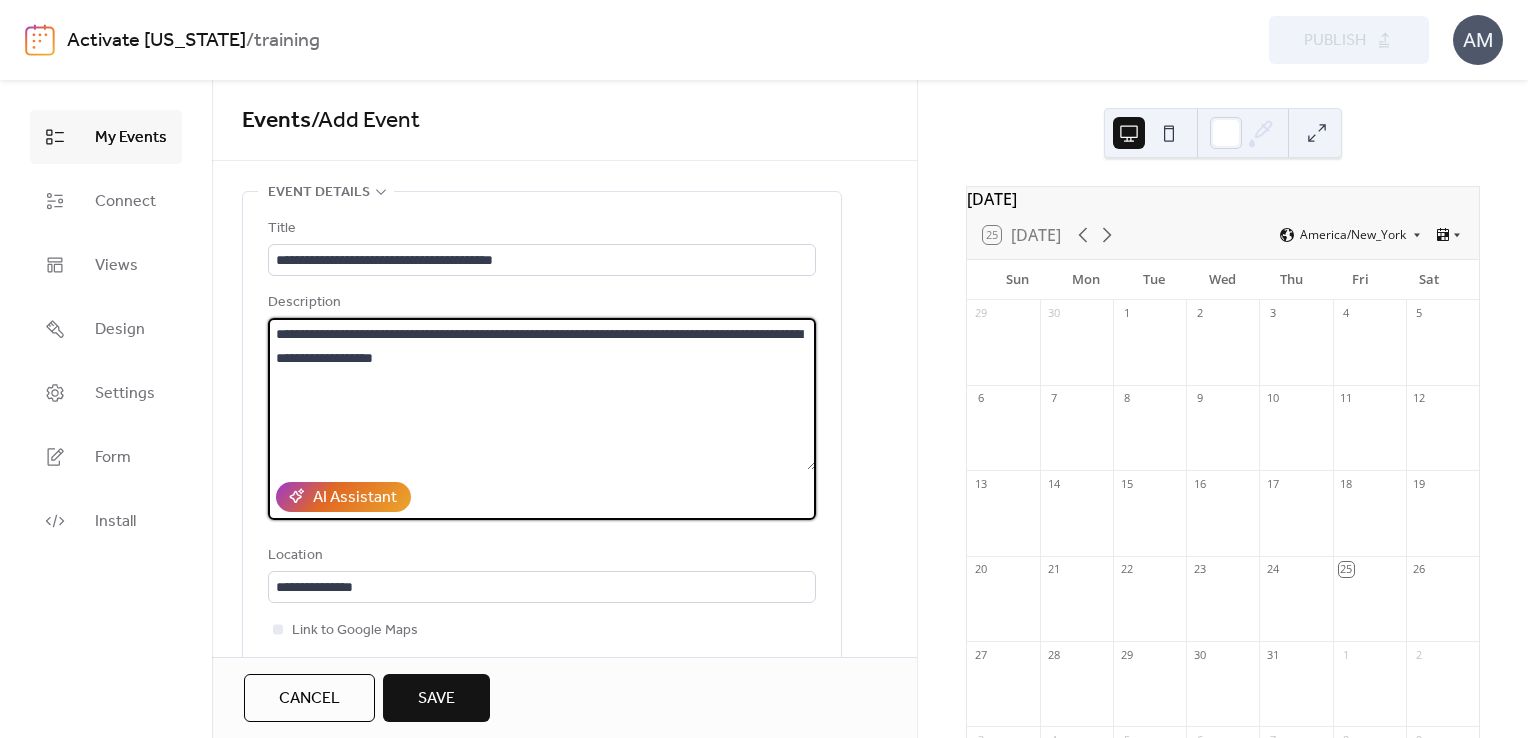 click on "**********" at bounding box center (542, 394) 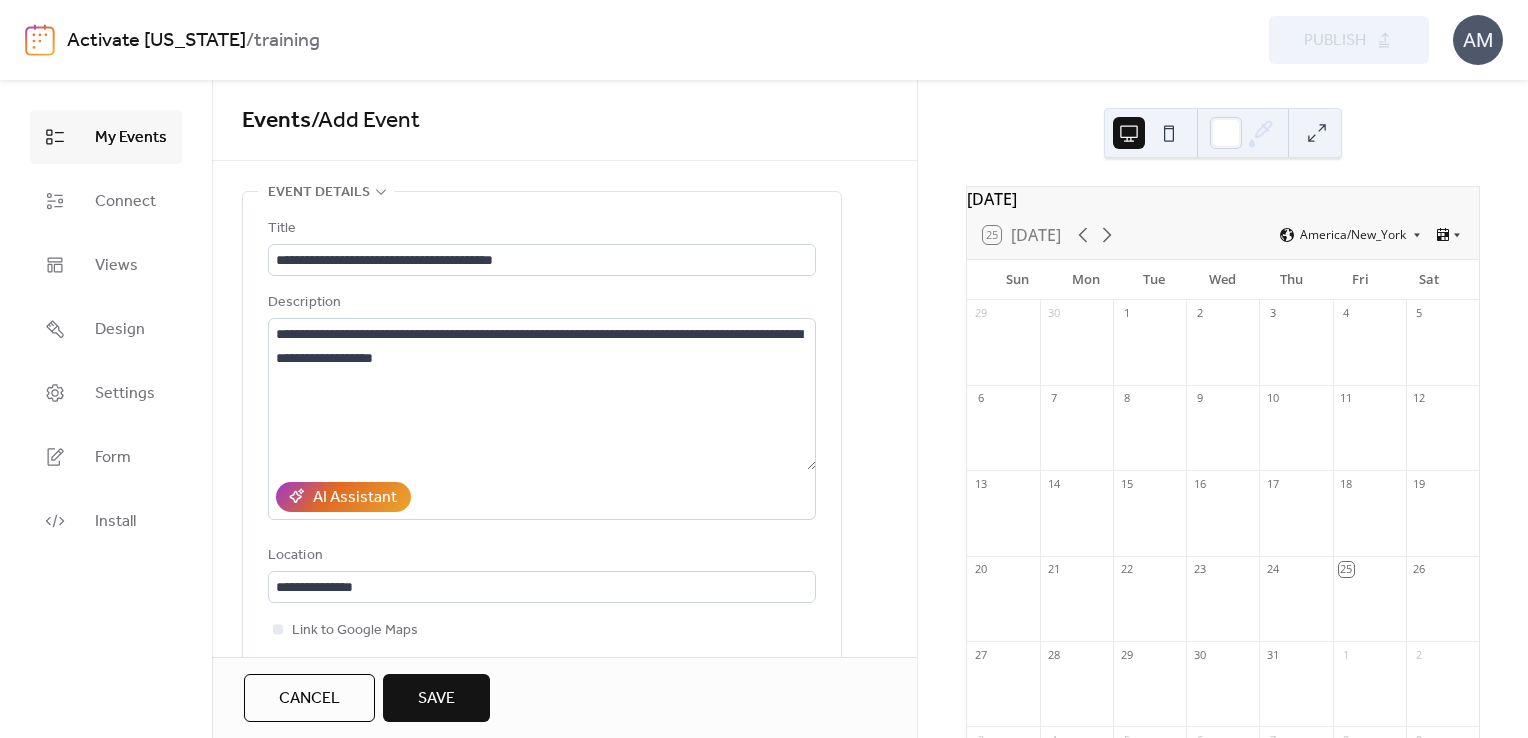 click on "**********" at bounding box center (542, 471) 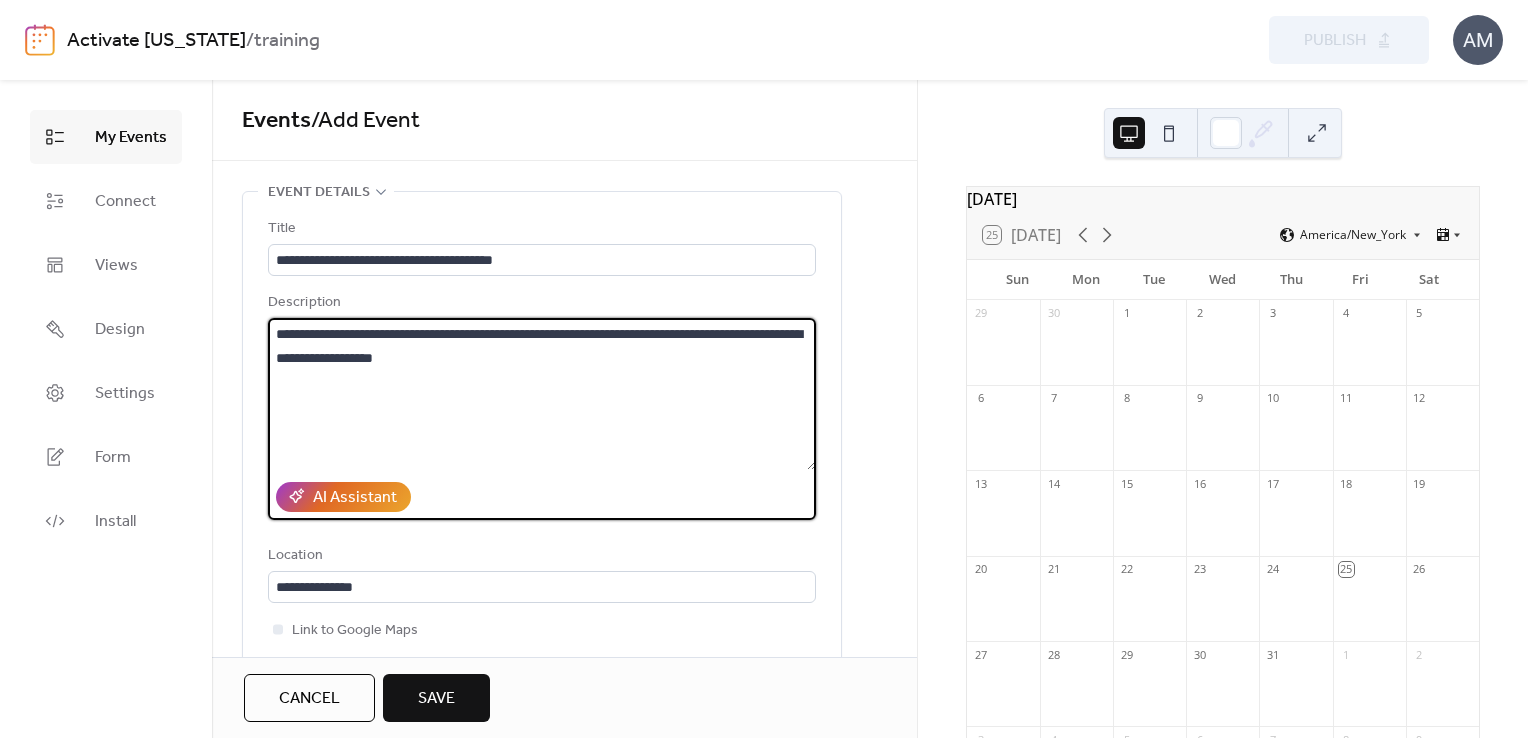 click on "**********" at bounding box center (542, 394) 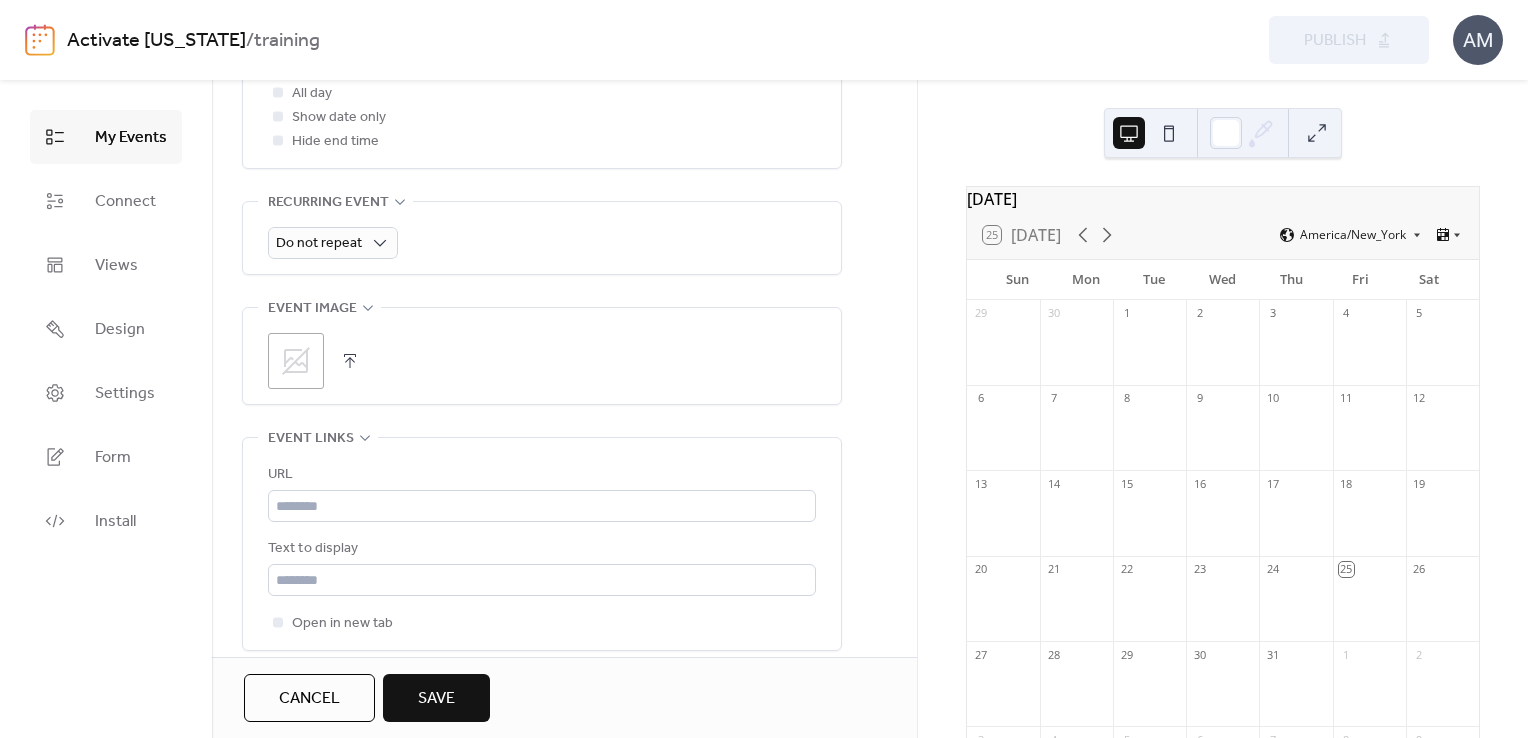 scroll, scrollTop: 827, scrollLeft: 0, axis: vertical 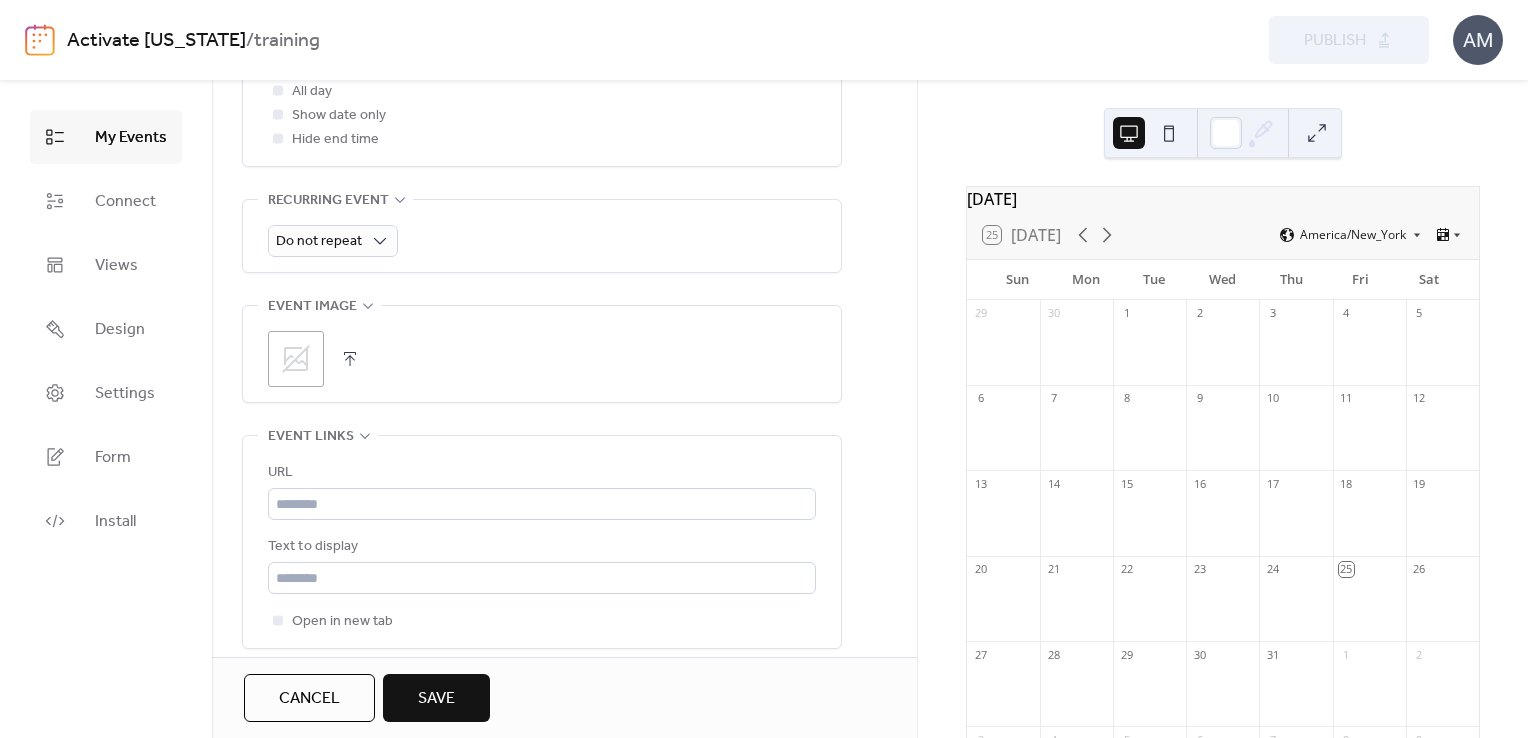 type on "**********" 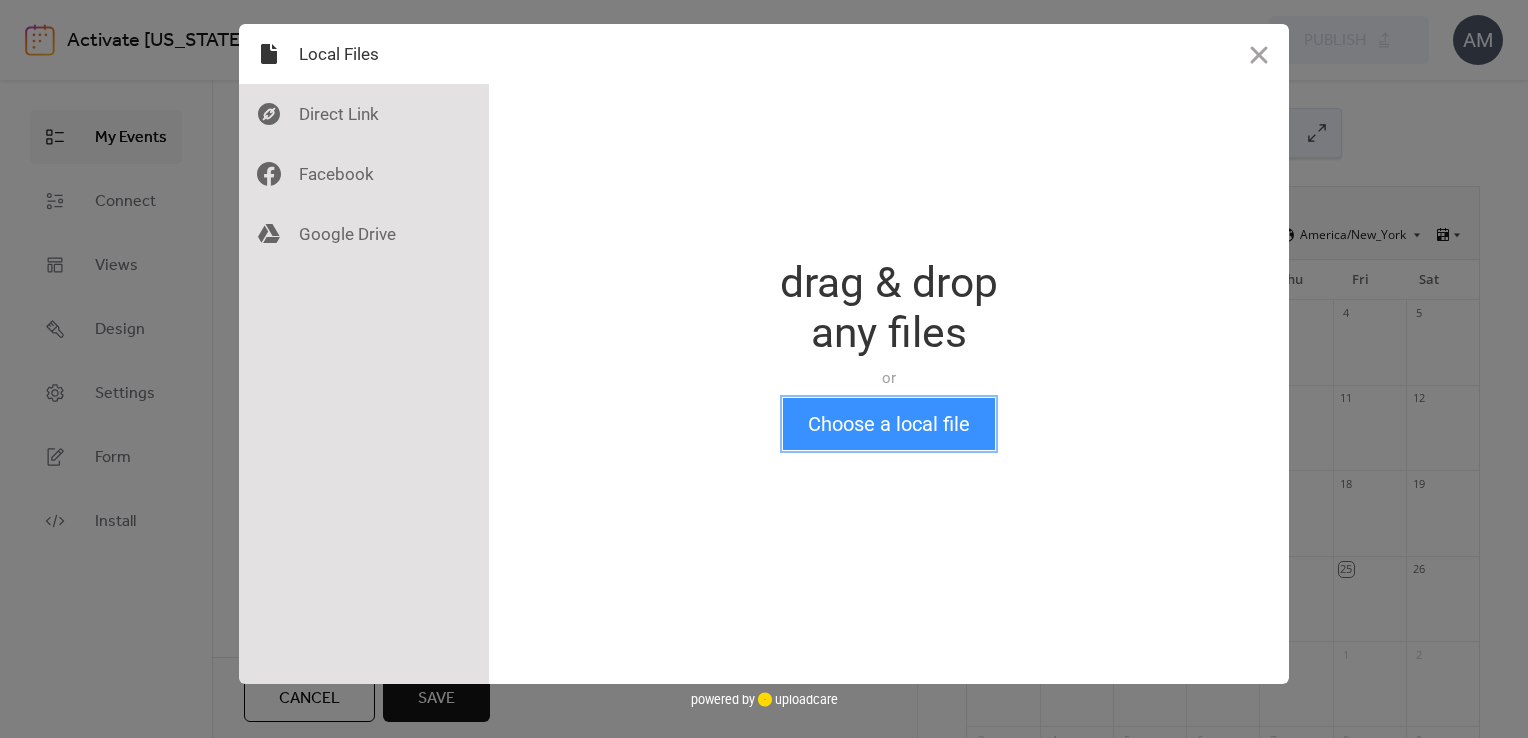 click on "Choose a local file" at bounding box center [889, 424] 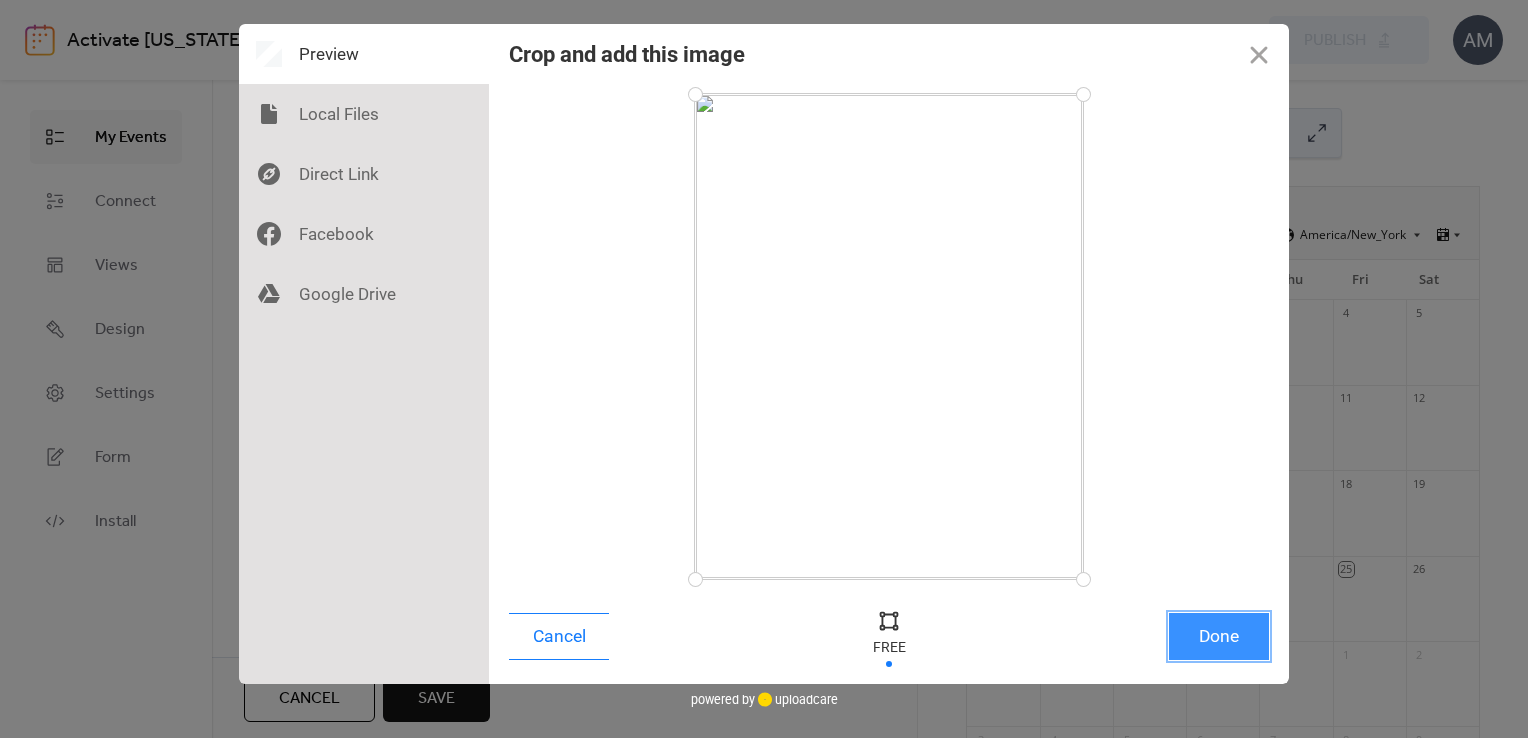 click on "Done" at bounding box center [1219, 636] 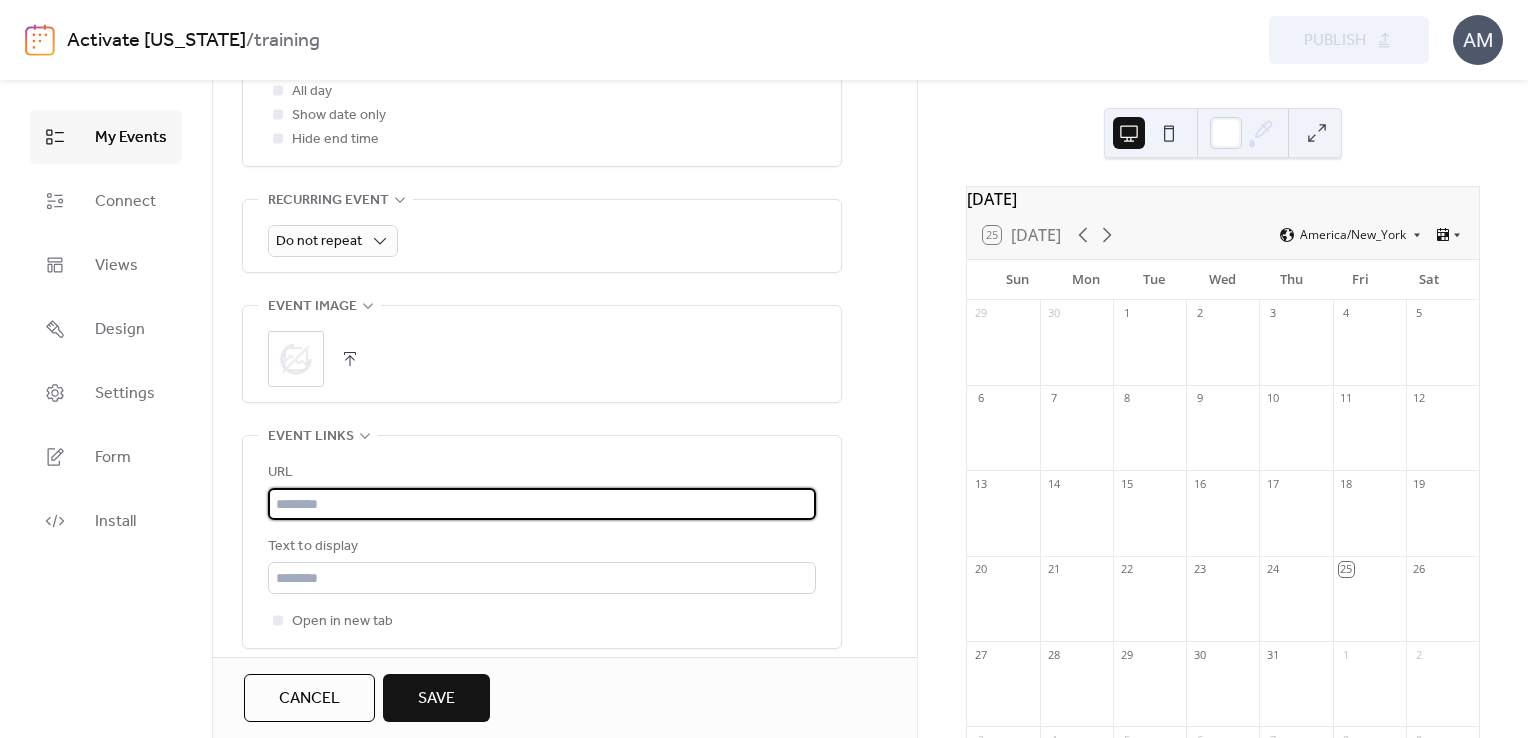 click at bounding box center (542, 504) 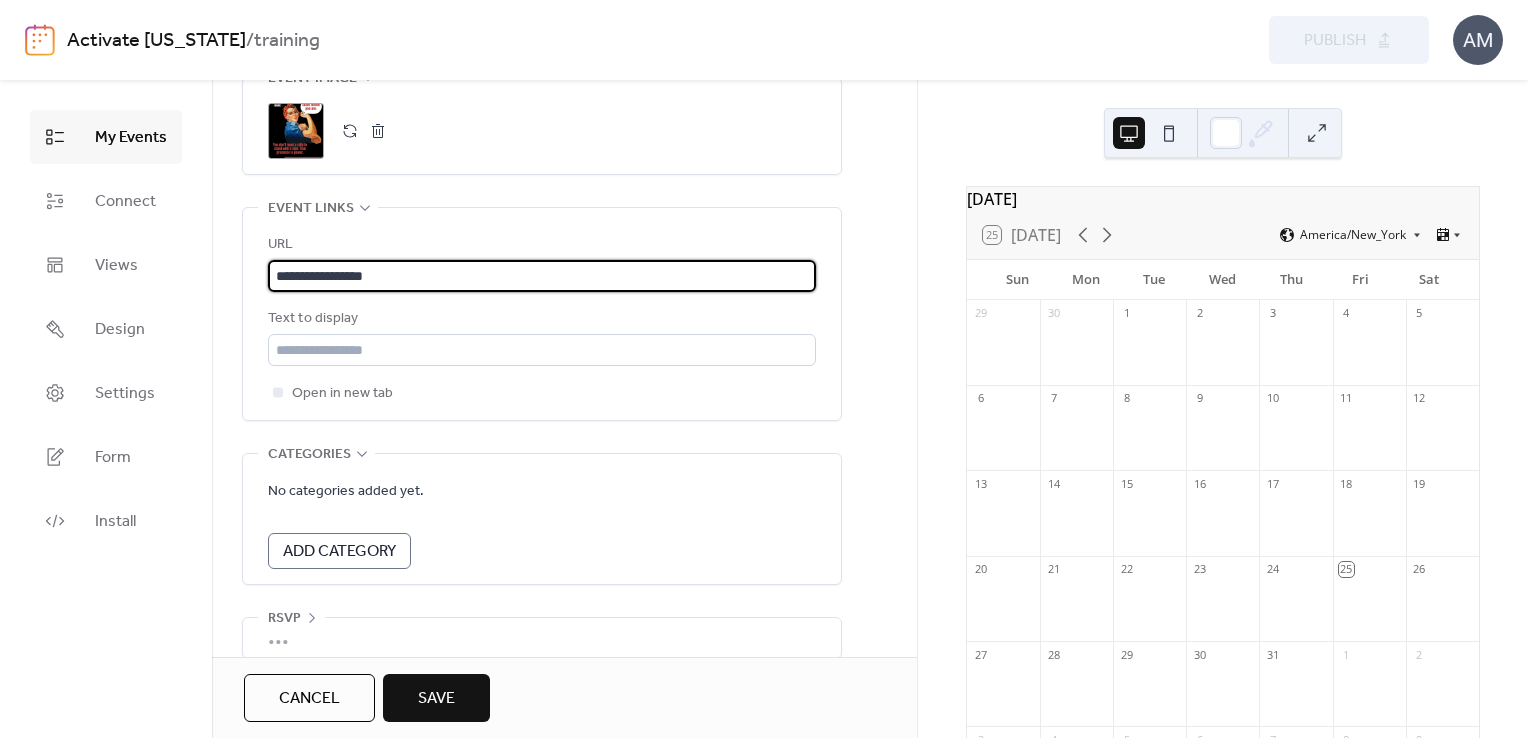 scroll, scrollTop: 1077, scrollLeft: 0, axis: vertical 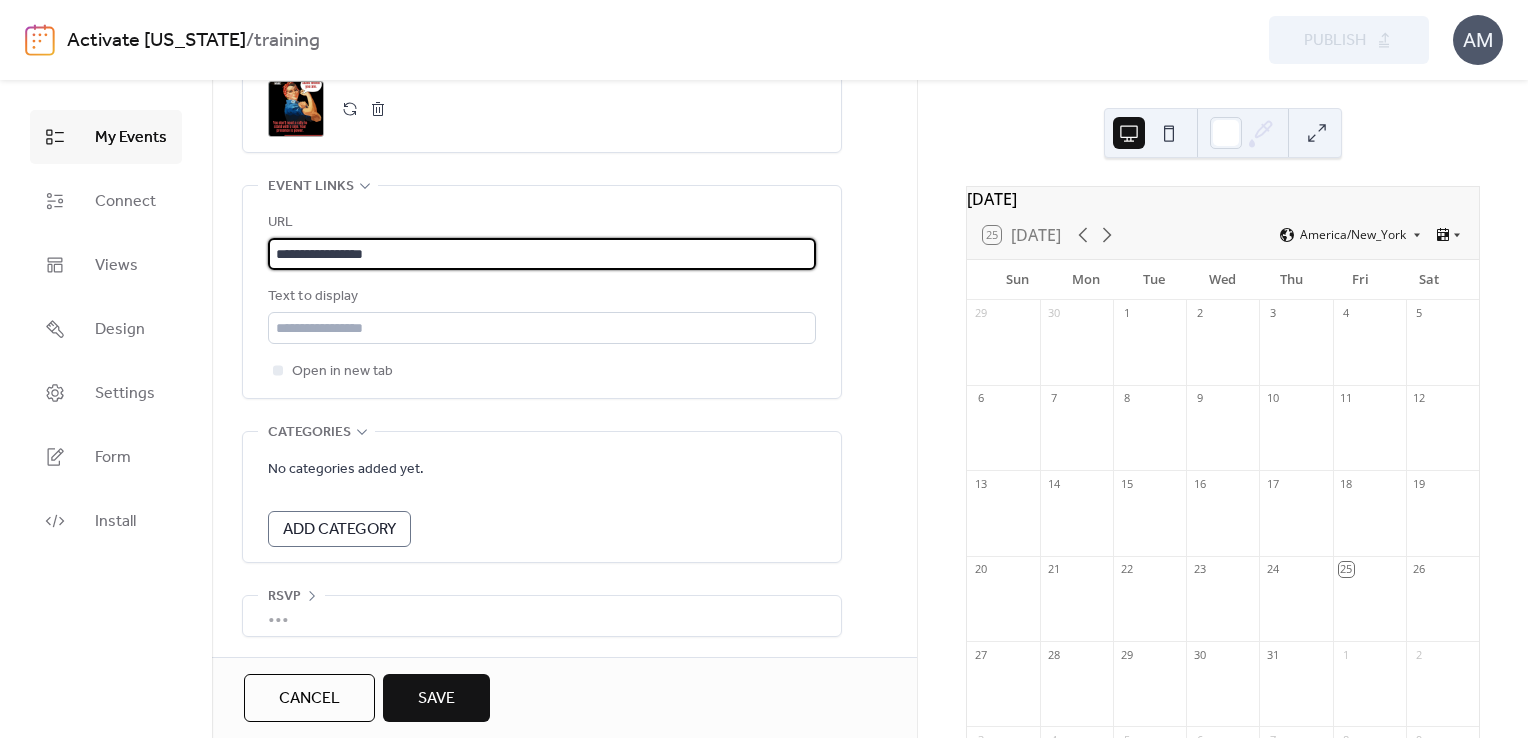 type on "**********" 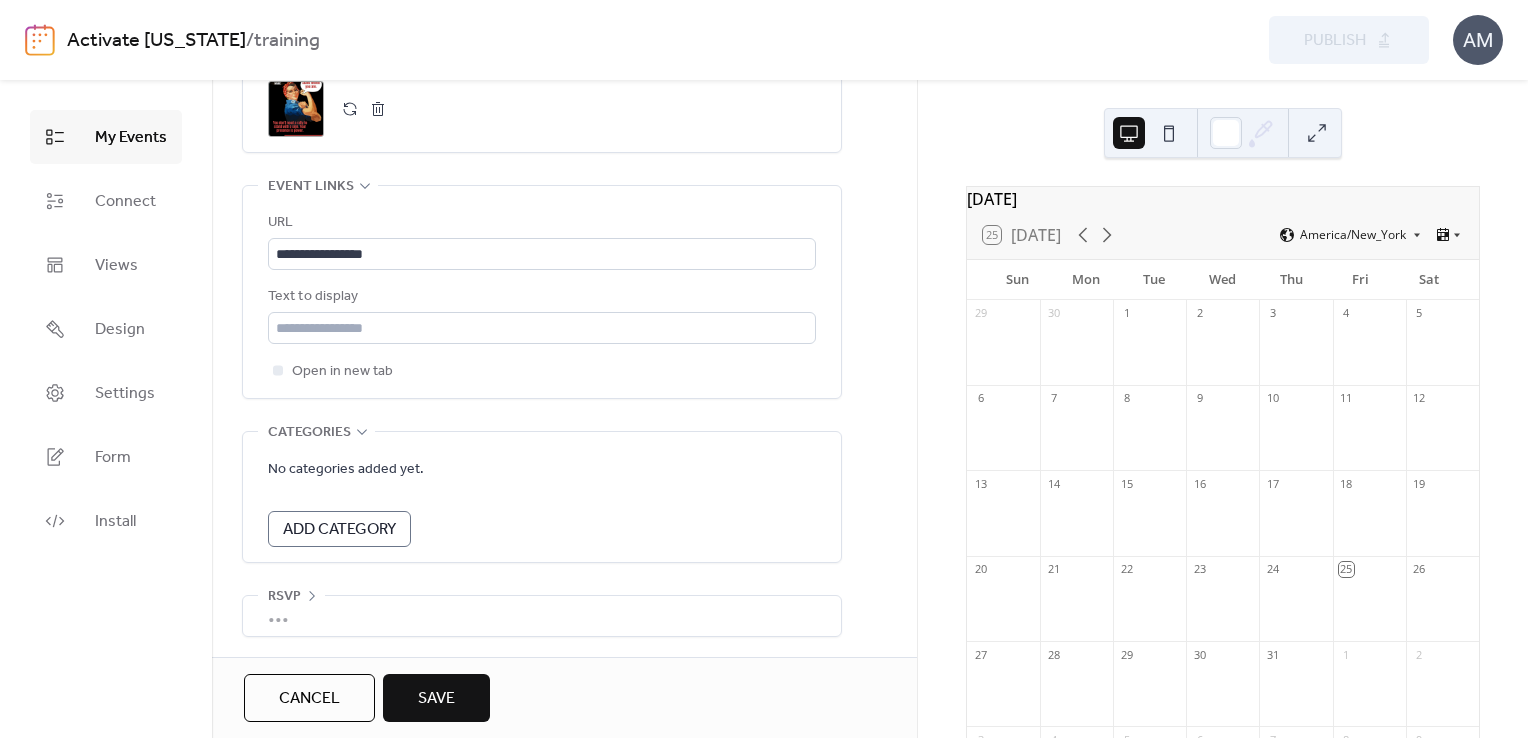 click on "Add Category" at bounding box center [339, 530] 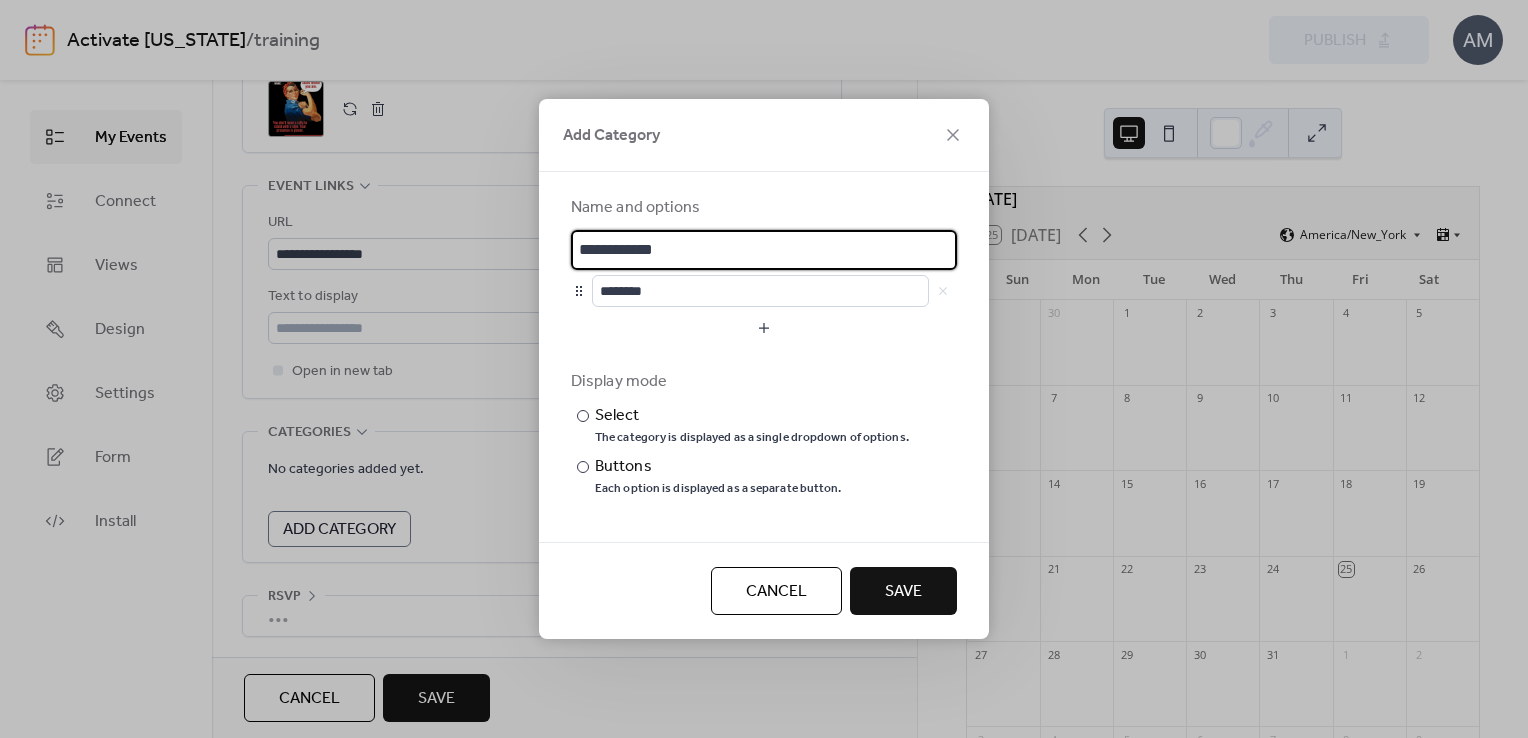 click on "**********" at bounding box center (764, 250) 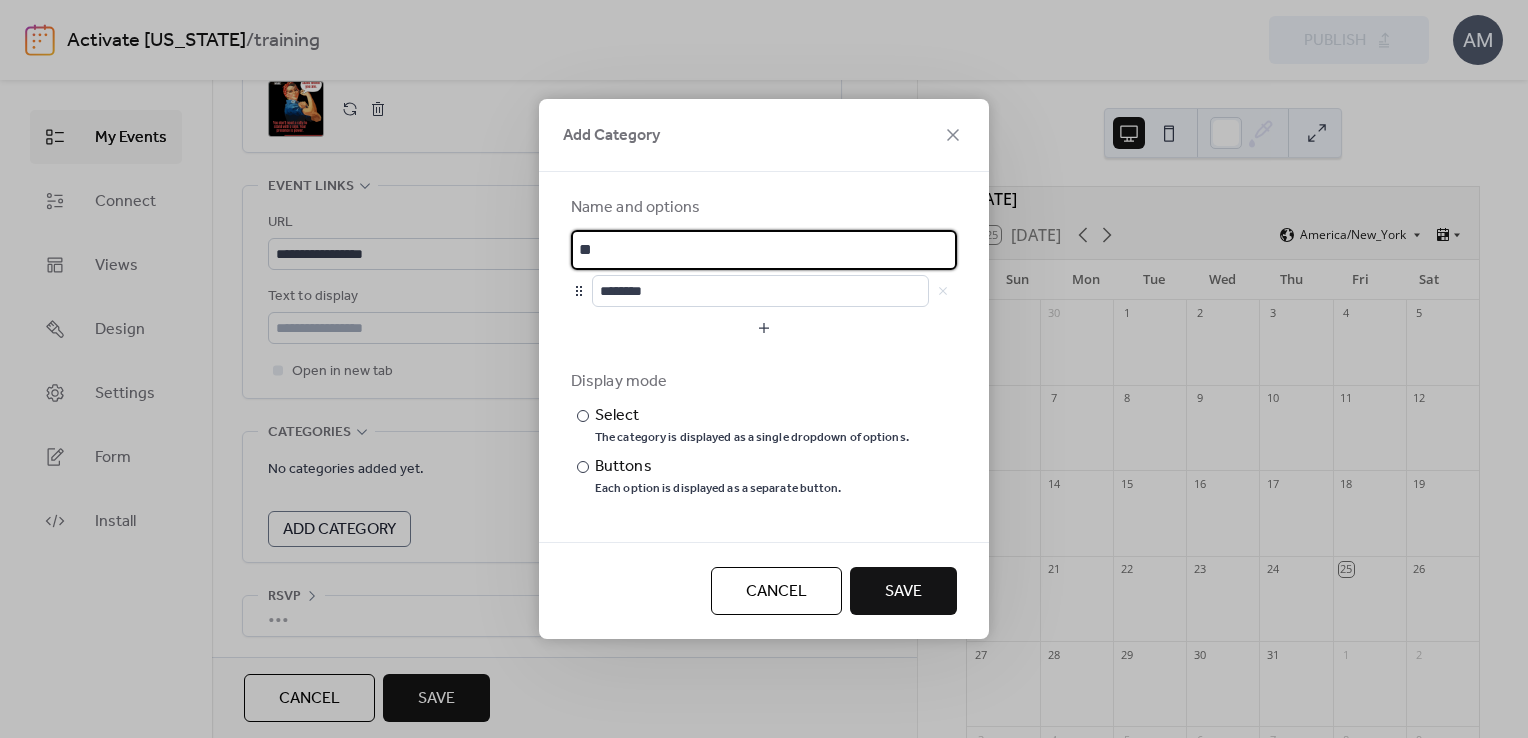 type on "*" 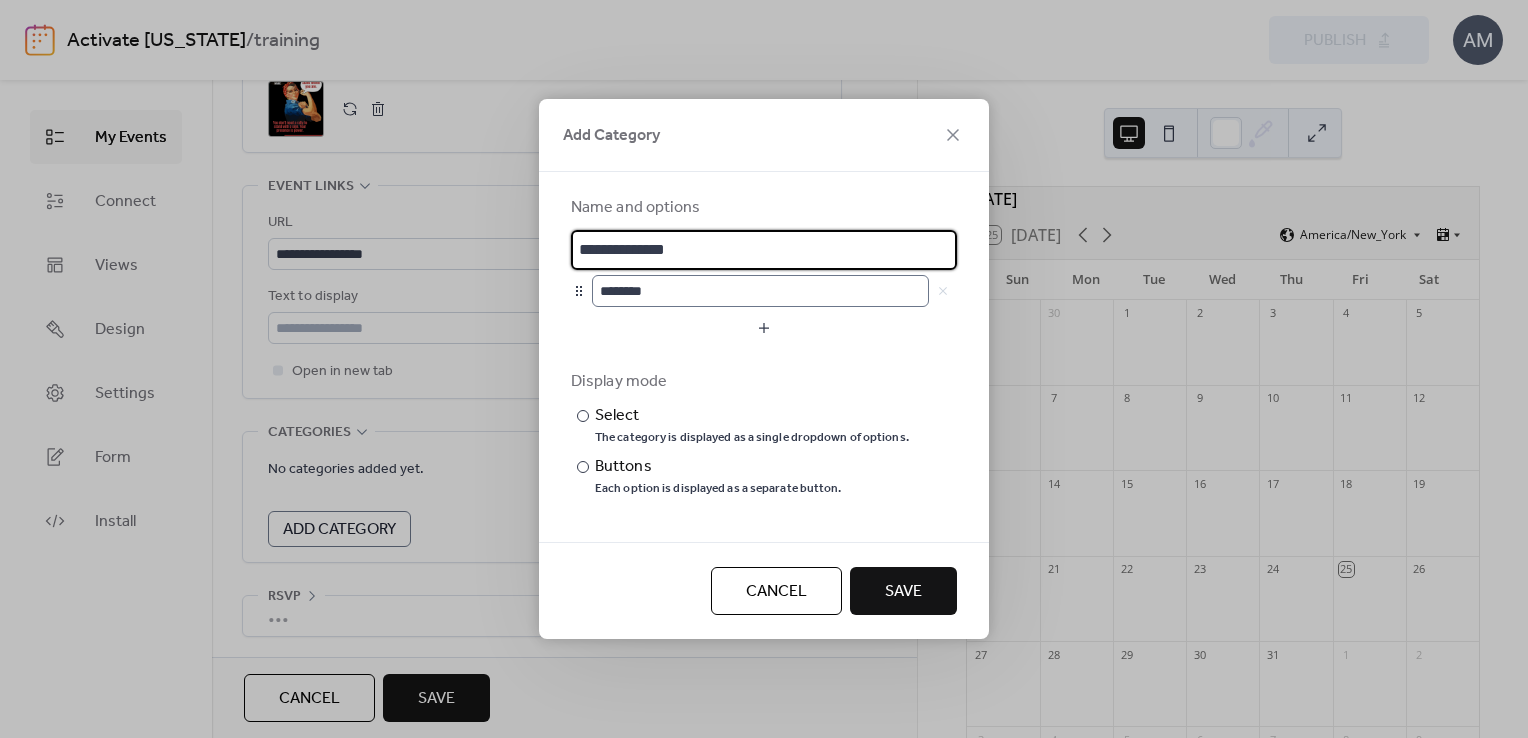 type on "**********" 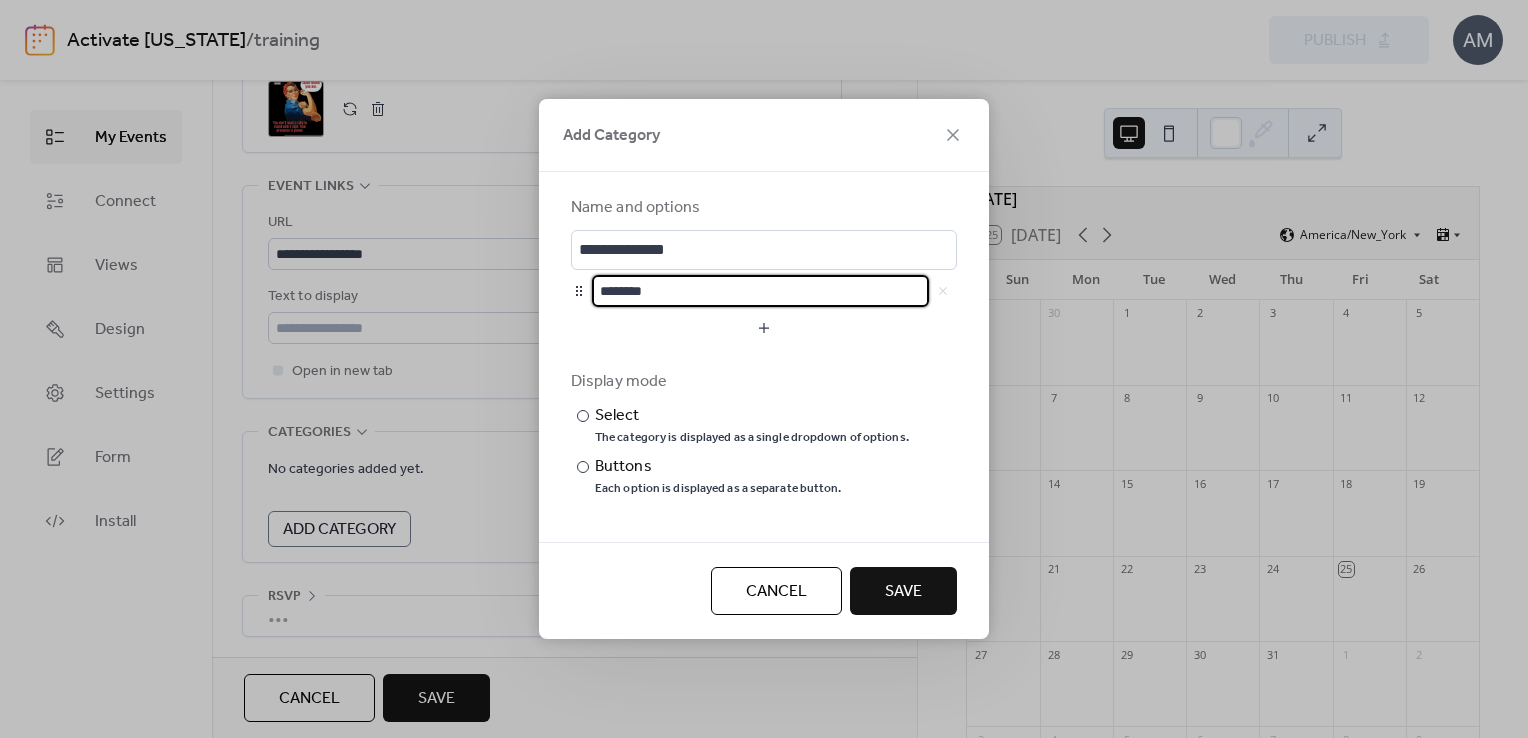 click on "********" at bounding box center (760, 291) 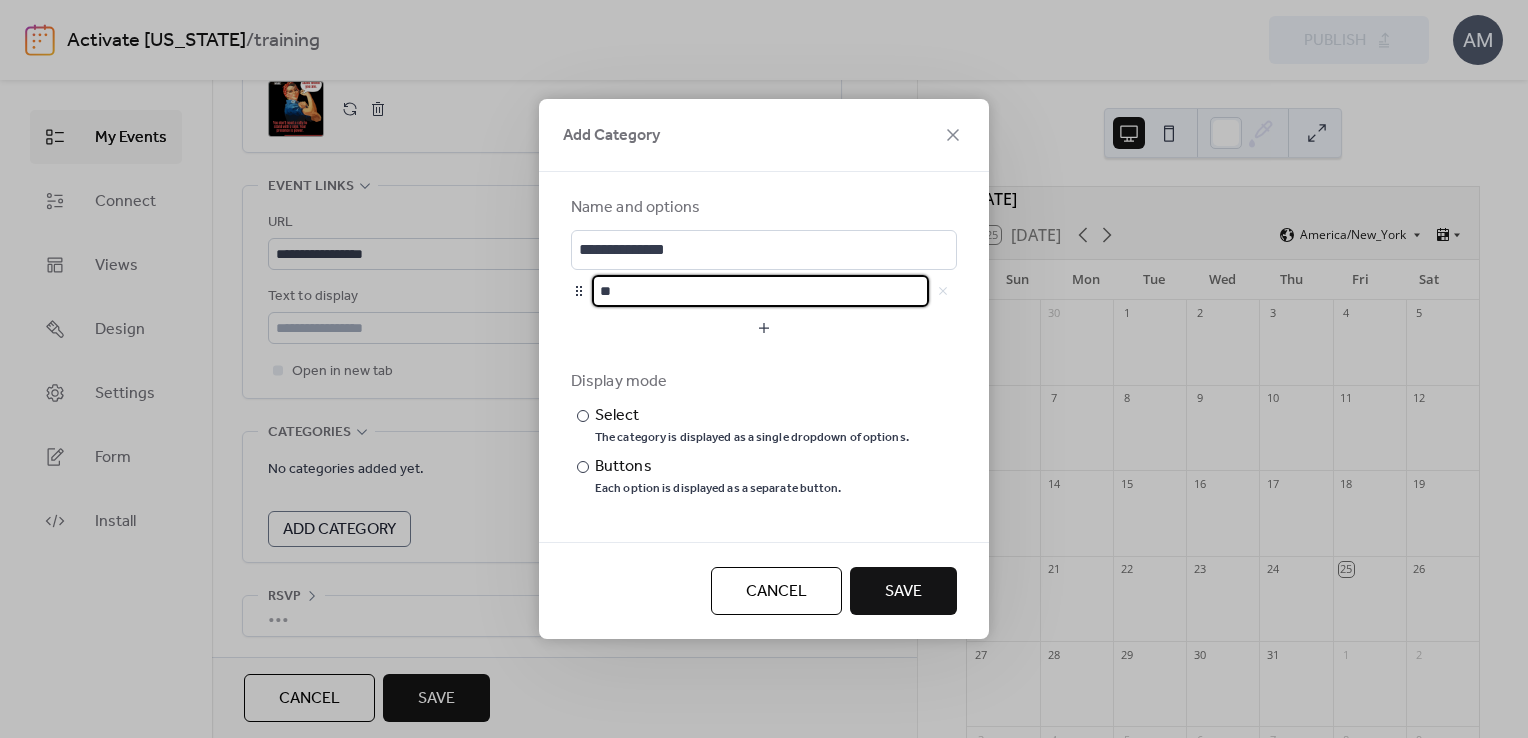 type on "*" 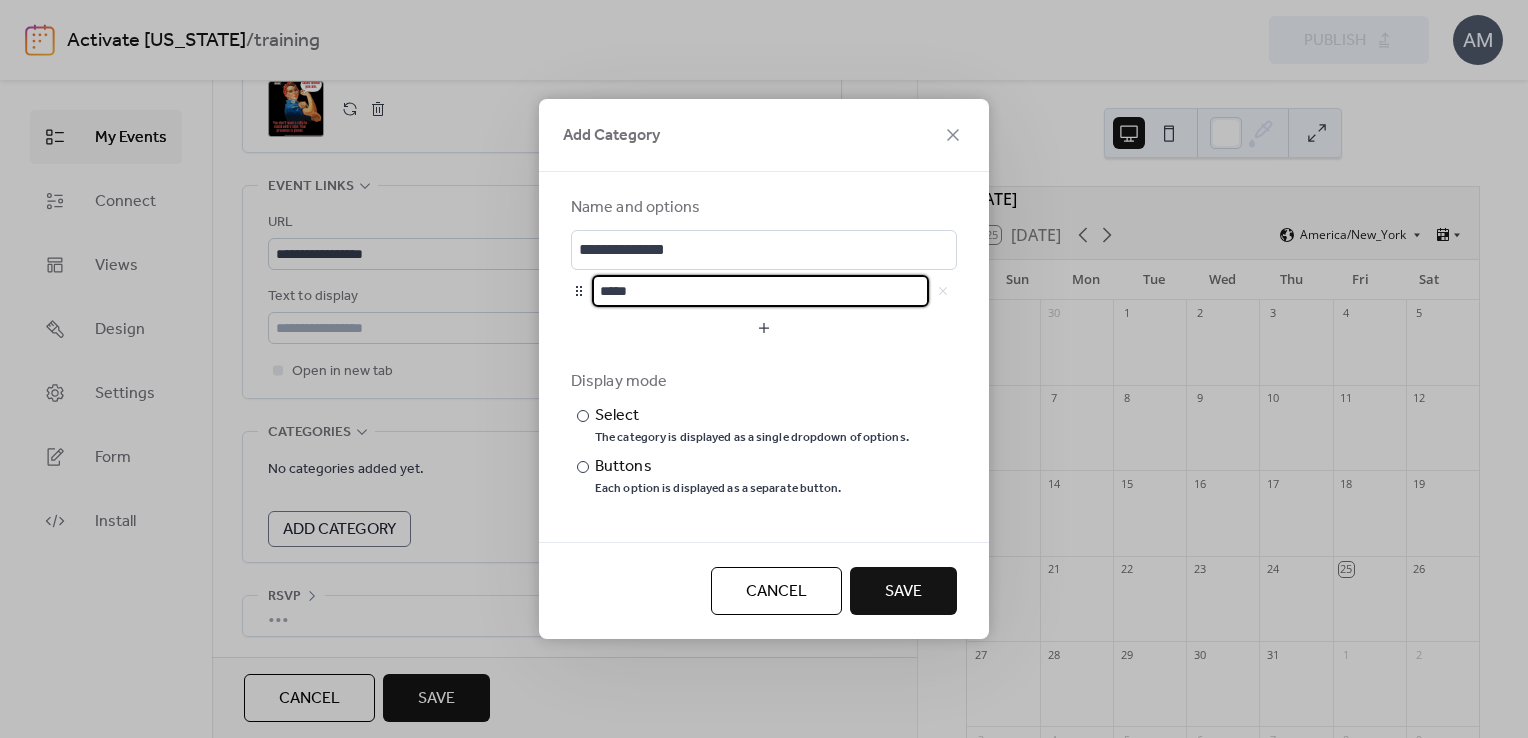 type on "*****" 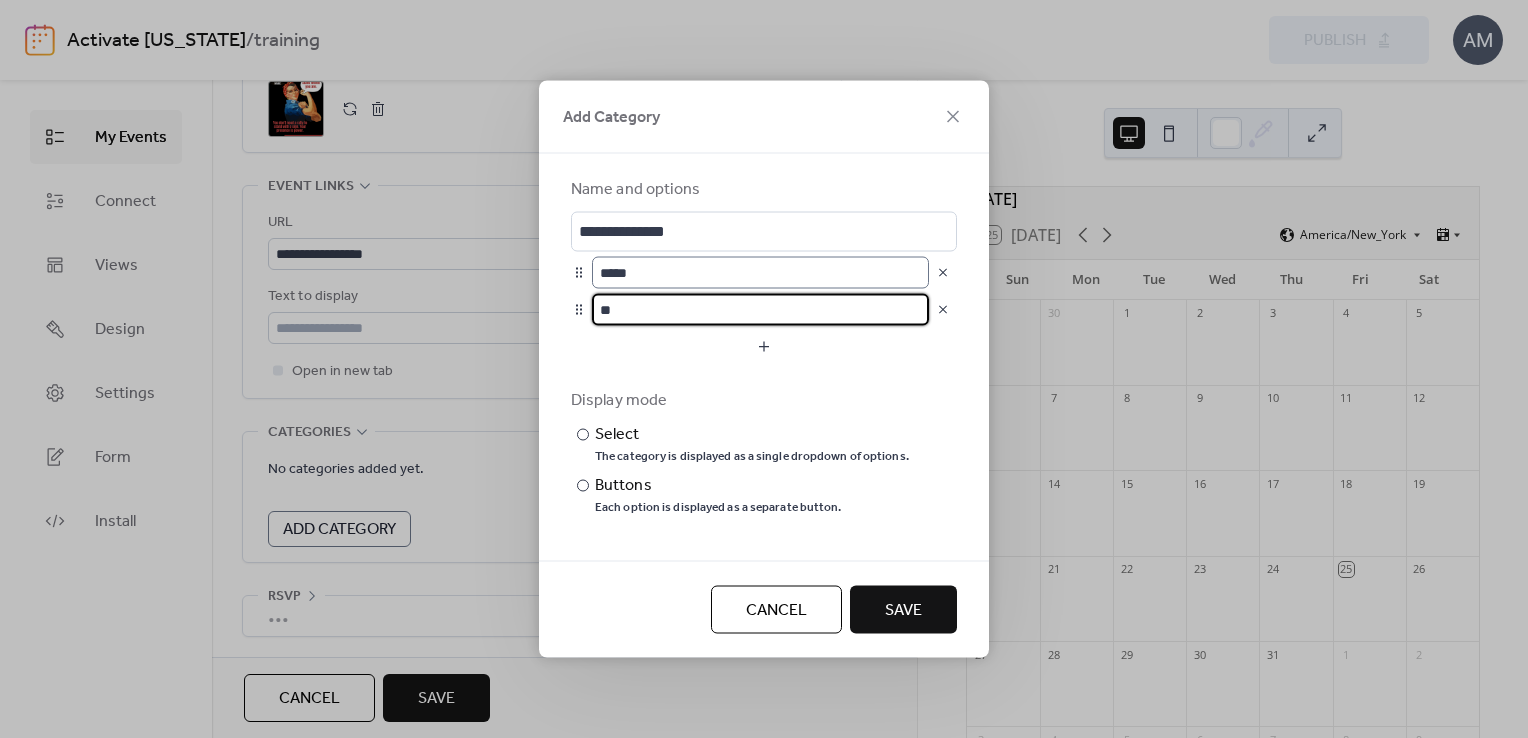 type on "*" 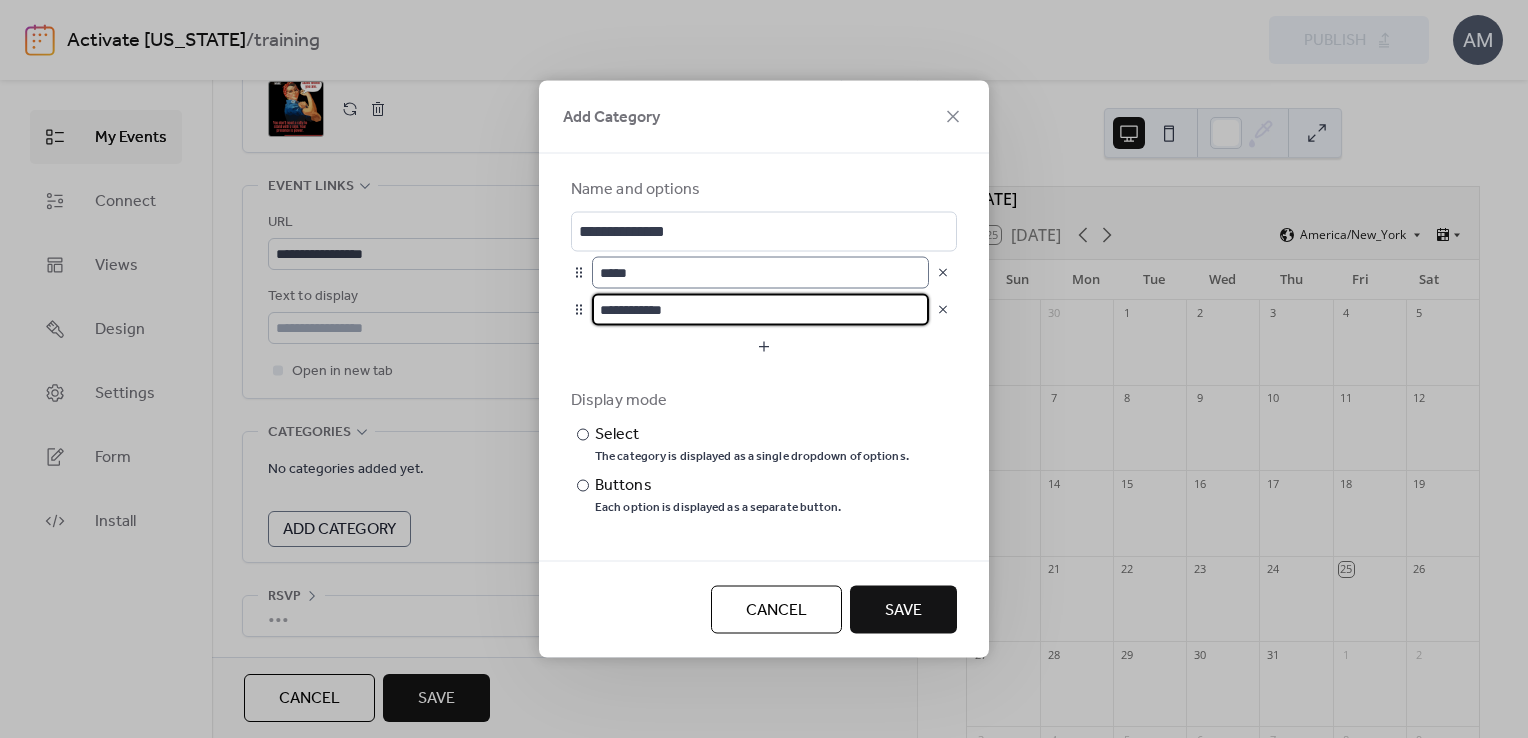 type on "**********" 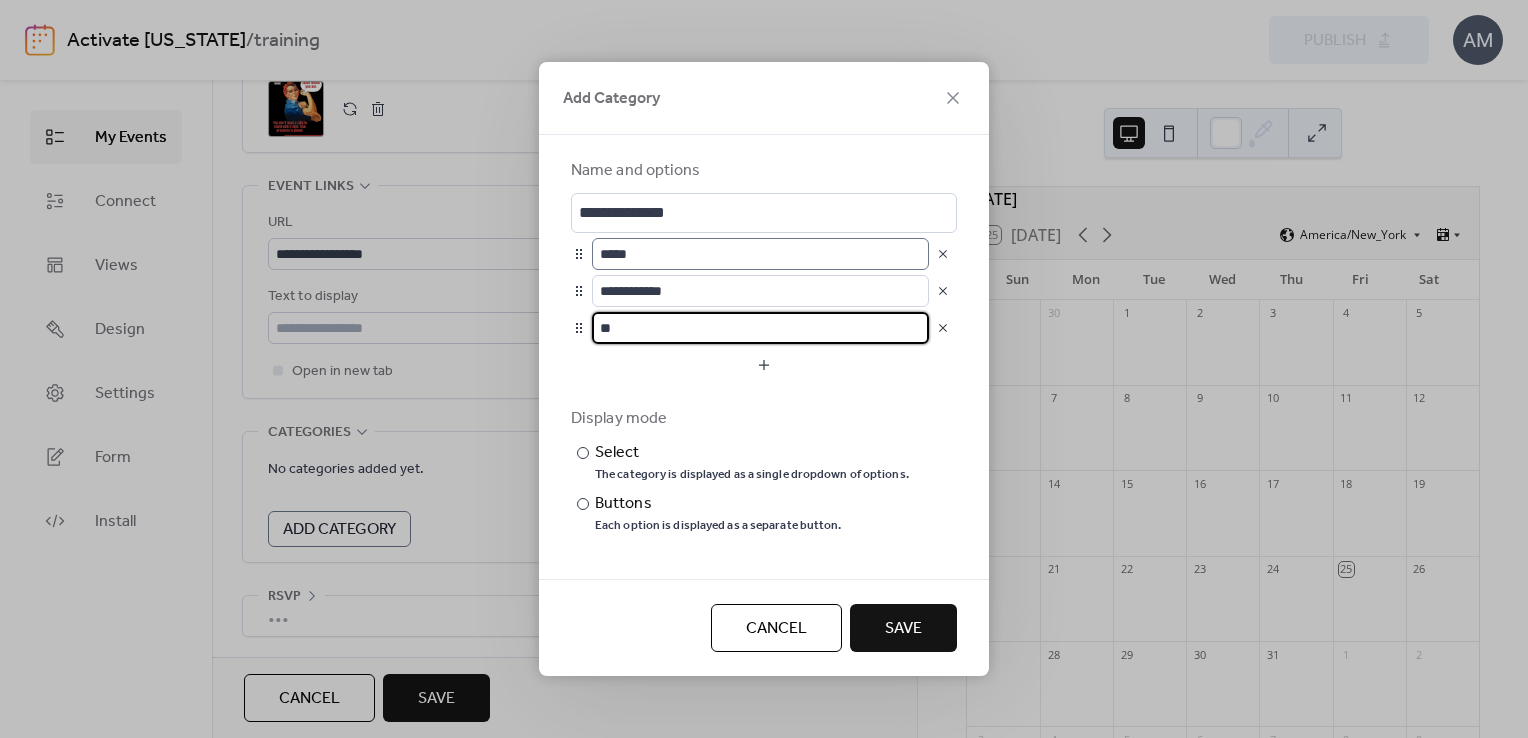 type on "*" 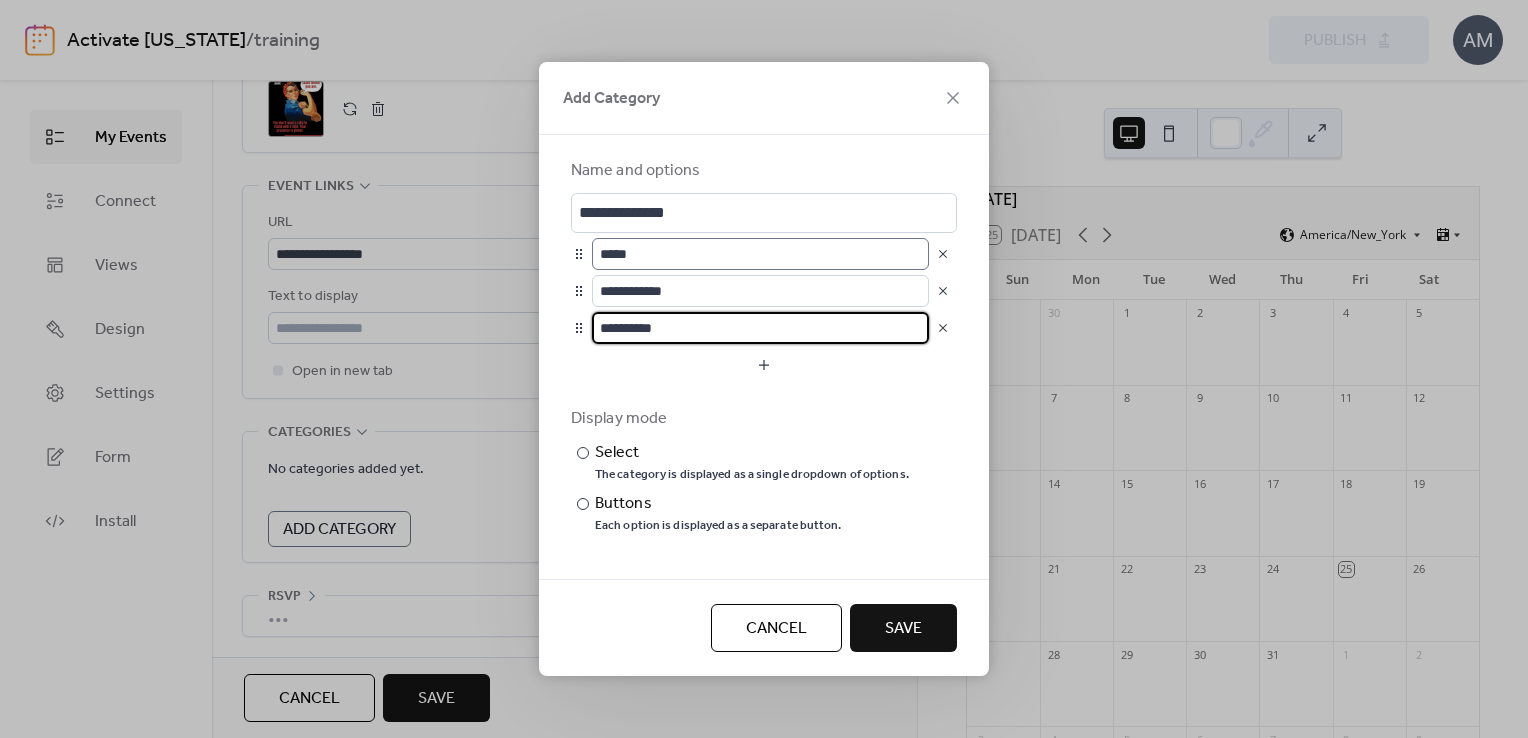 type on "**********" 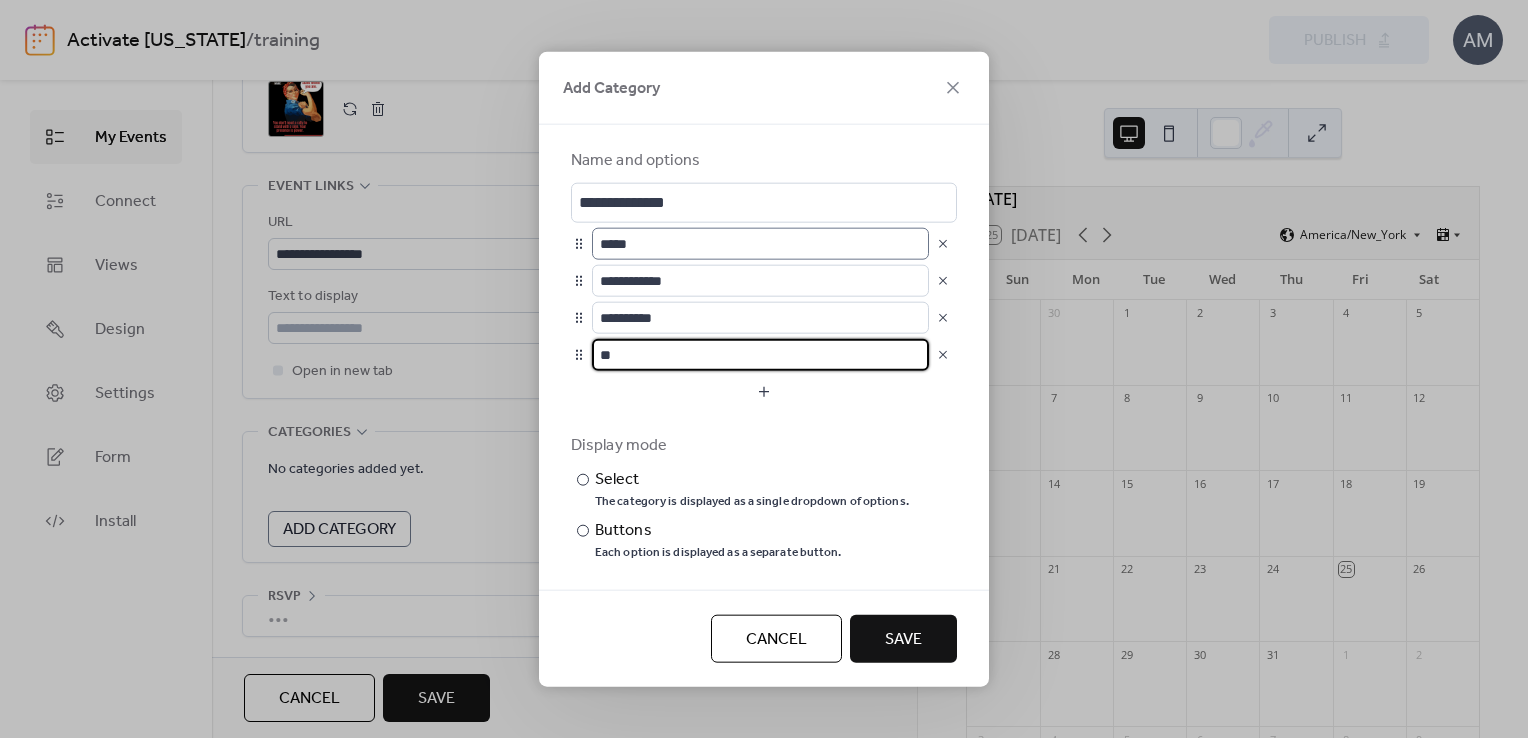 type on "*" 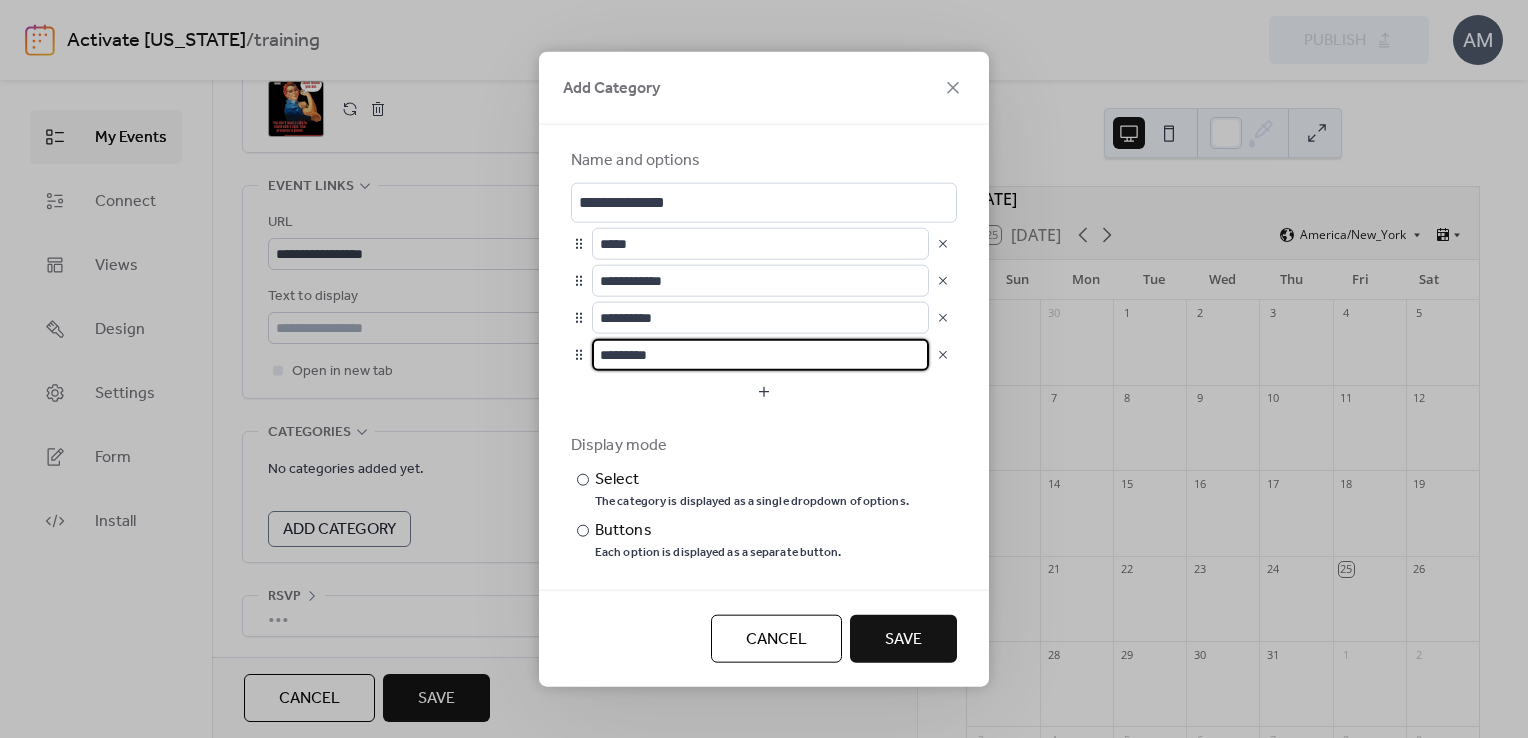 type on "*********" 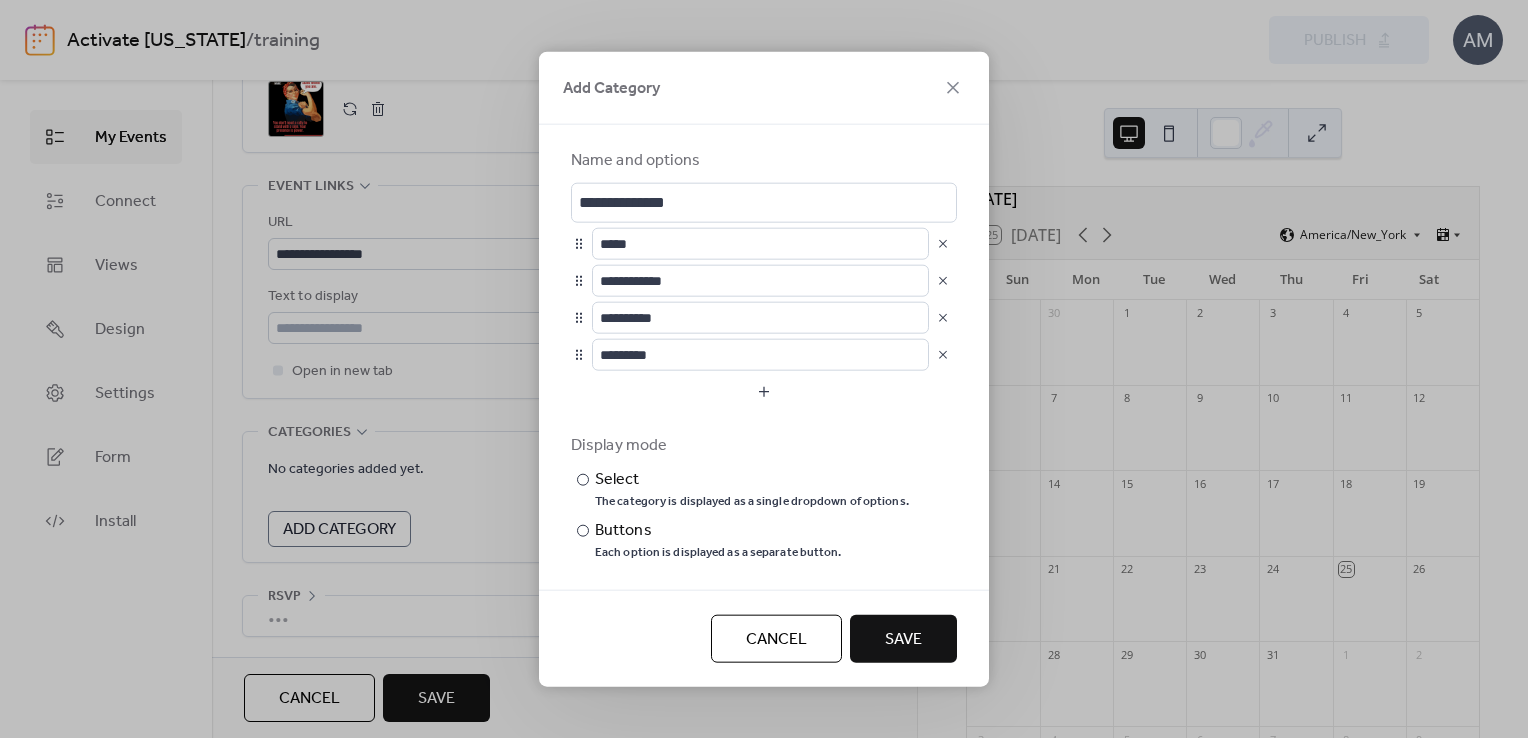 click on "Save" at bounding box center (903, 639) 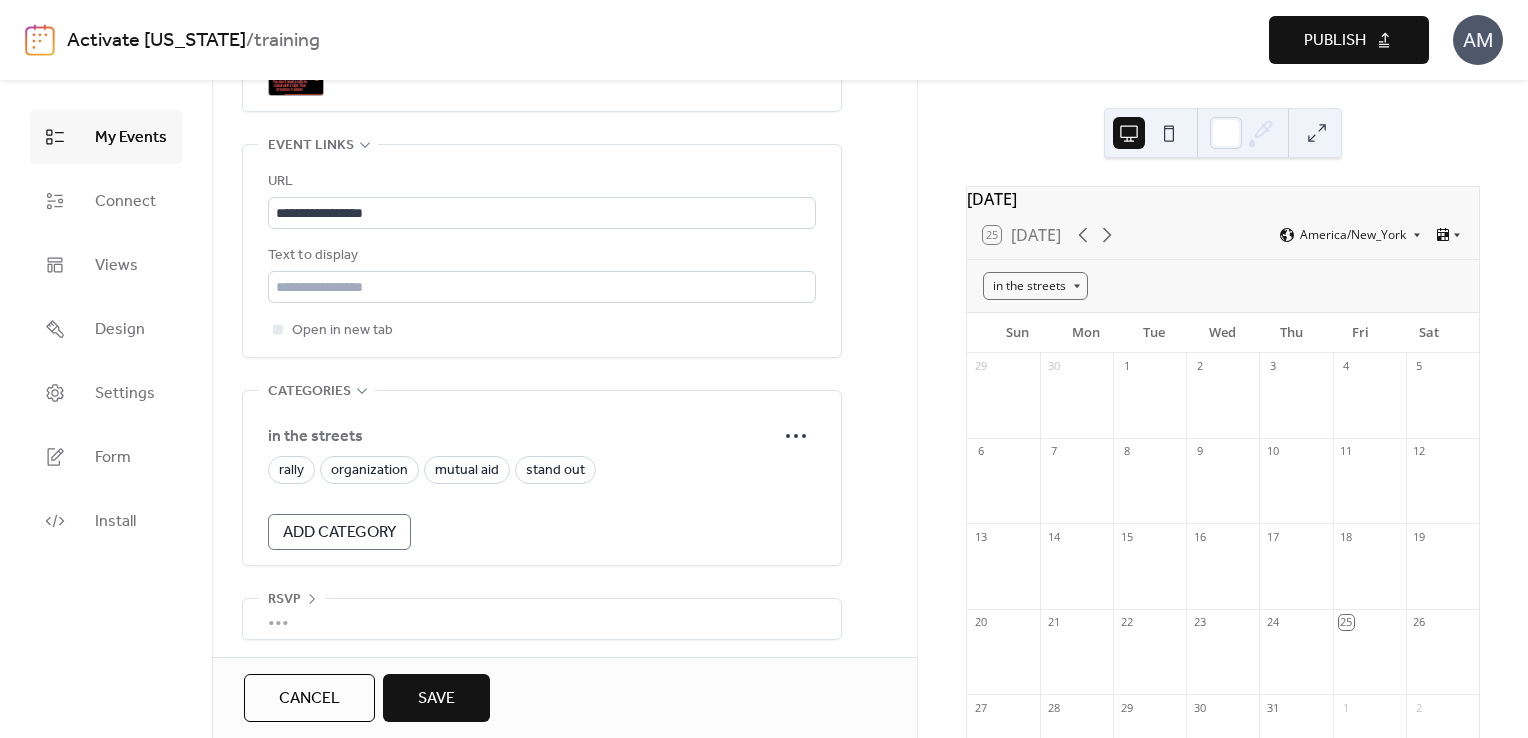 scroll, scrollTop: 1120, scrollLeft: 0, axis: vertical 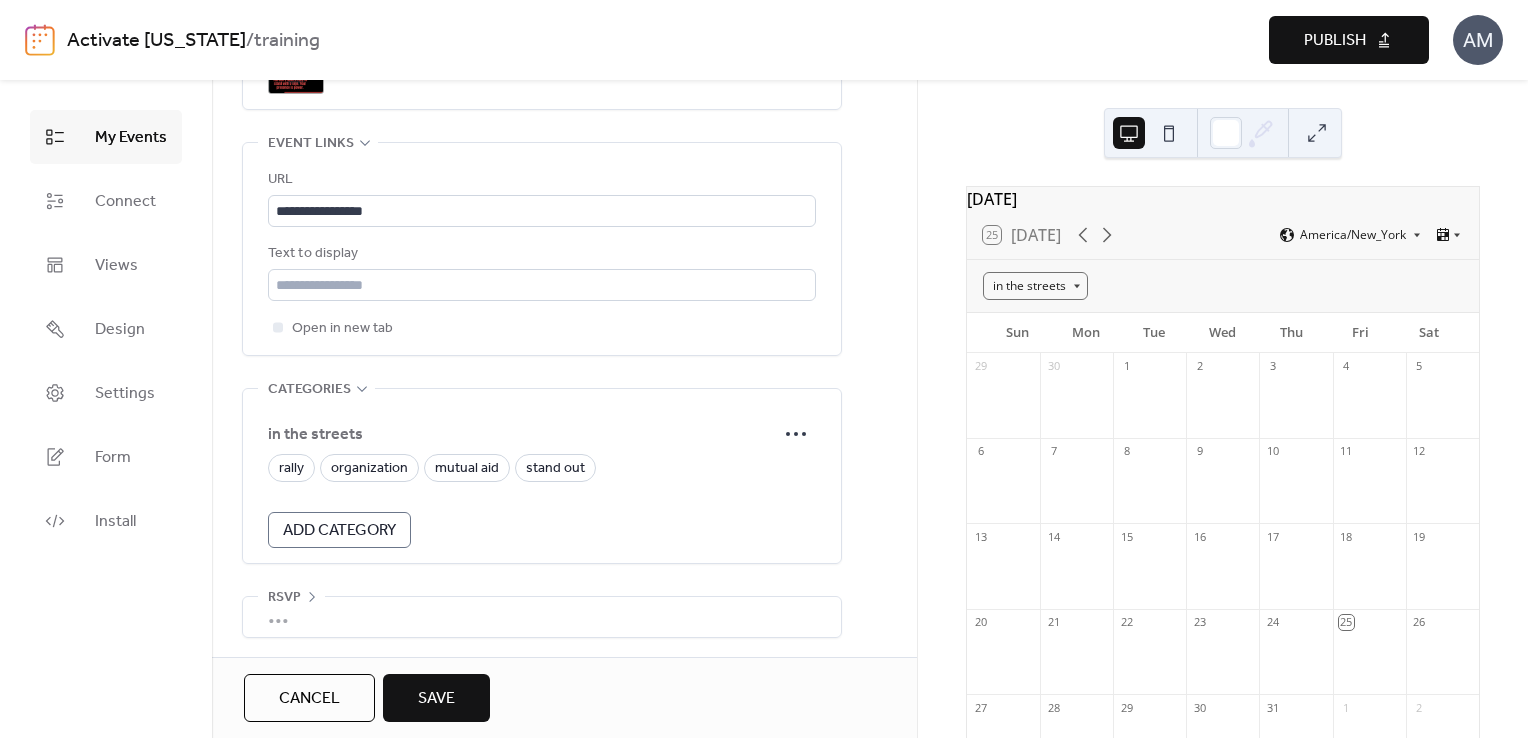 click on "Save" at bounding box center [436, 699] 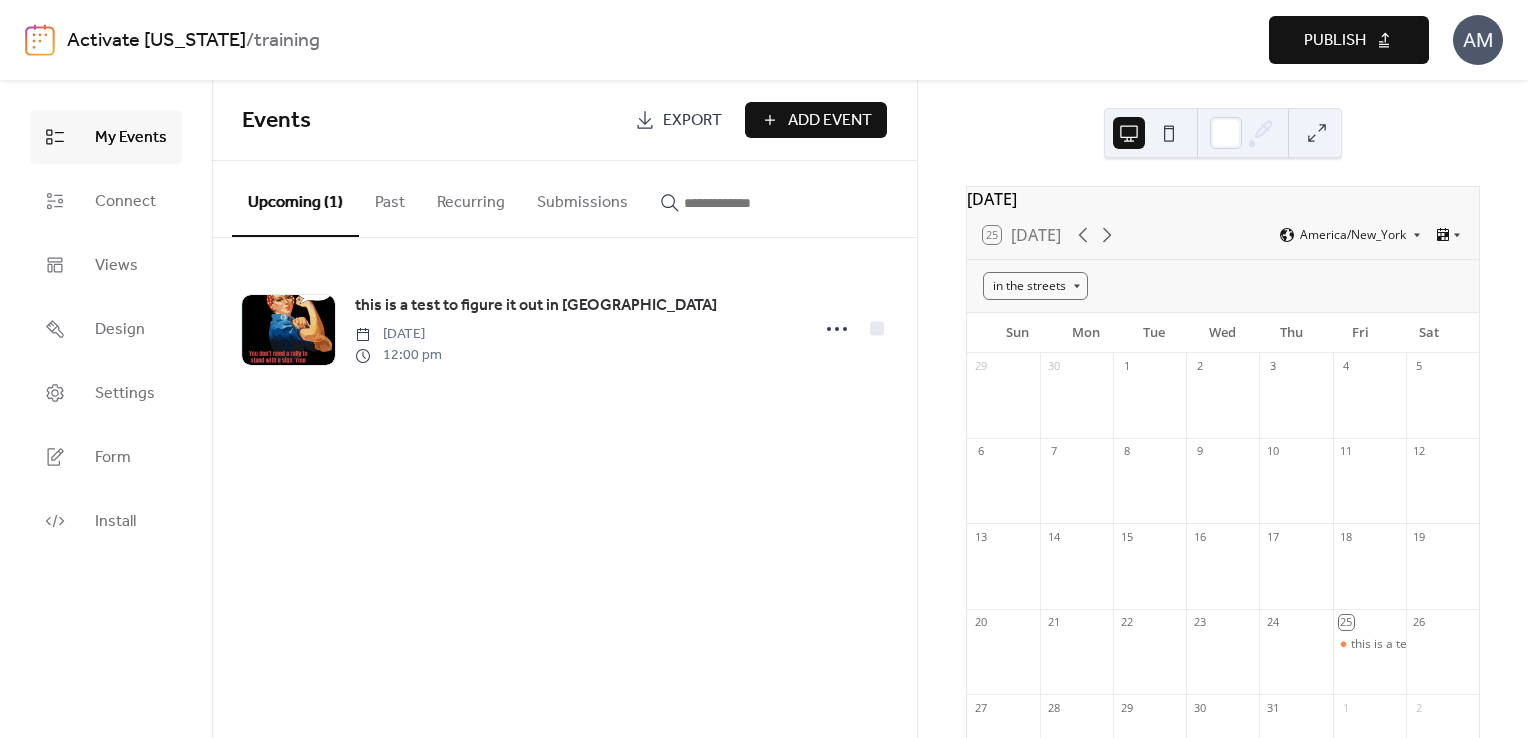 click on "Activate [US_STATE]" at bounding box center (156, 41) 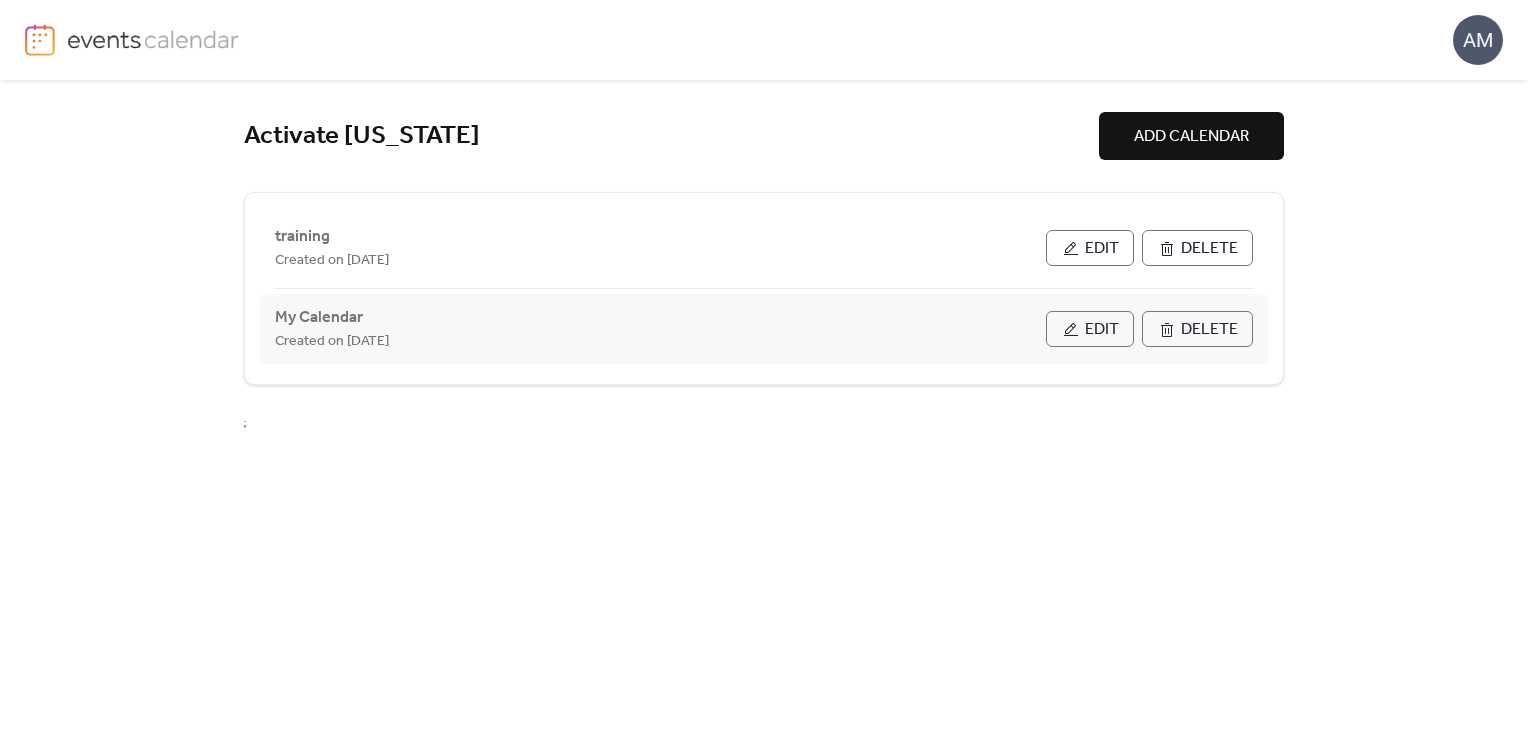 click on "Edit" at bounding box center [1090, 329] 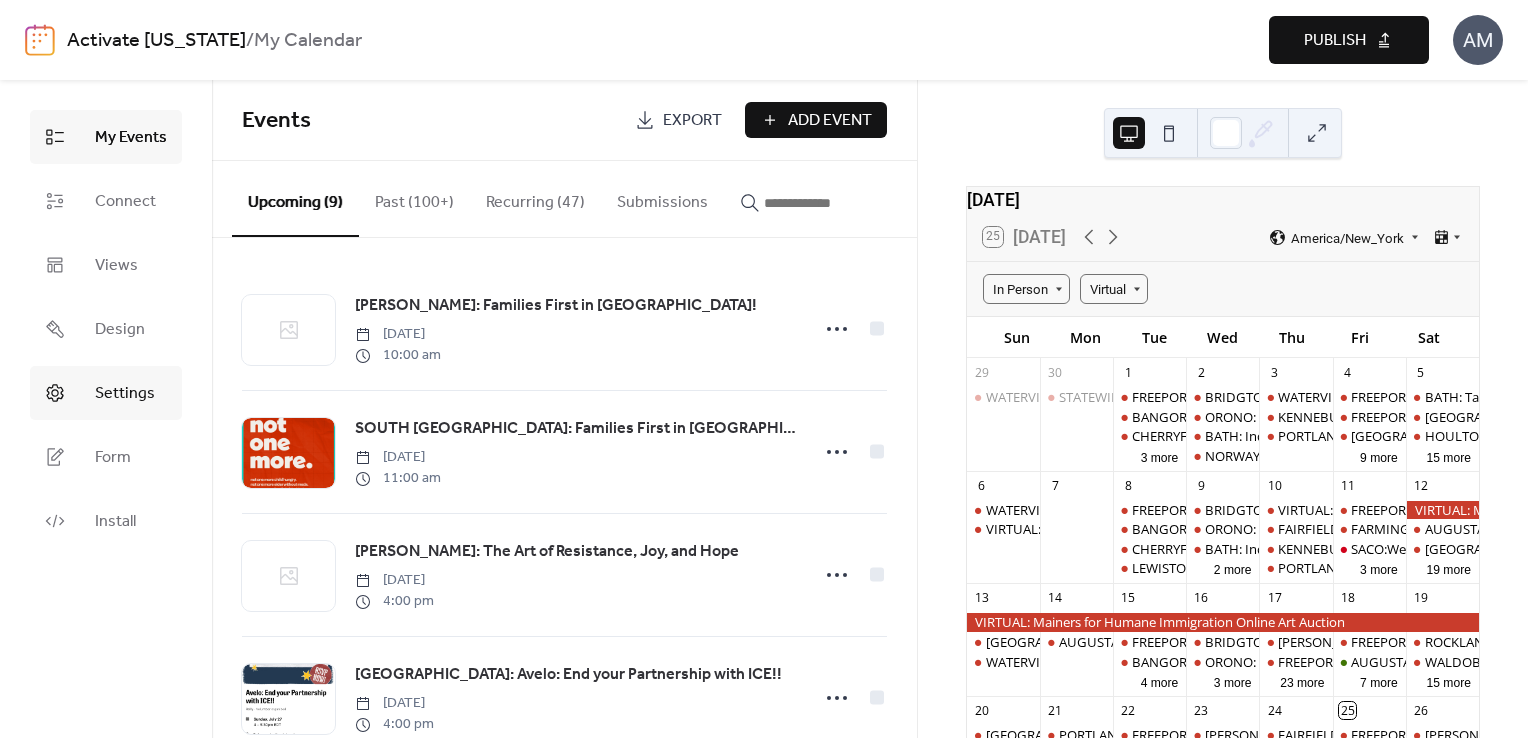 click on "Settings" at bounding box center (125, 394) 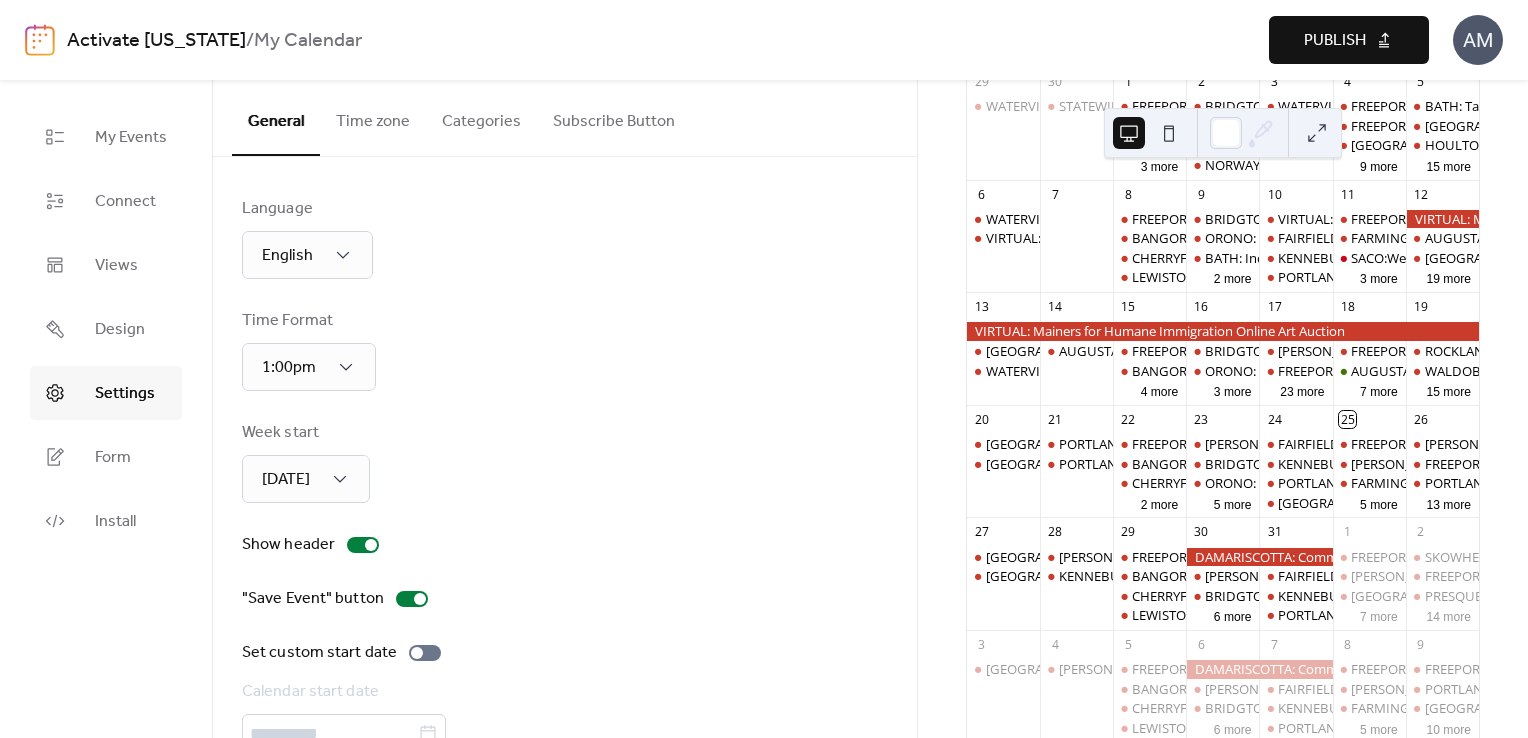 scroll, scrollTop: 415, scrollLeft: 0, axis: vertical 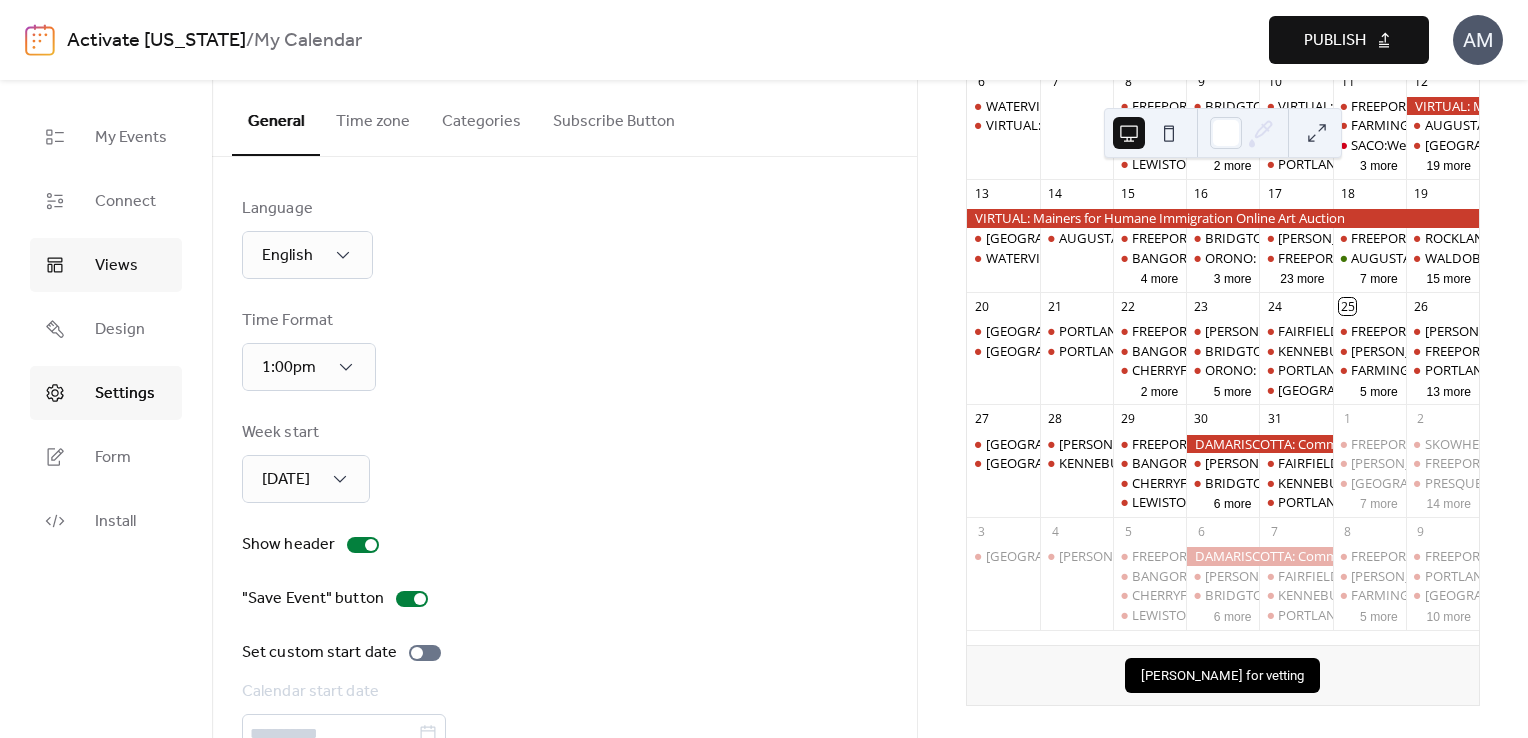 click on "Views" at bounding box center (116, 266) 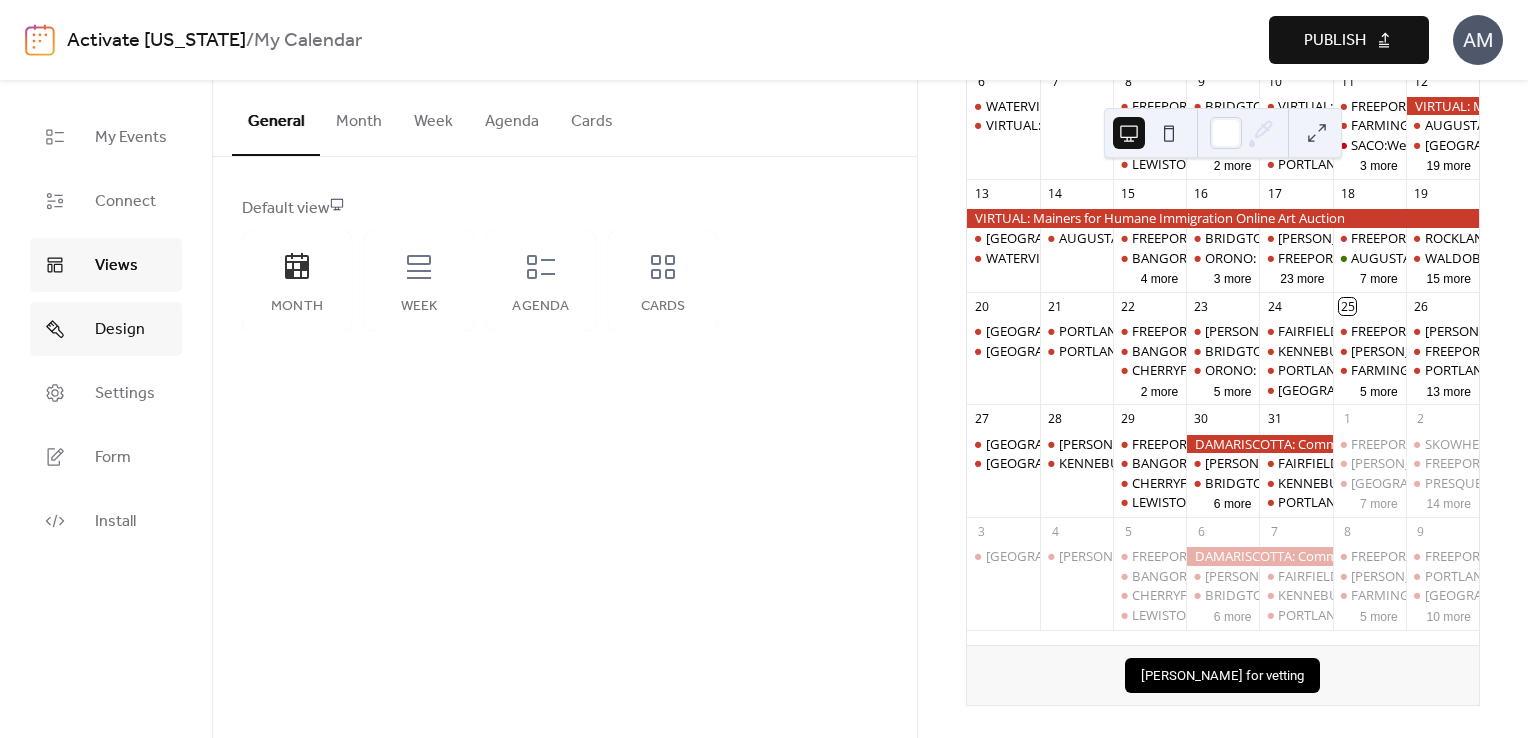 click on "Design" at bounding box center (120, 330) 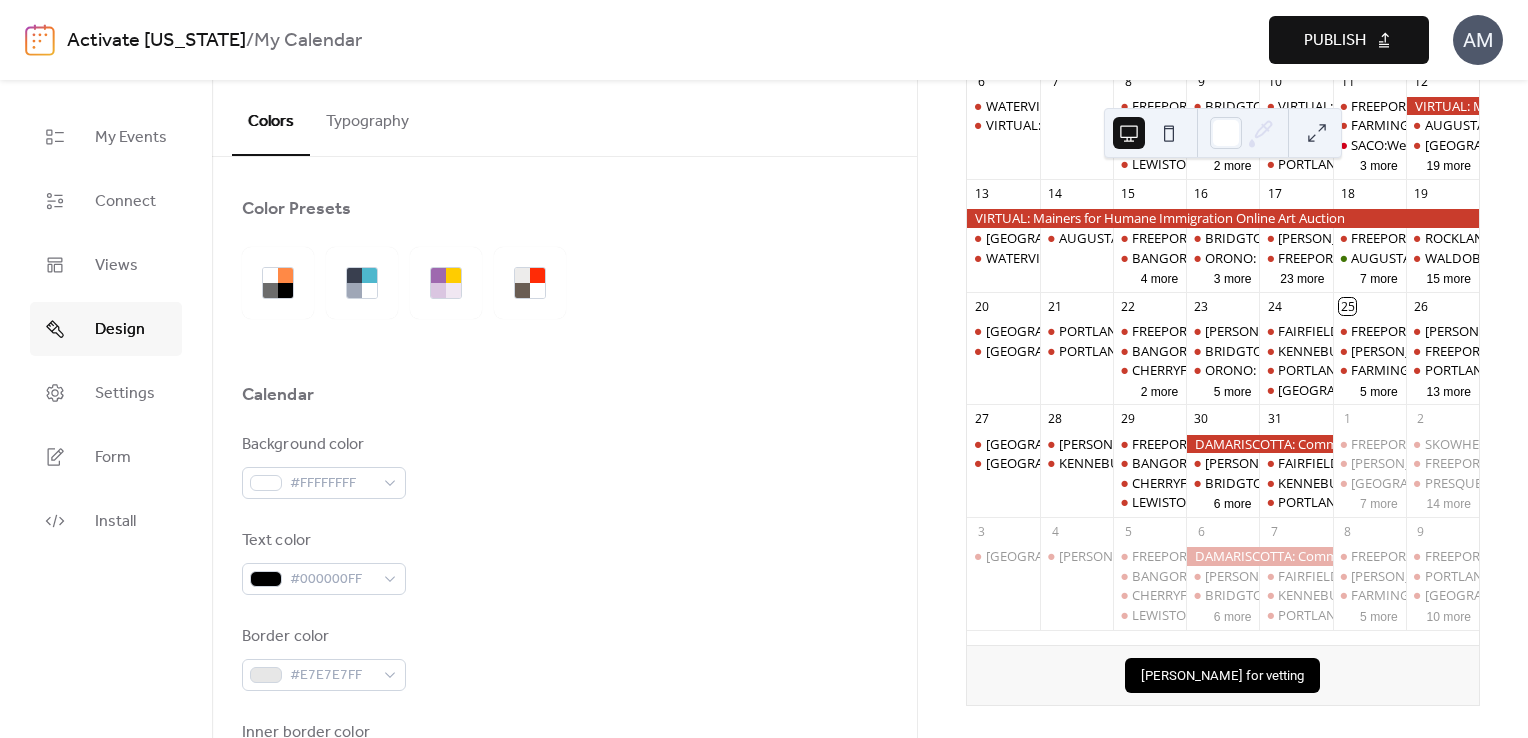 click on "My Calendar" at bounding box center (308, 41) 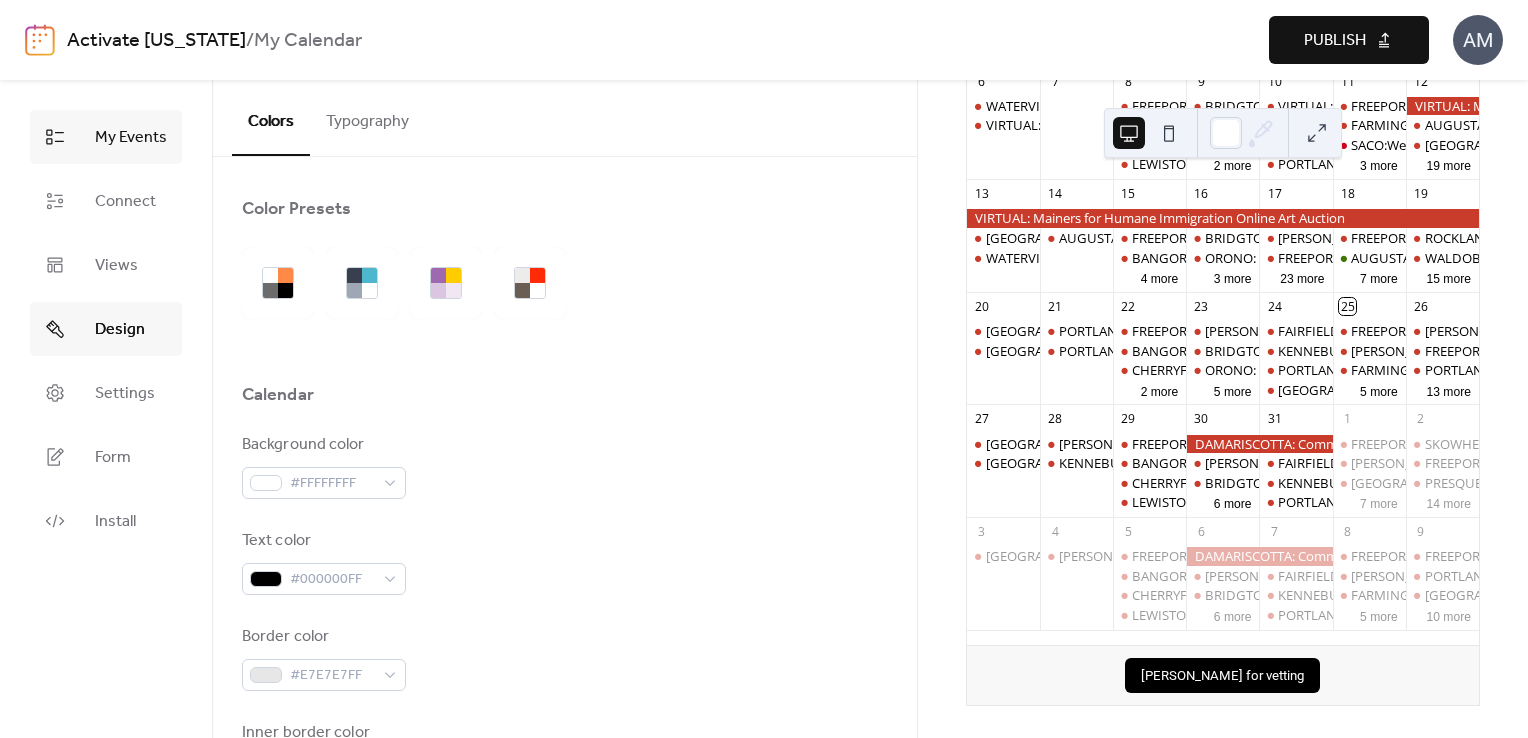 click on "My Events" at bounding box center [106, 137] 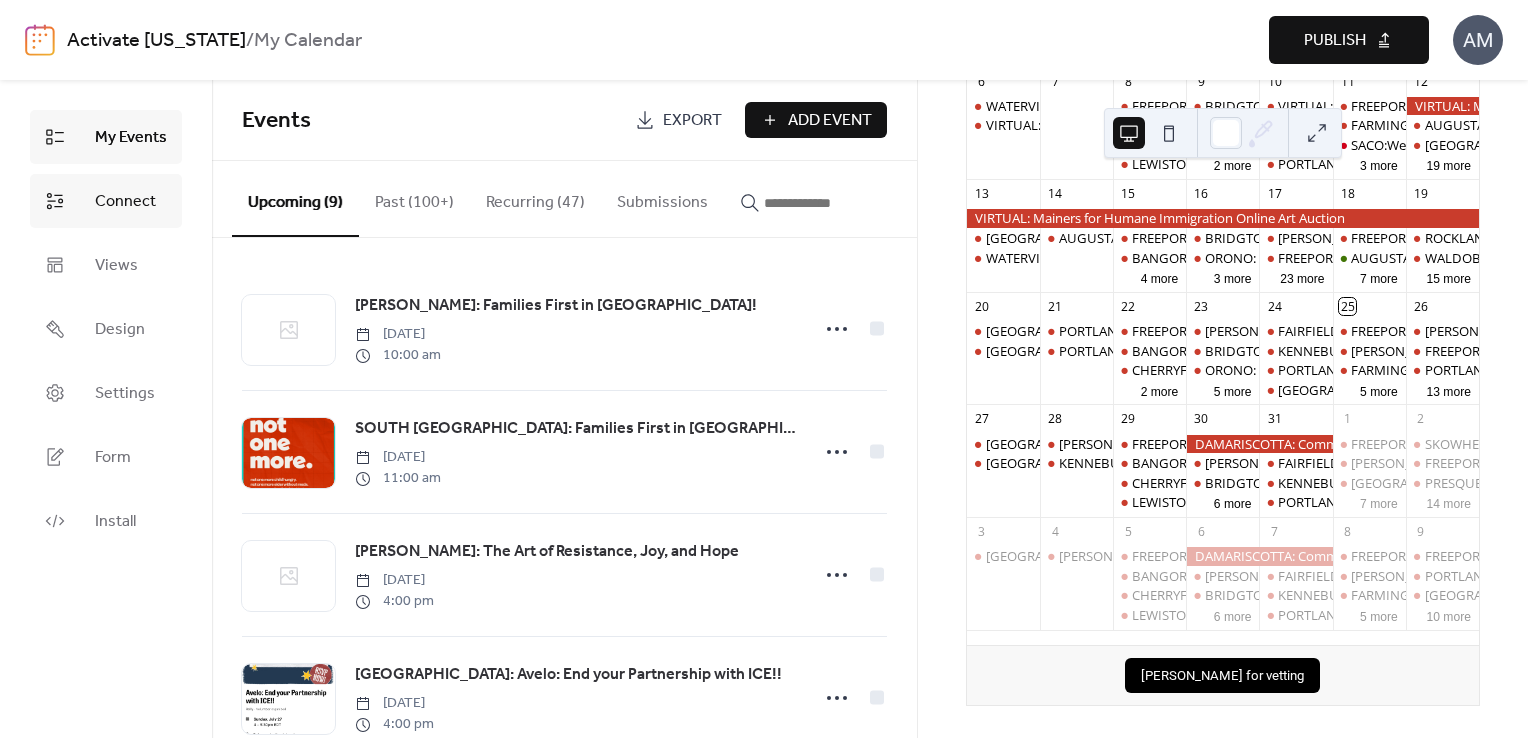 click on "Connect" at bounding box center [106, 201] 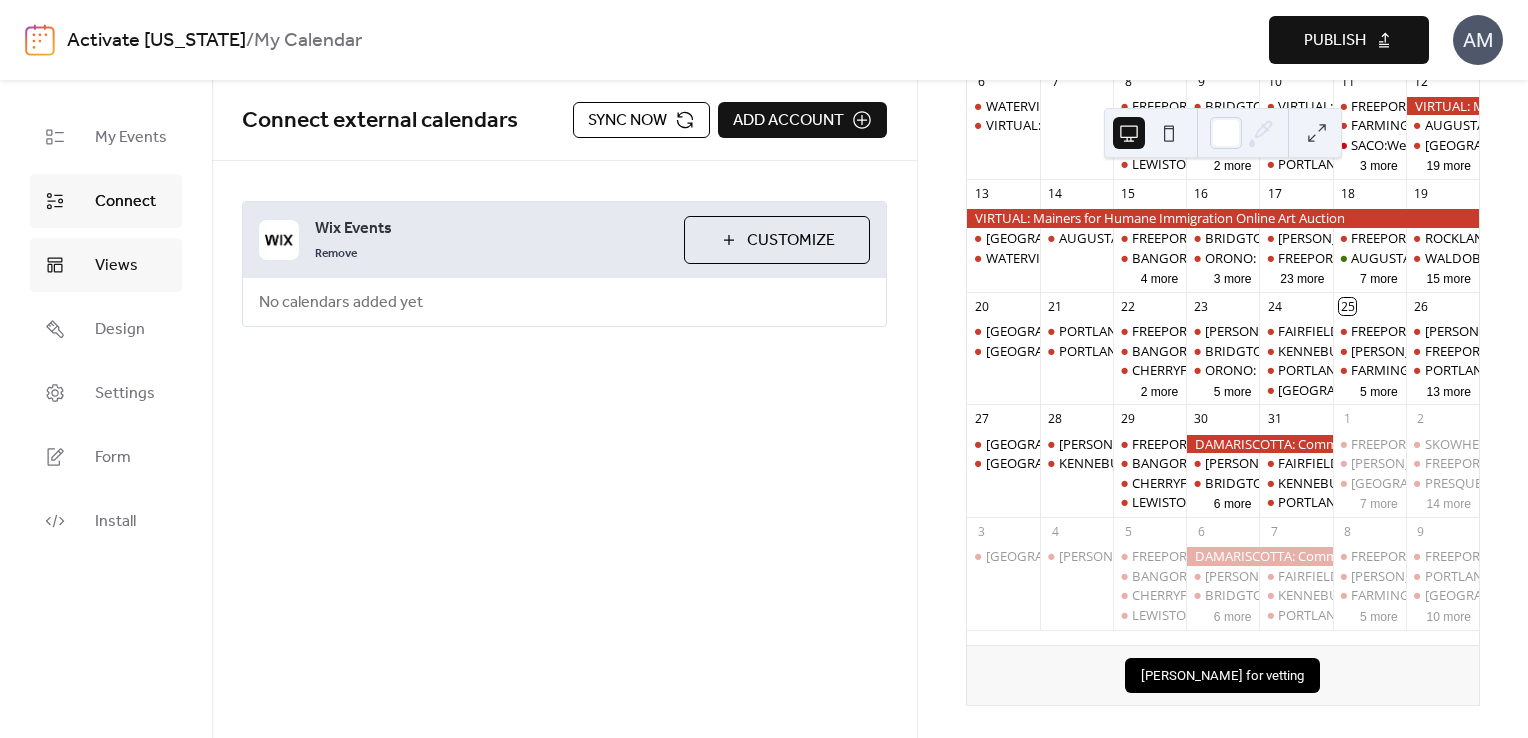 click on "Views" at bounding box center (106, 265) 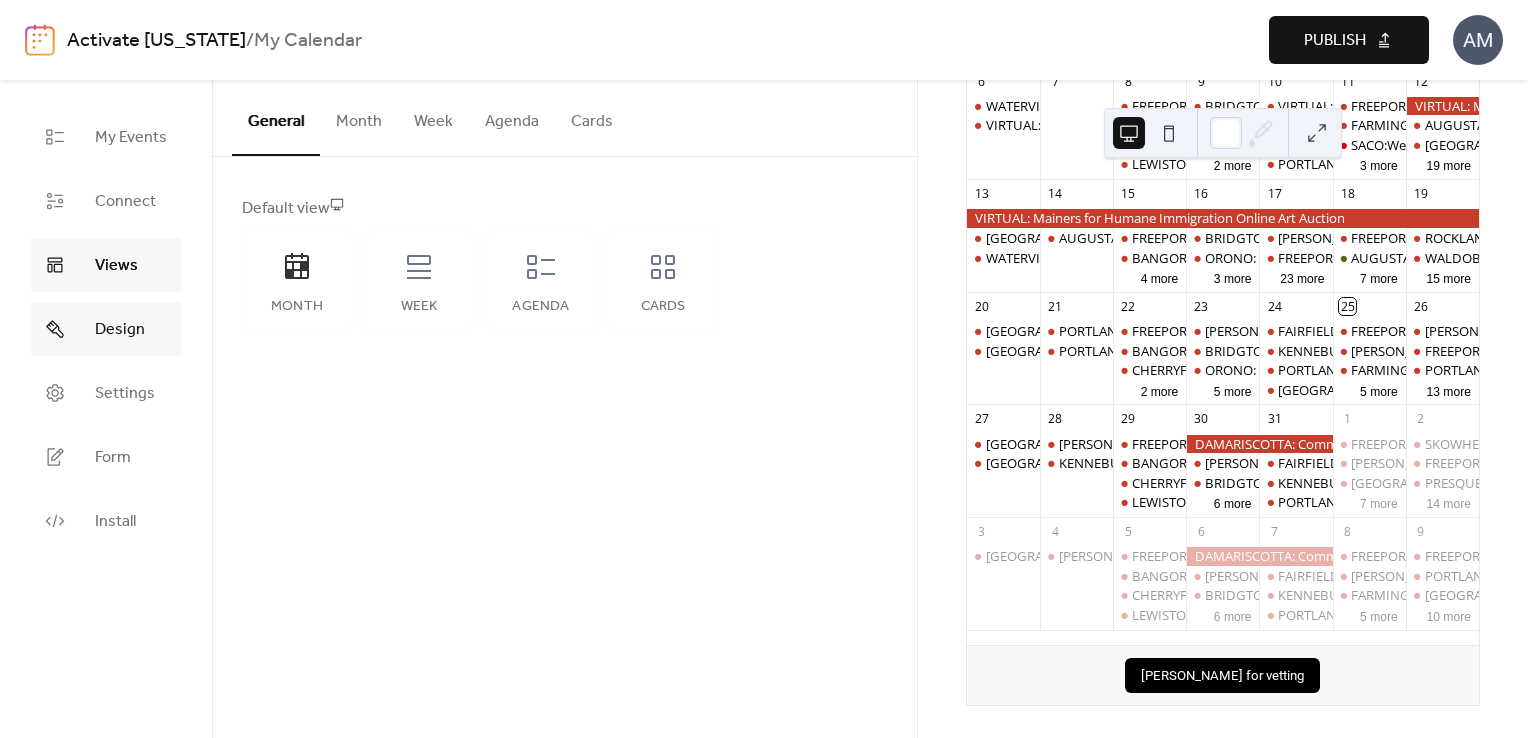 click on "Design" at bounding box center [106, 329] 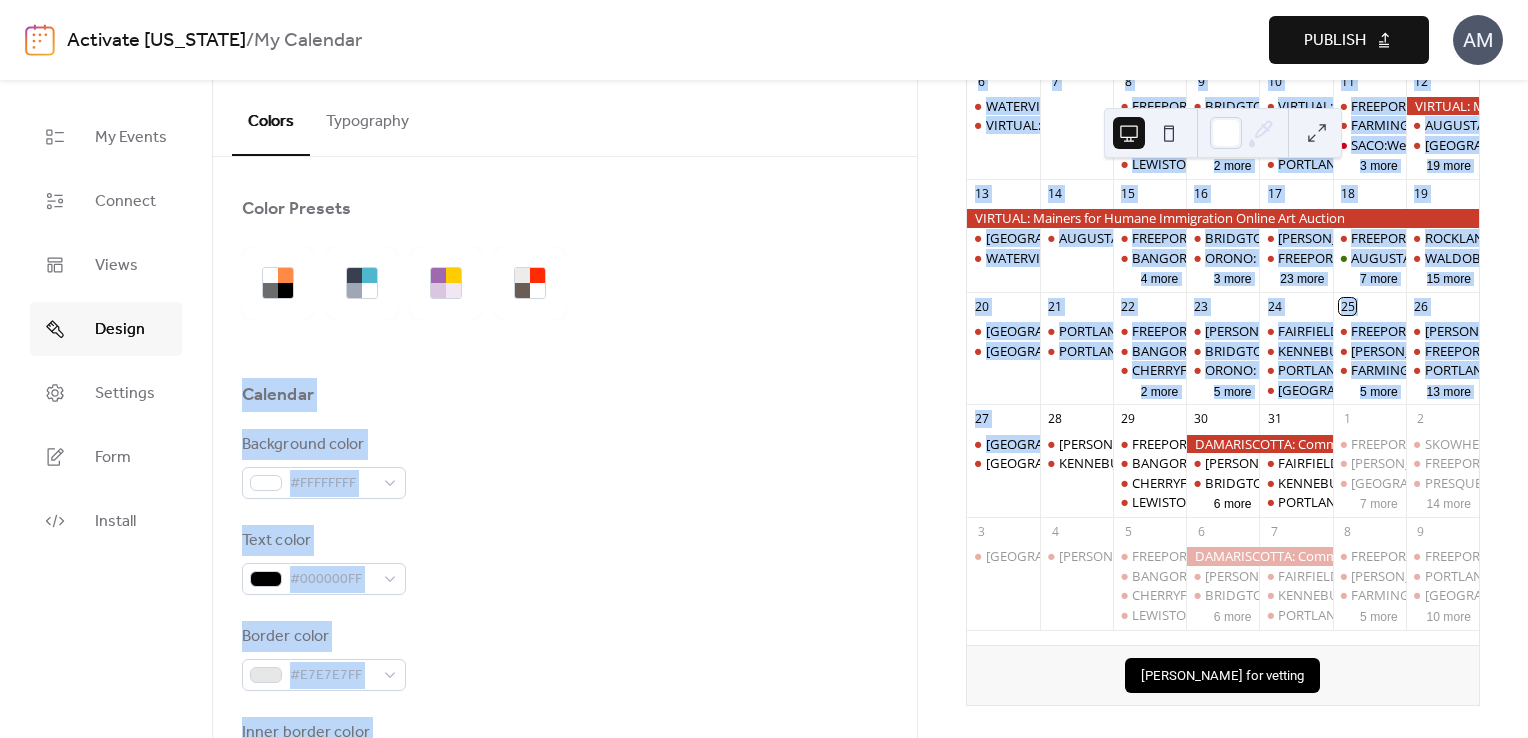 drag, startPoint x: 910, startPoint y: 274, endPoint x: 920, endPoint y: 515, distance: 241.20738 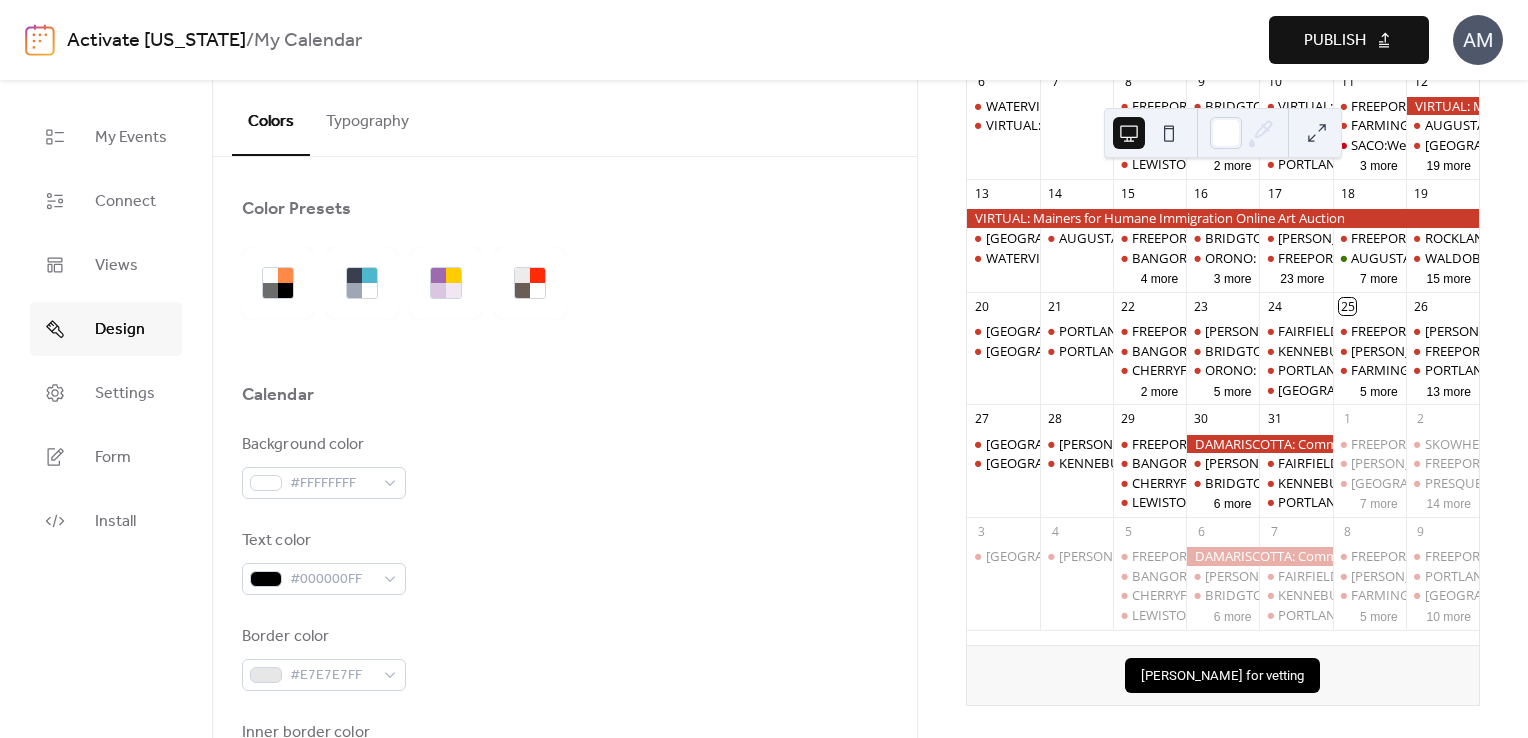 drag, startPoint x: 920, startPoint y: 515, endPoint x: 944, endPoint y: 554, distance: 45.79301 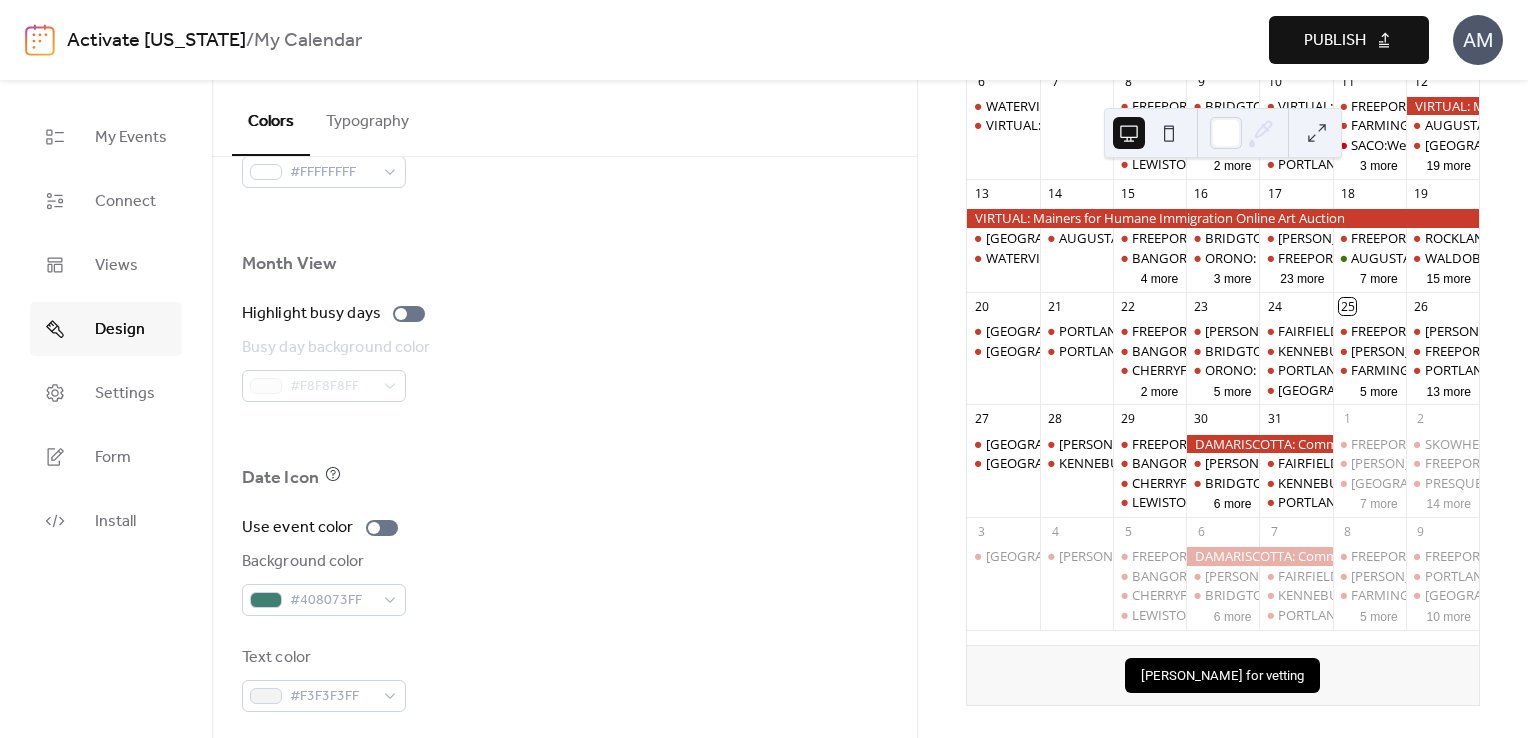 scroll, scrollTop: 1356, scrollLeft: 0, axis: vertical 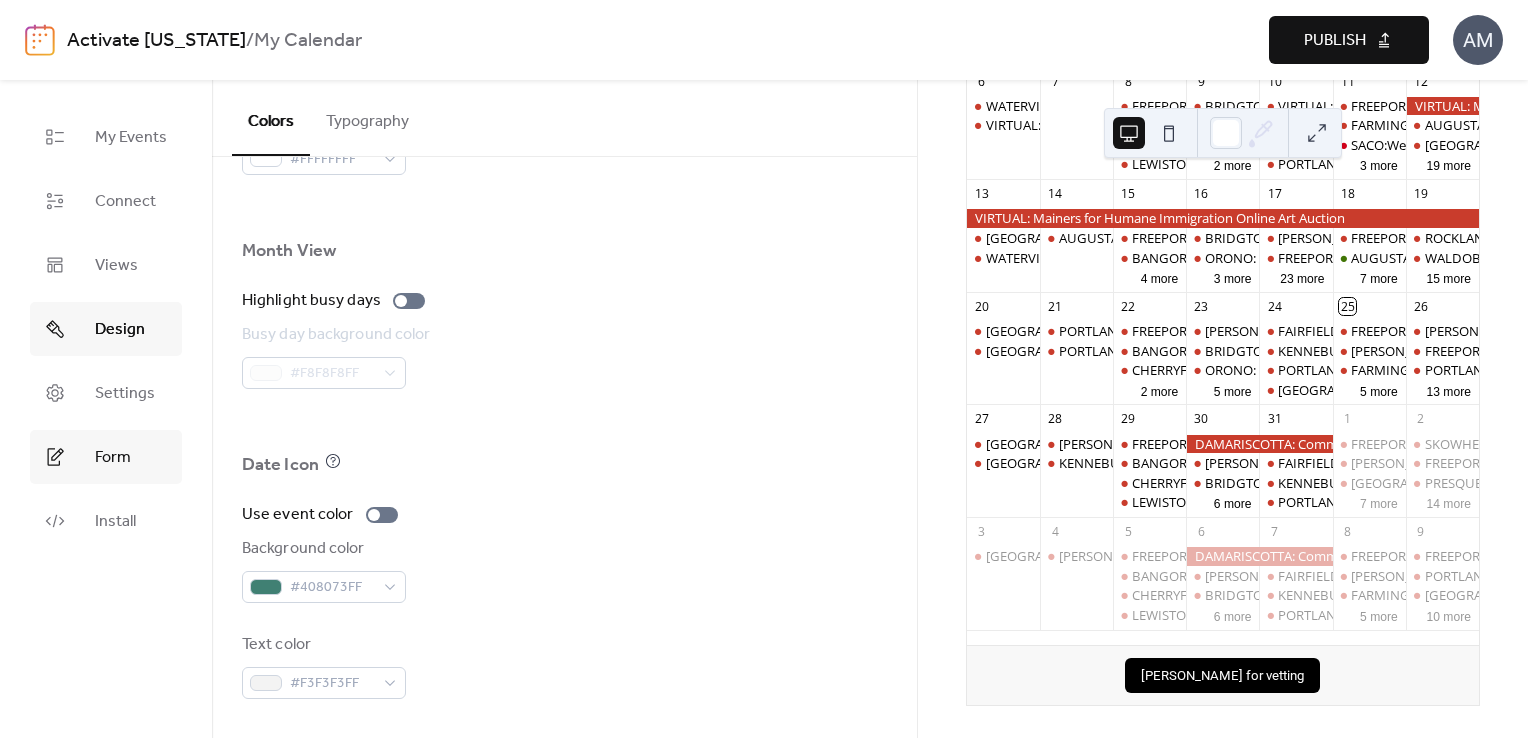 click on "Form" at bounding box center (106, 457) 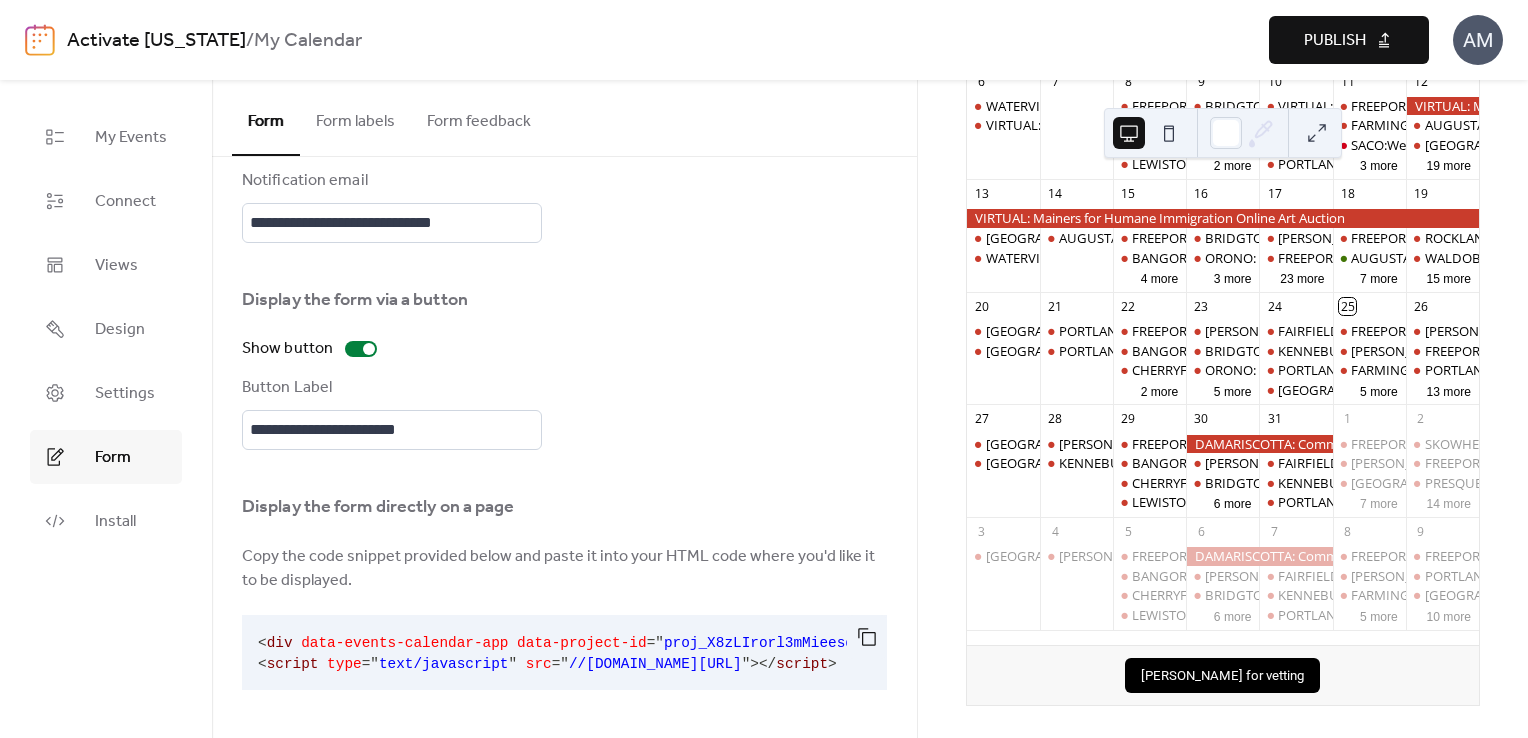 scroll, scrollTop: 0, scrollLeft: 0, axis: both 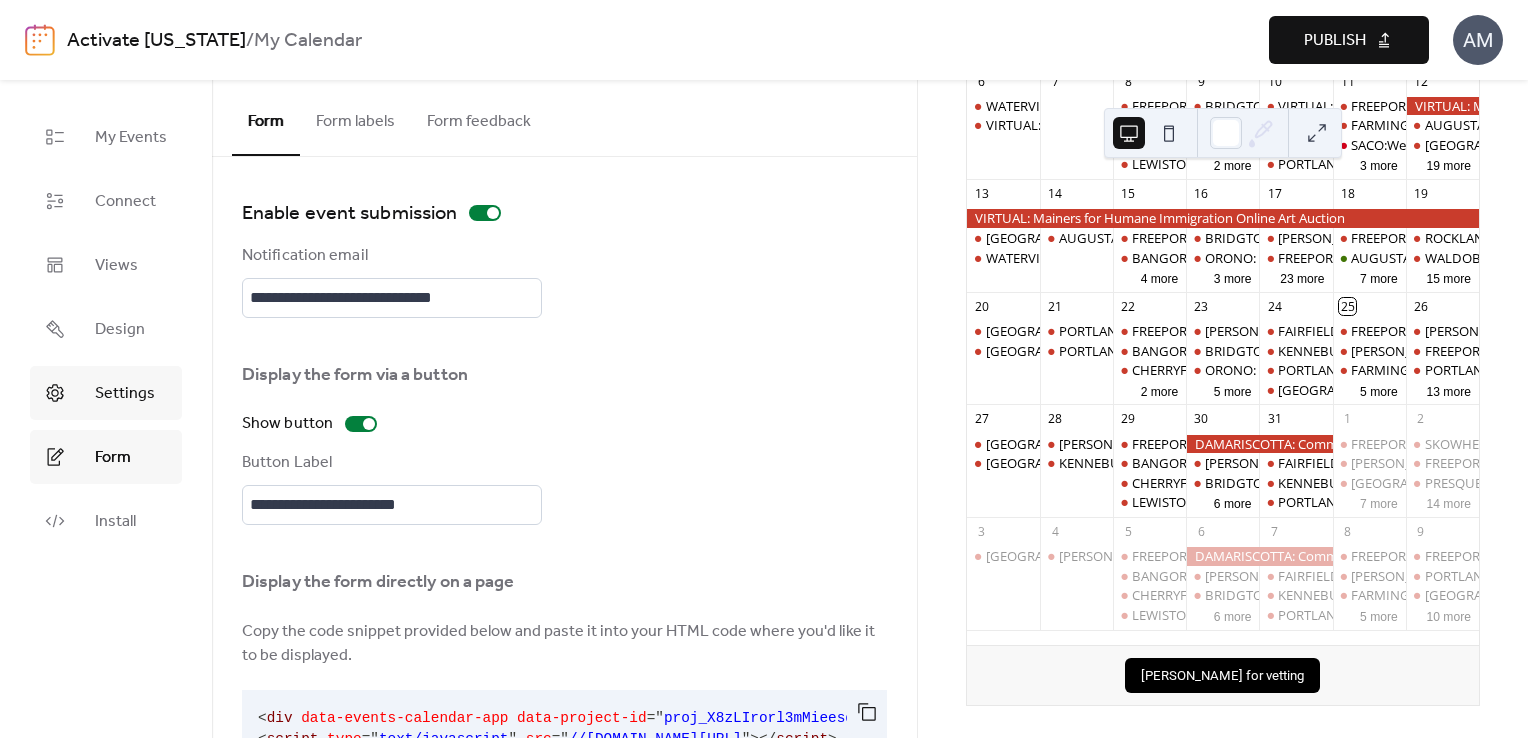 click on "Settings" at bounding box center (125, 394) 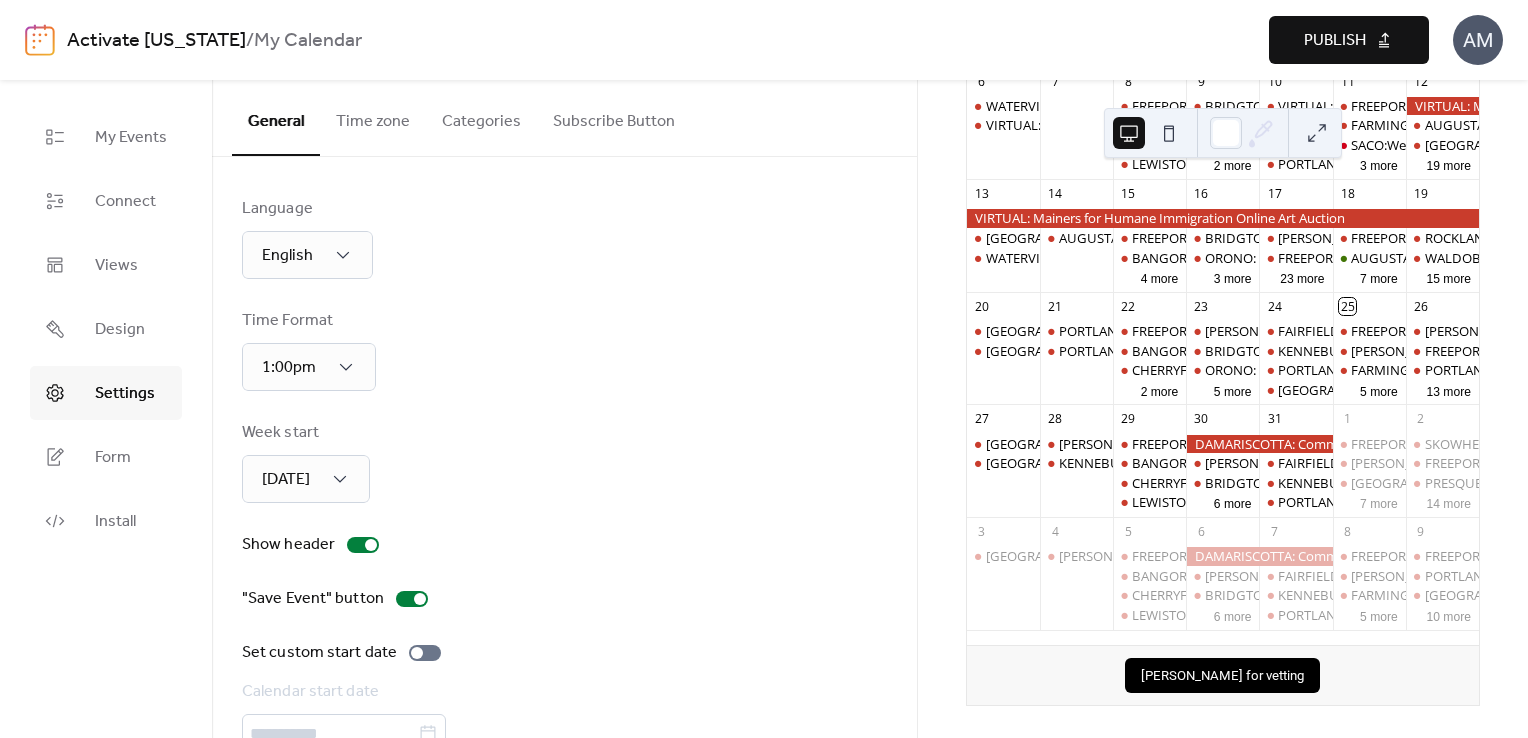 scroll, scrollTop: 0, scrollLeft: 0, axis: both 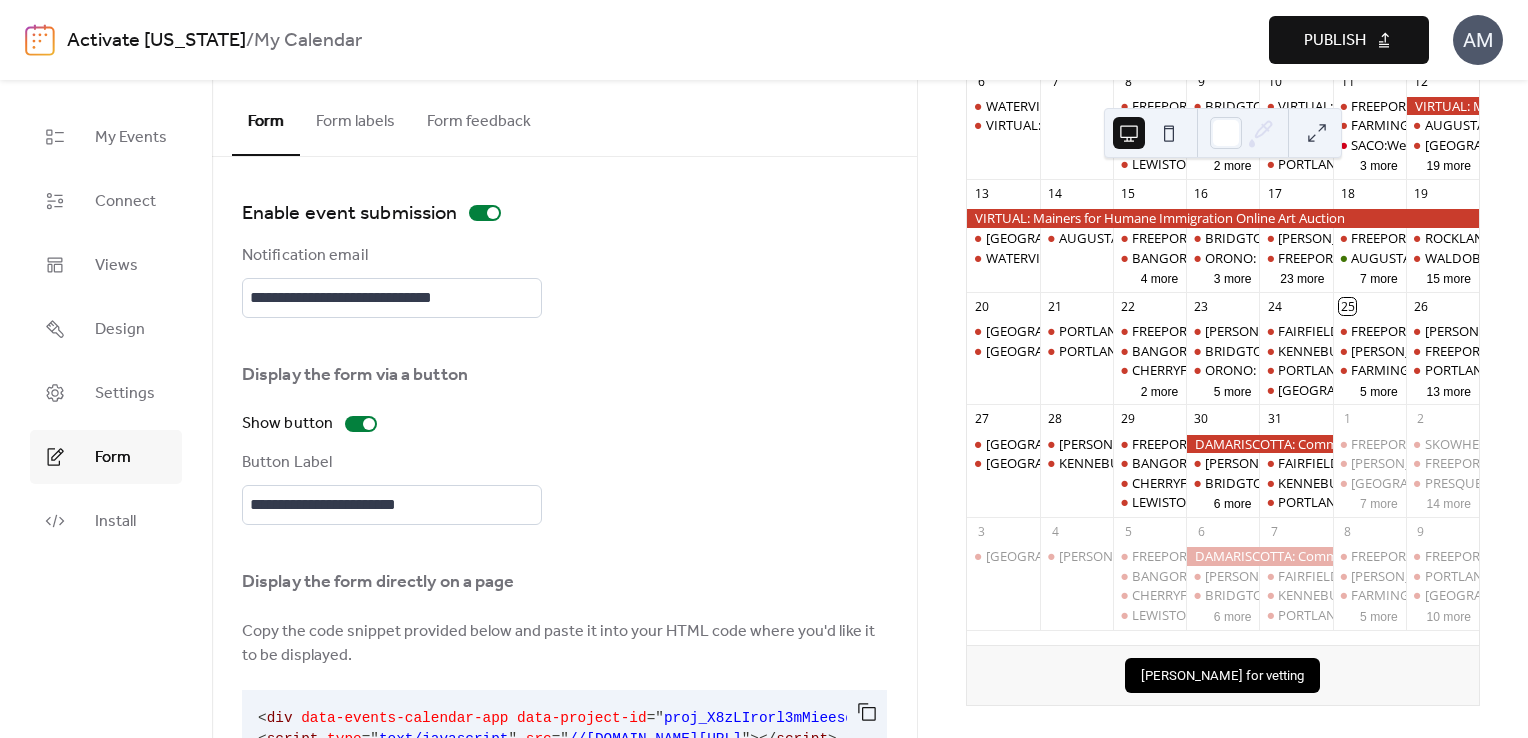 click on "My Calendar" at bounding box center [308, 41] 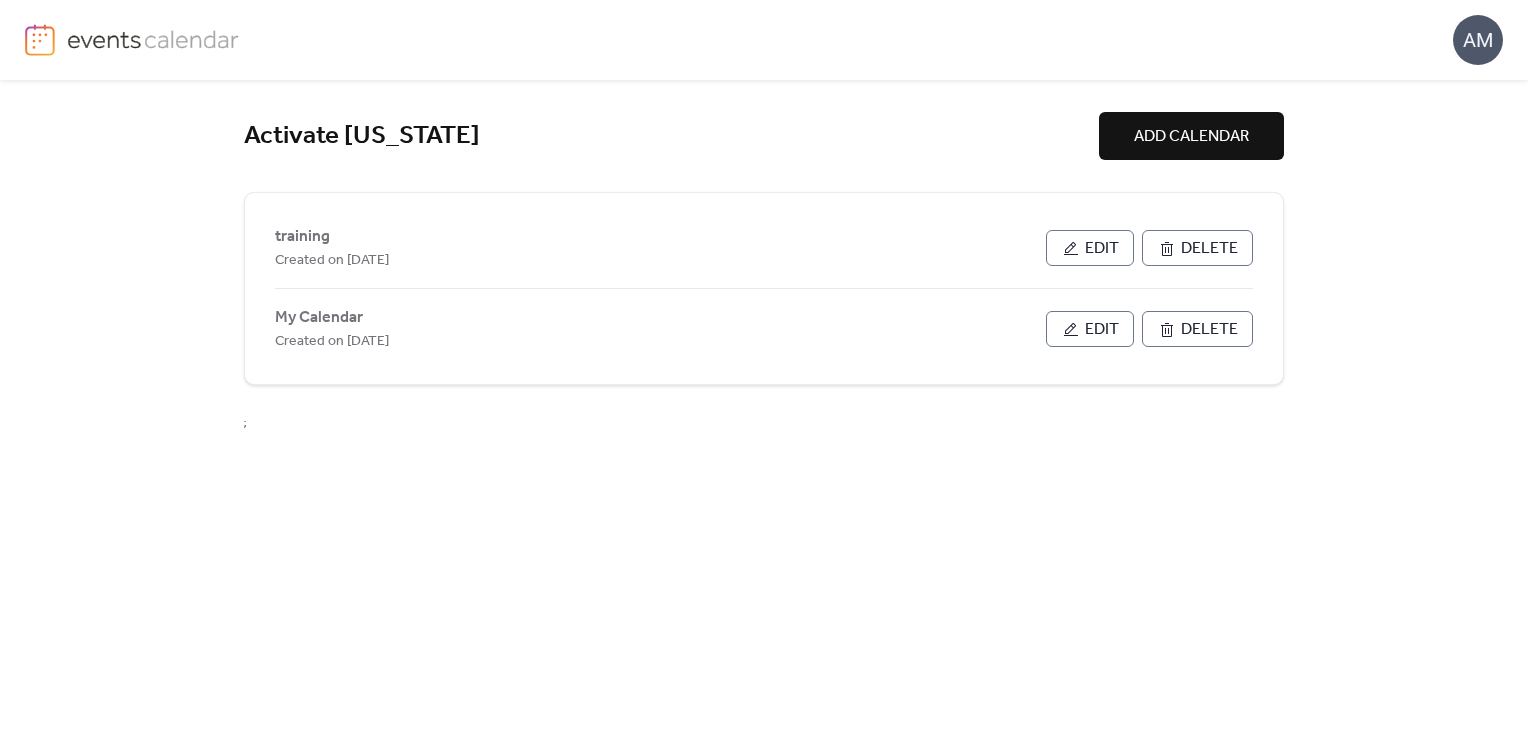 drag, startPoint x: 325, startPoint y: 311, endPoint x: 854, endPoint y: 430, distance: 542.2195 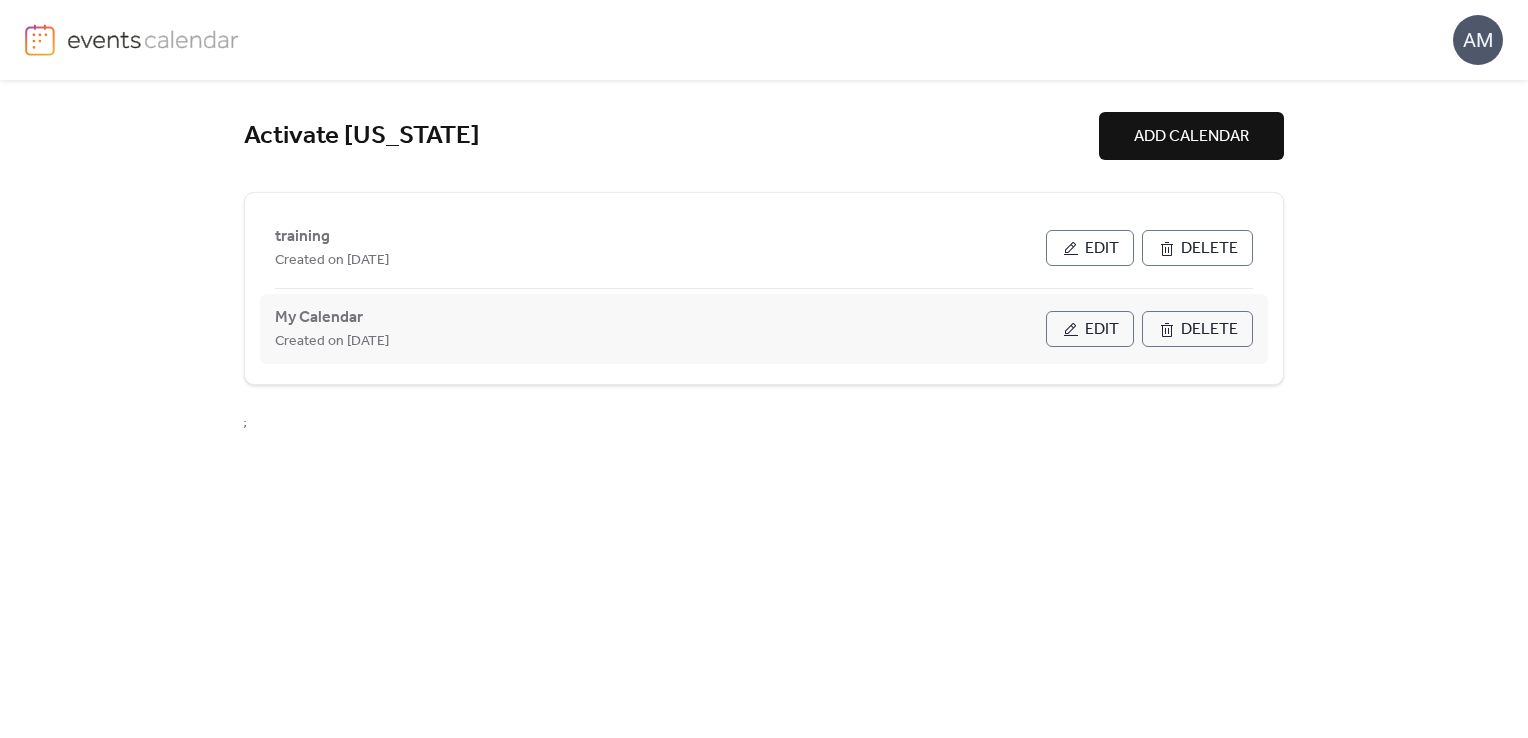click on "Edit" at bounding box center [1090, 329] 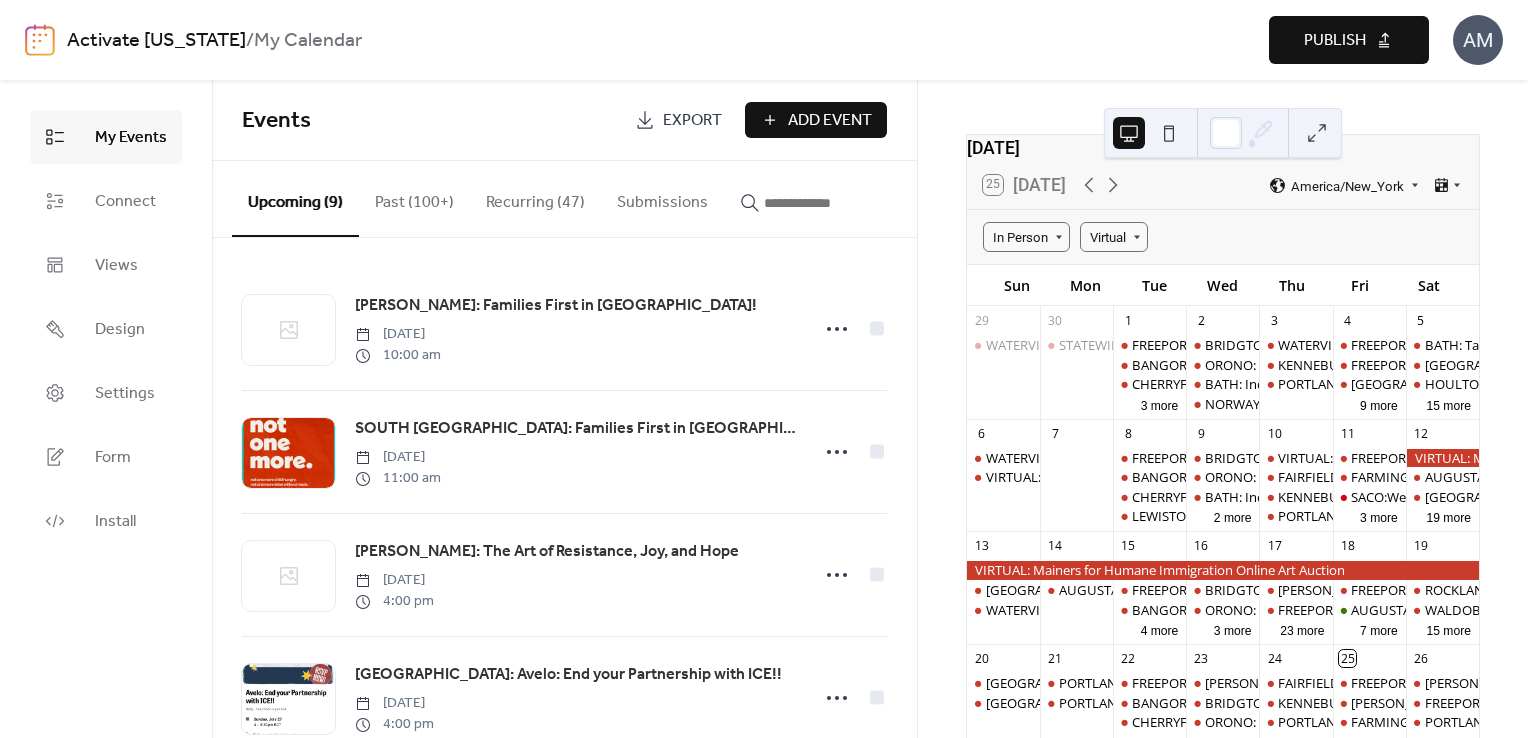 scroll, scrollTop: 0, scrollLeft: 0, axis: both 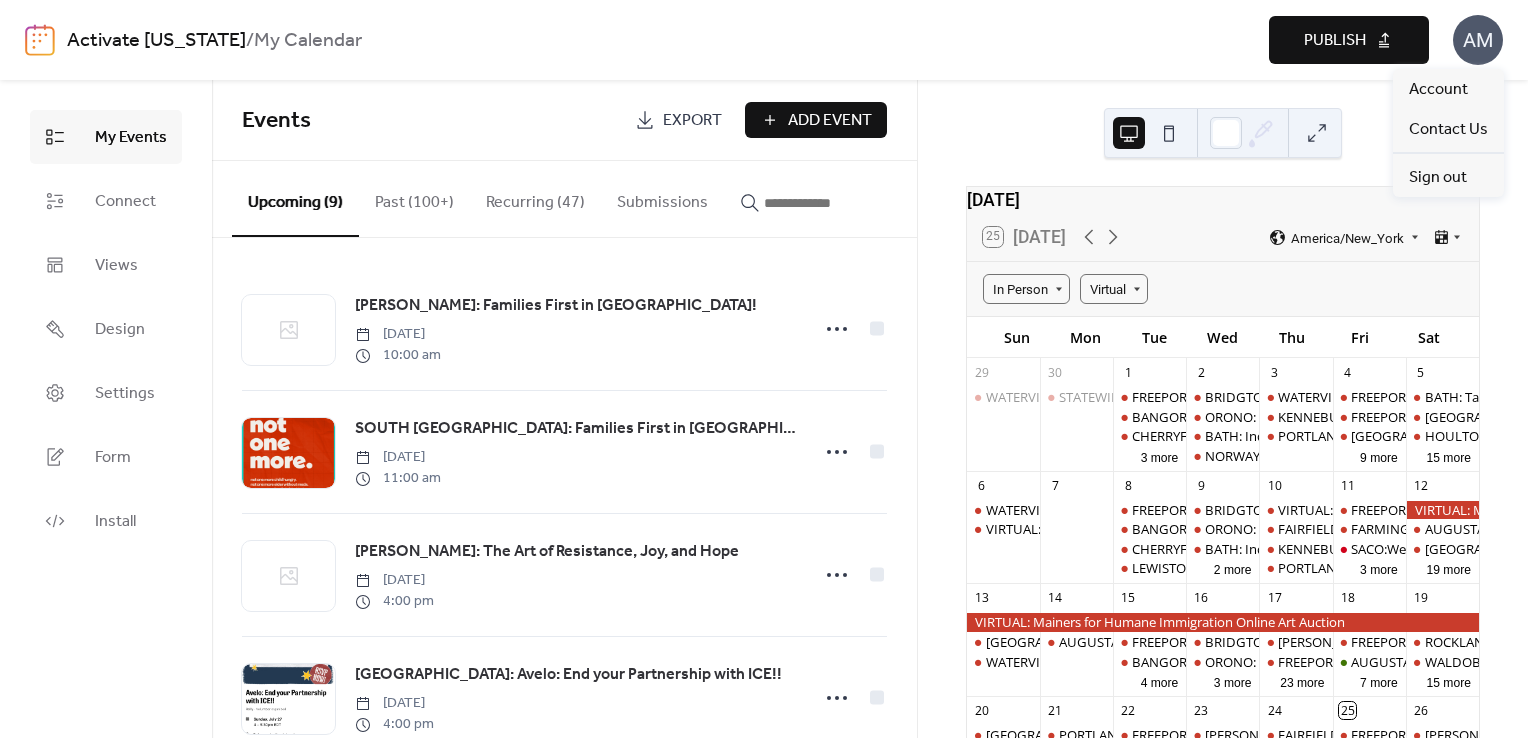 click on "AM" at bounding box center (1478, 40) 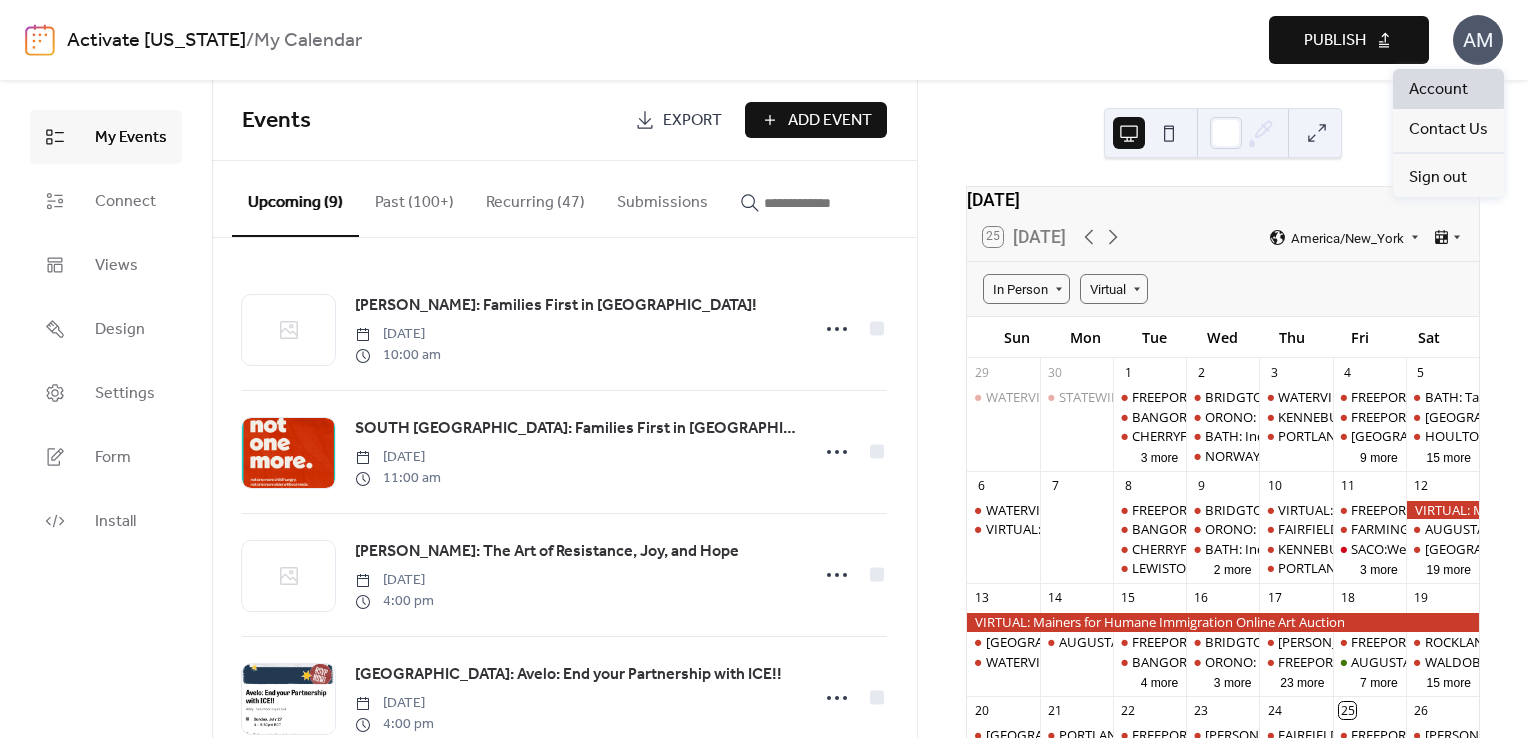 click on "Account" at bounding box center (1438, 90) 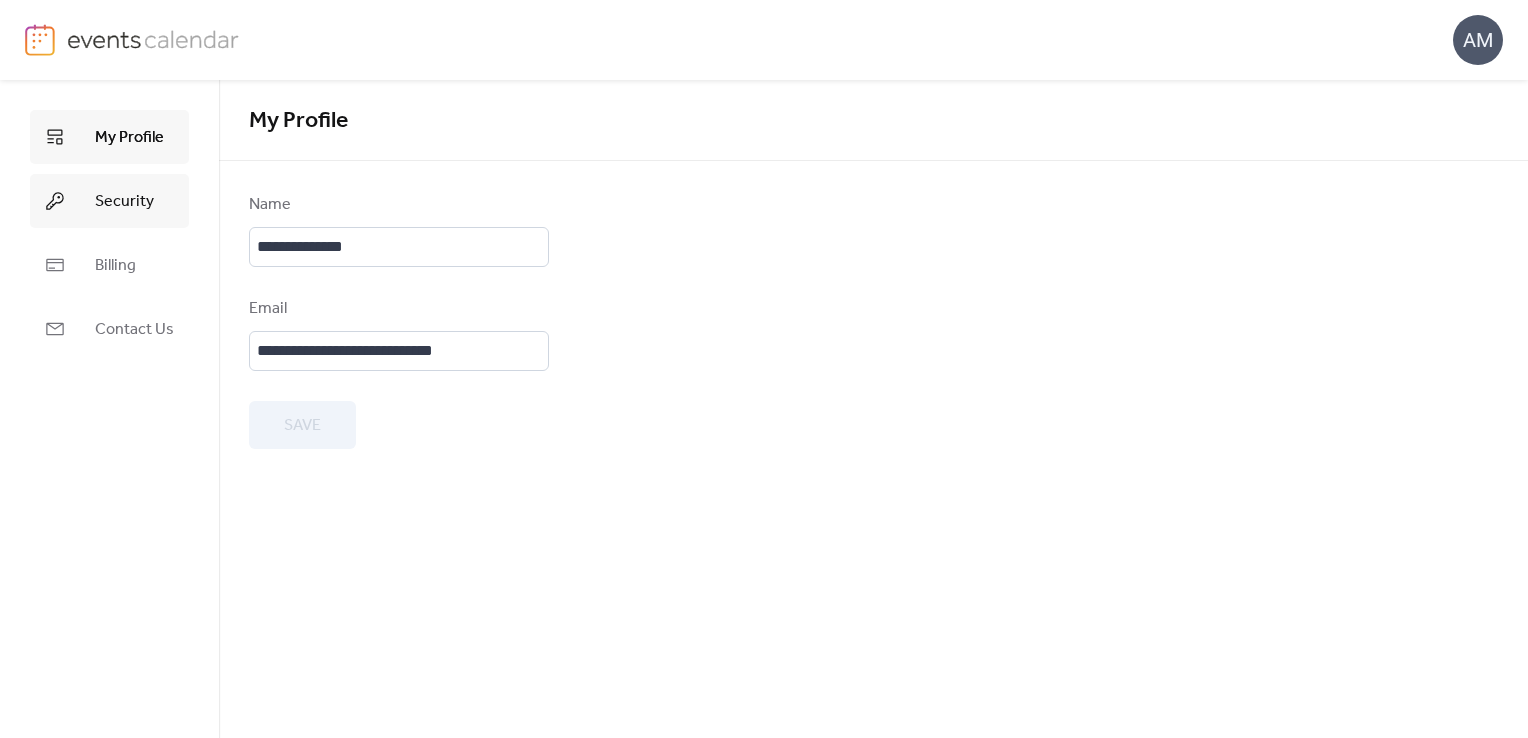 click on "Security" at bounding box center (124, 202) 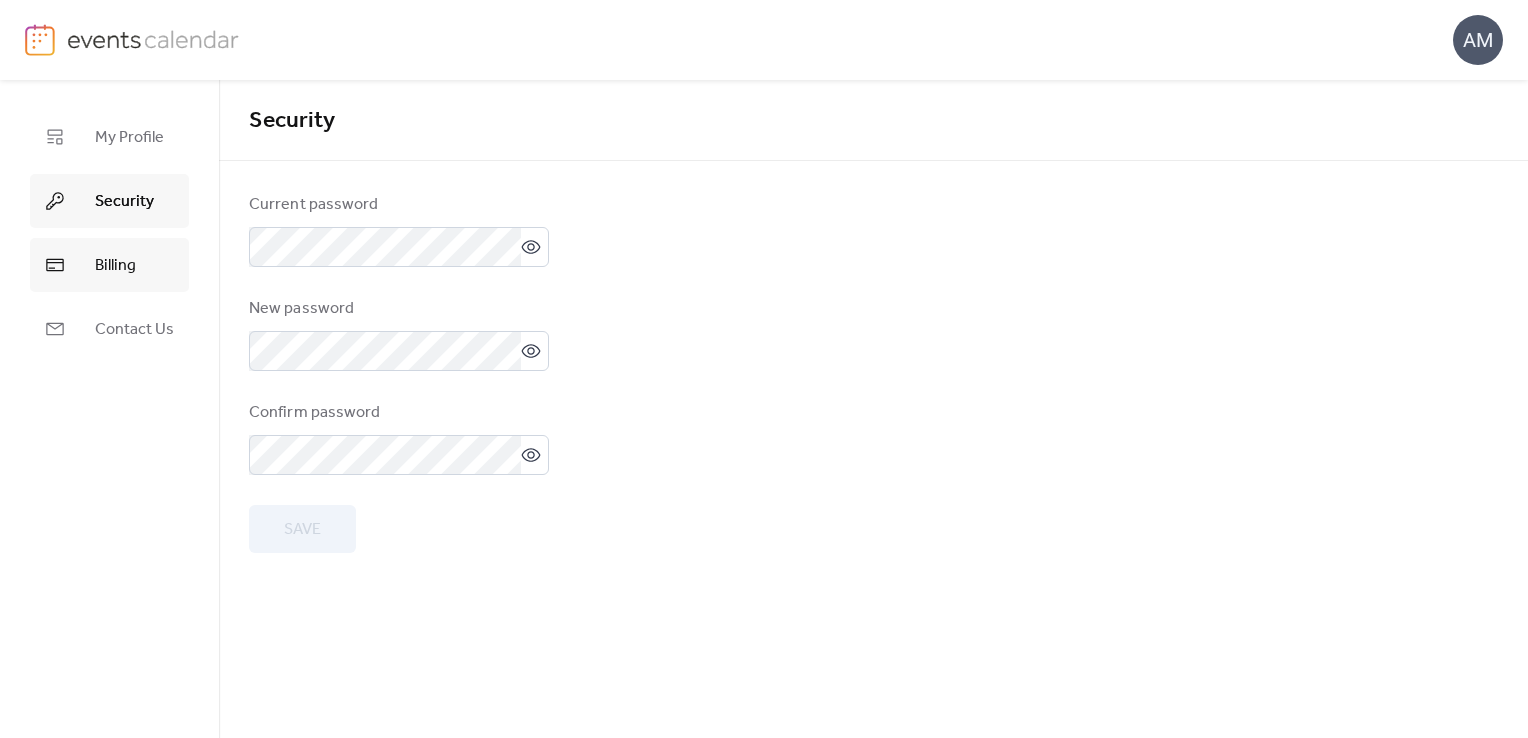 click on "Billing" at bounding box center [115, 266] 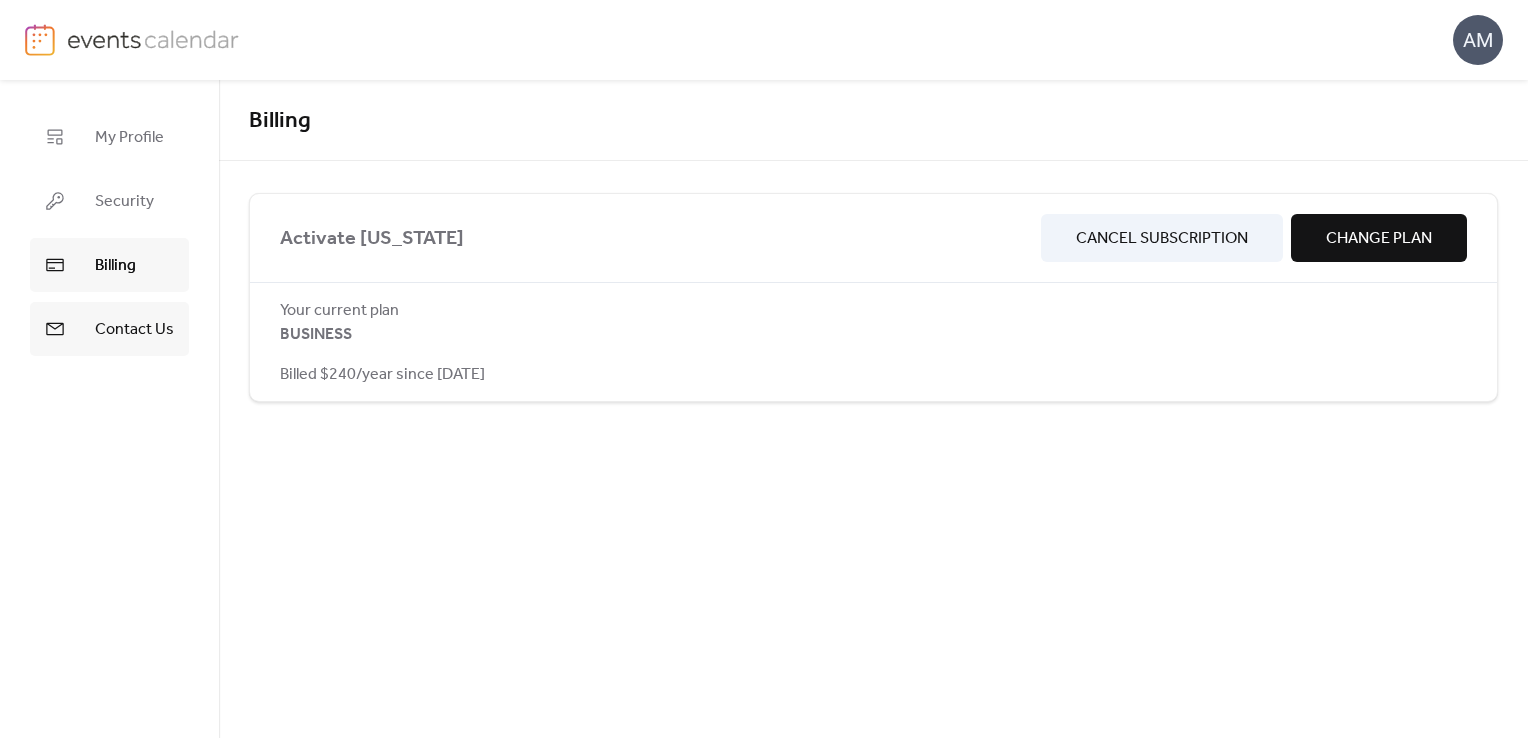 click on "Contact Us" at bounding box center [134, 330] 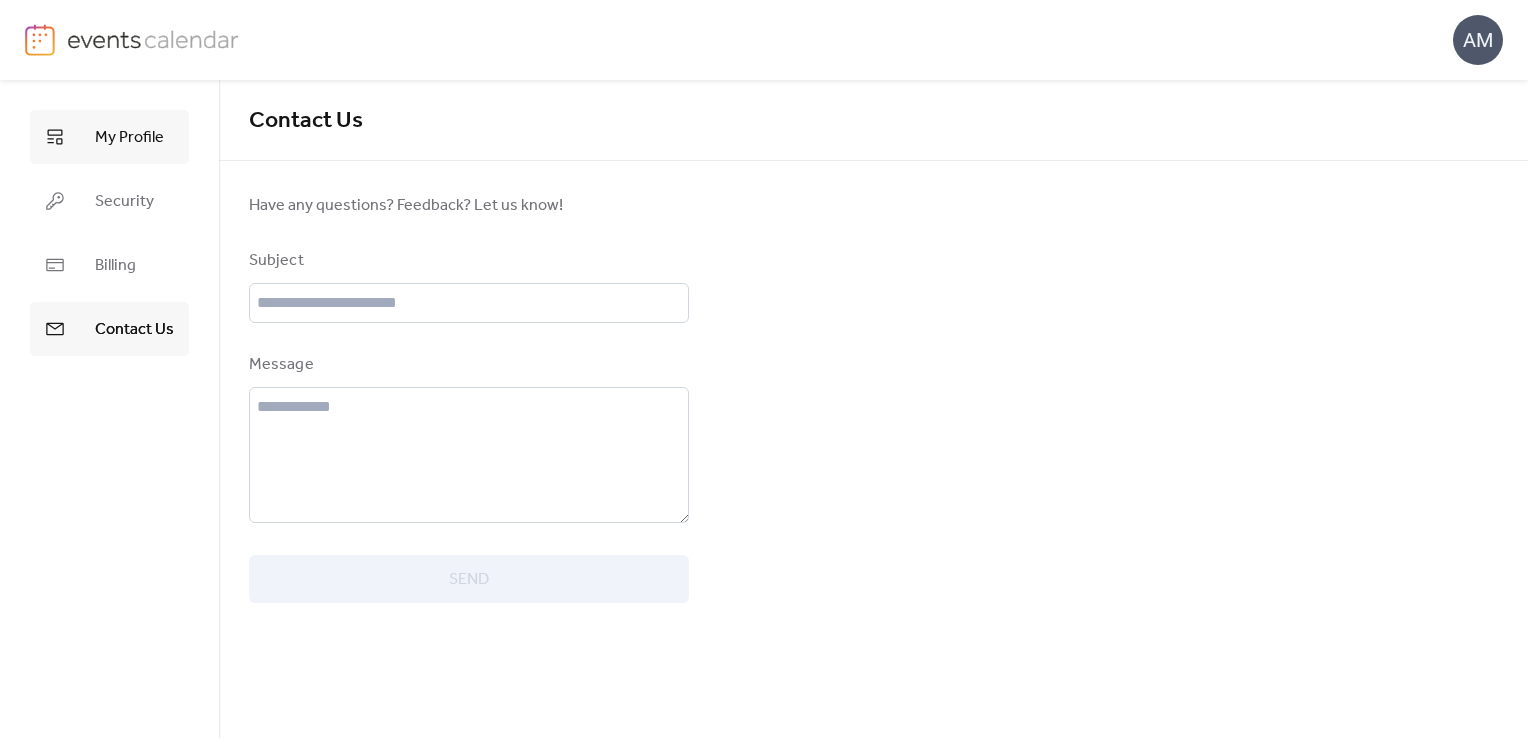 click on "My Profile" at bounding box center (129, 138) 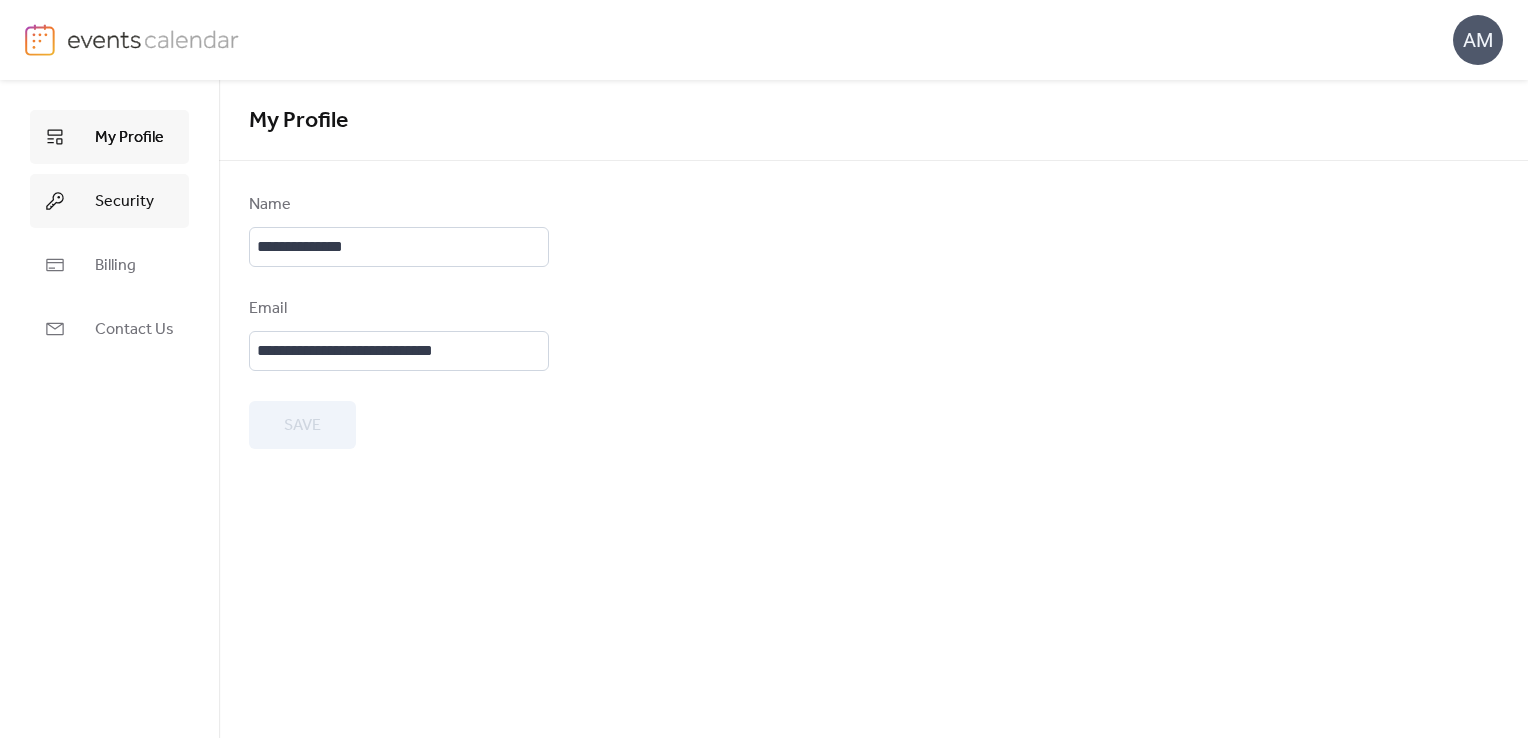 click on "Security" at bounding box center (124, 202) 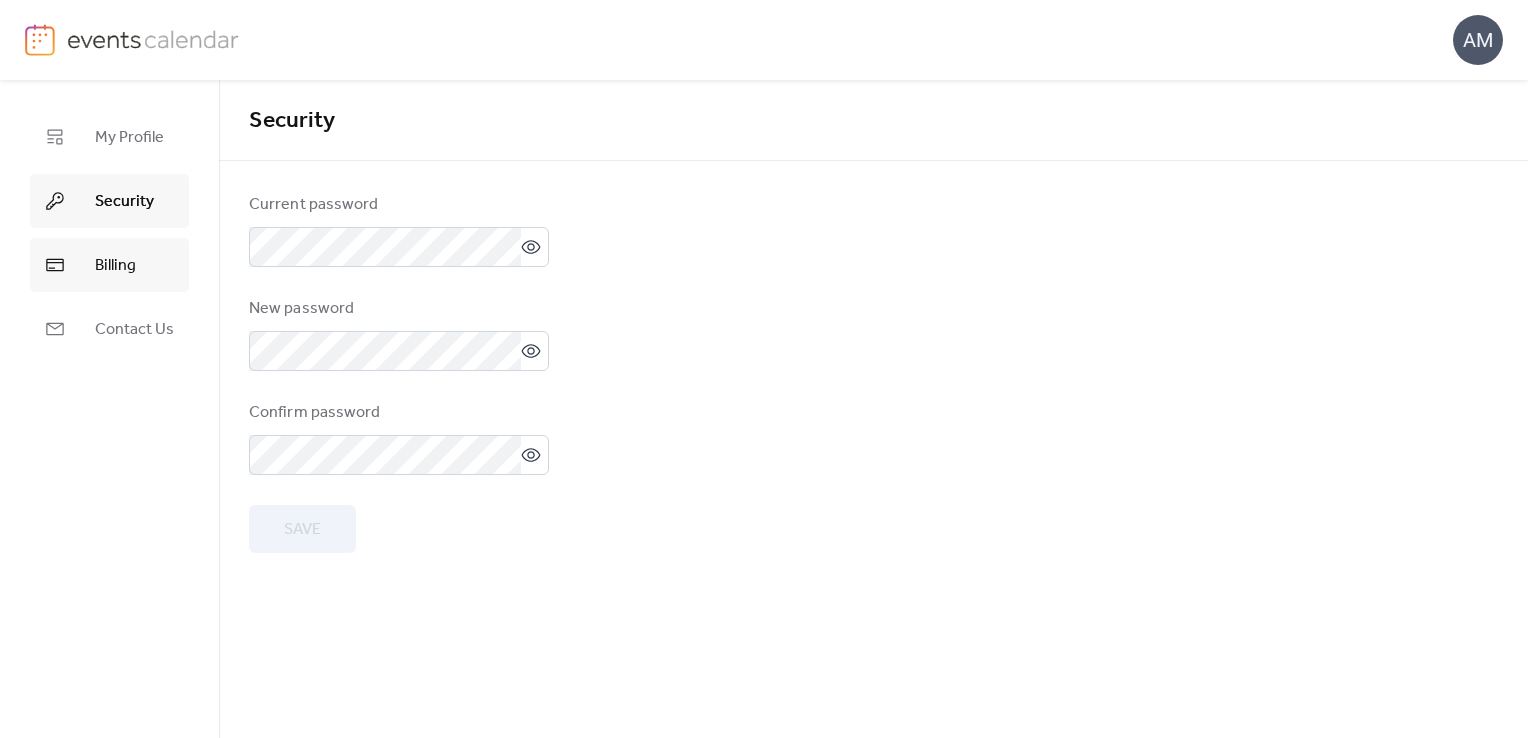 click on "Billing" at bounding box center [115, 266] 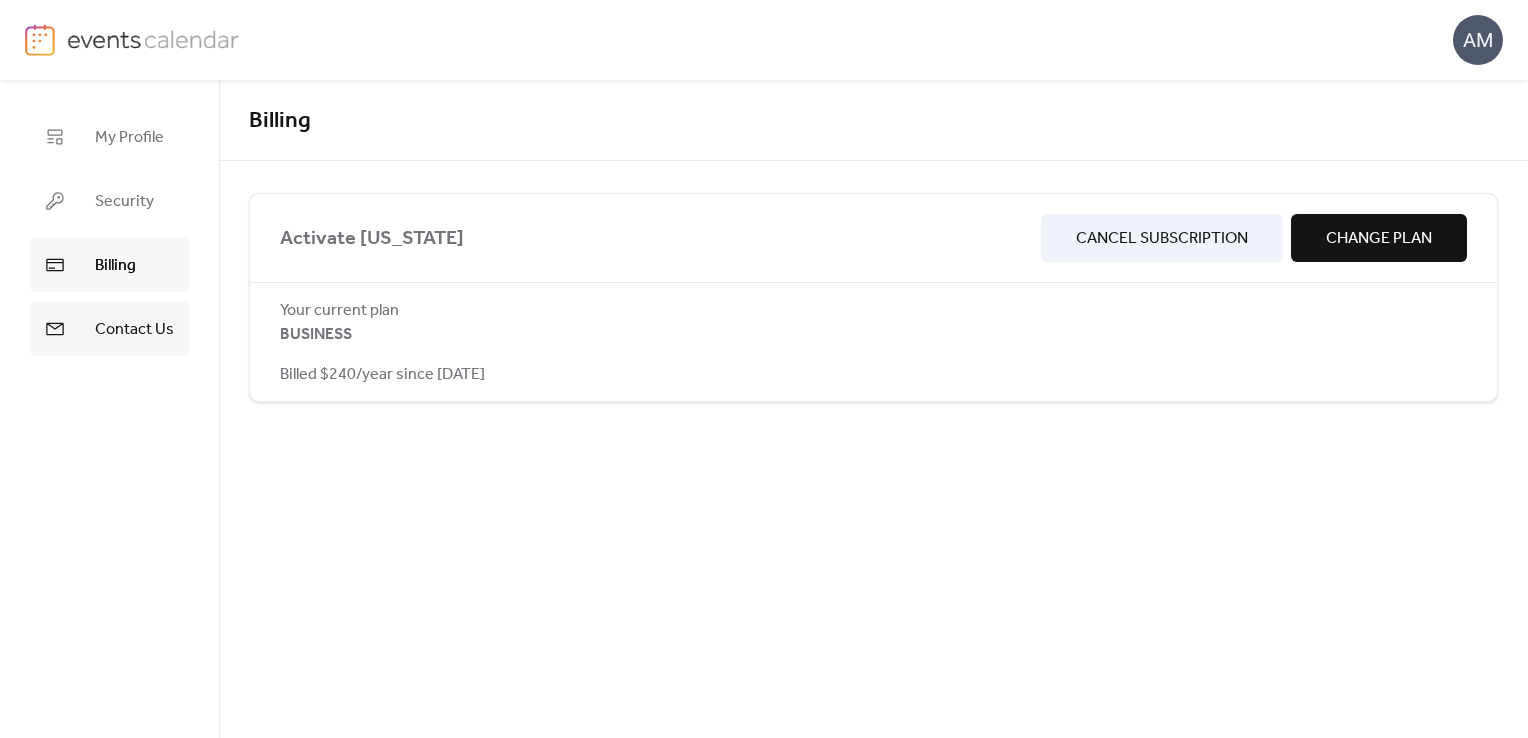 click on "Contact Us" at bounding box center (134, 330) 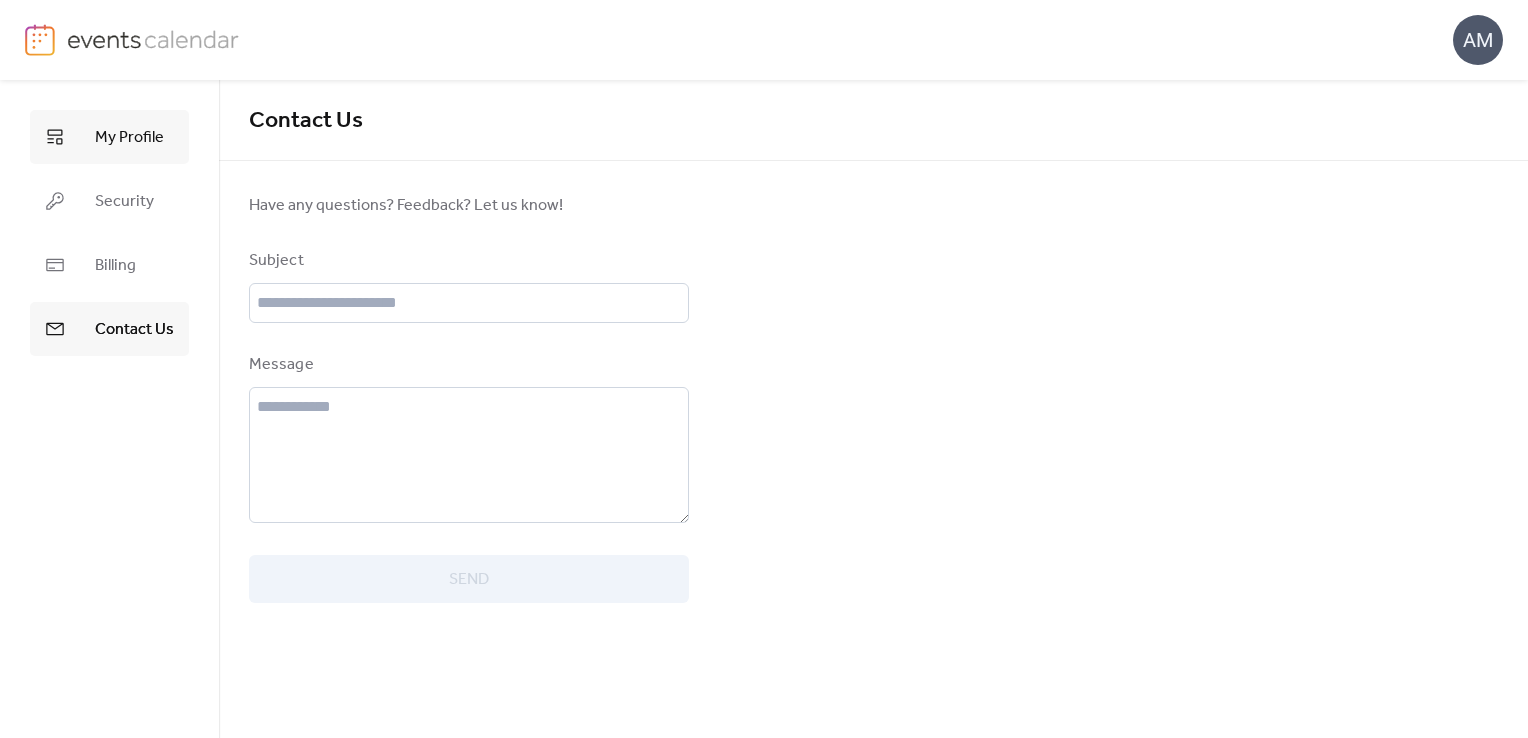 click on "My Profile" at bounding box center (129, 138) 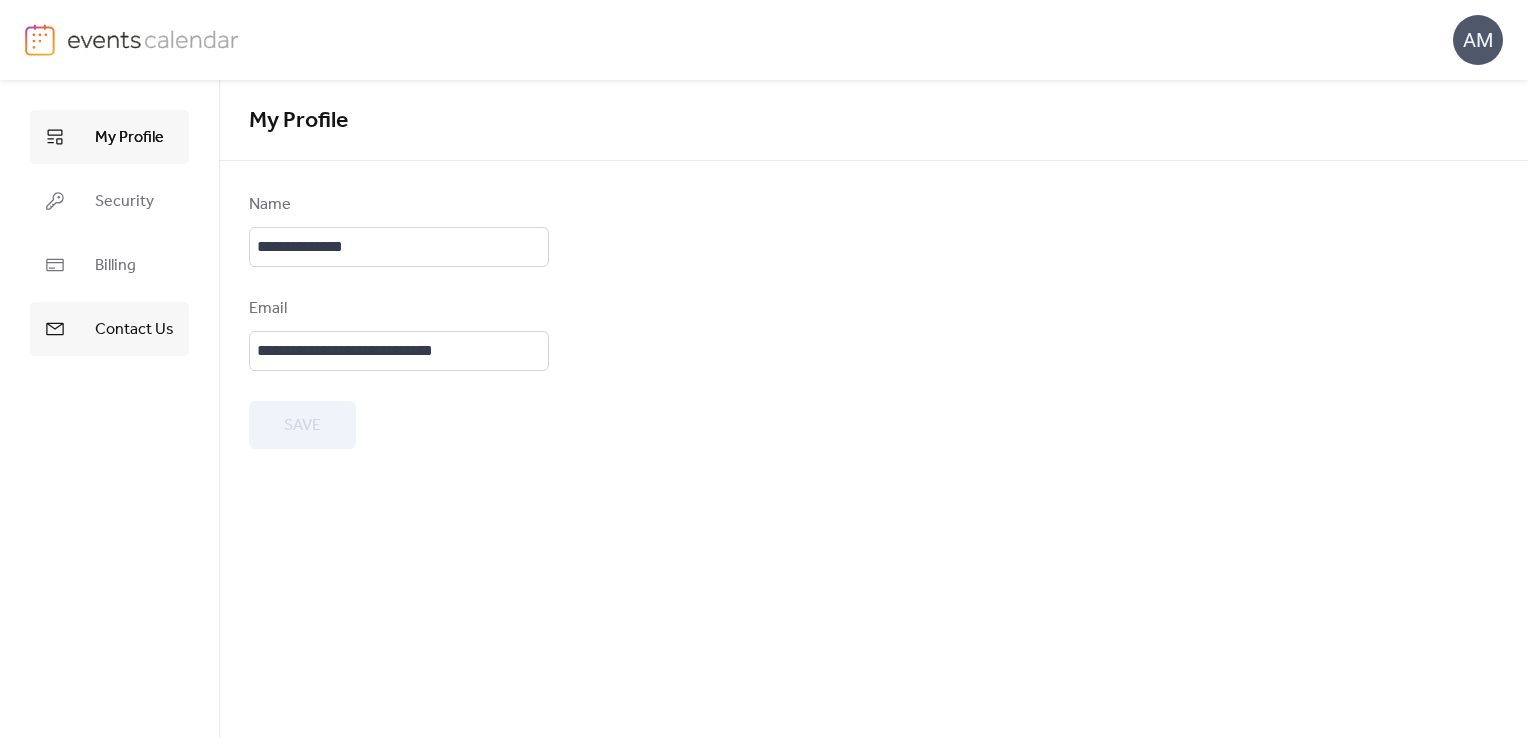 click on "Contact Us" at bounding box center (134, 330) 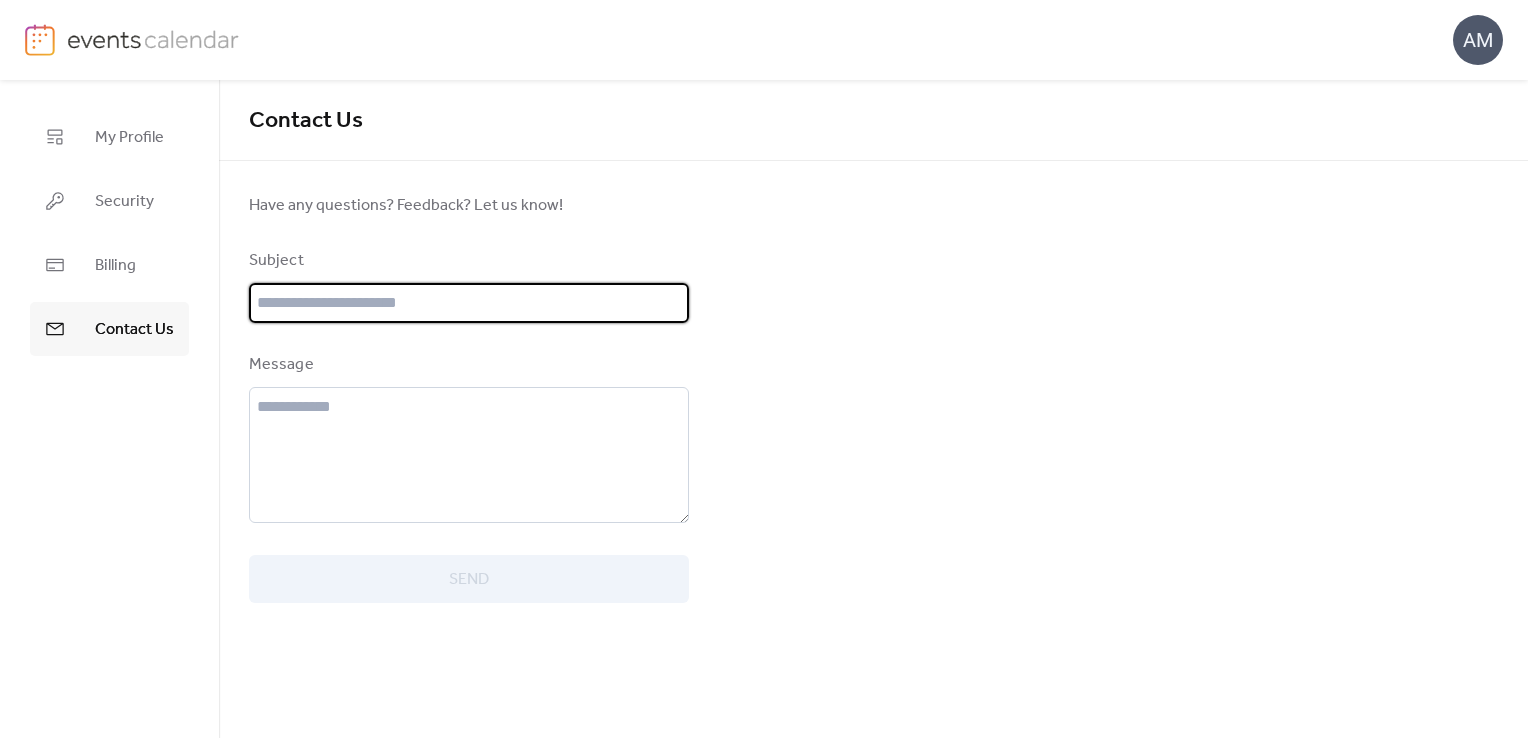 click at bounding box center [469, 303] 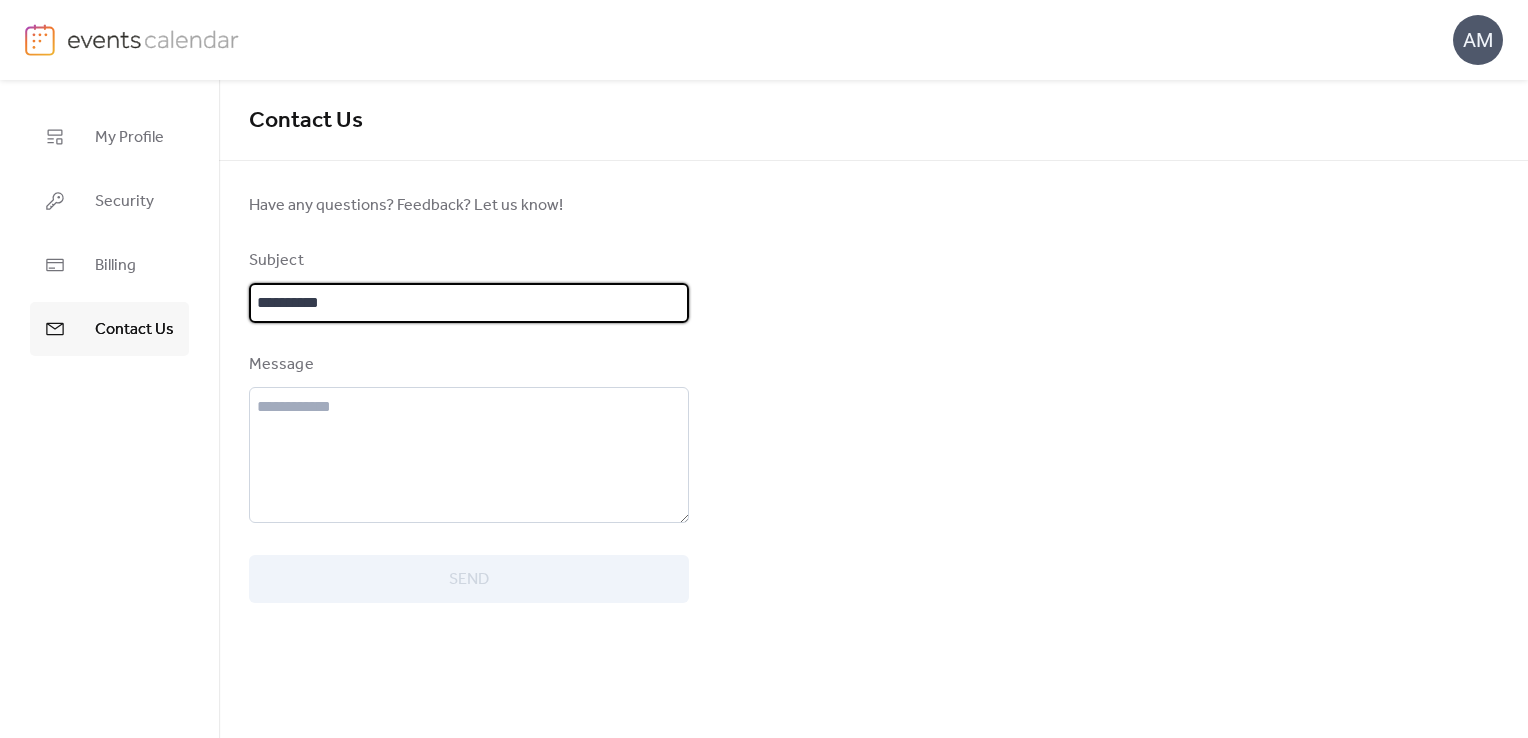 type on "**********" 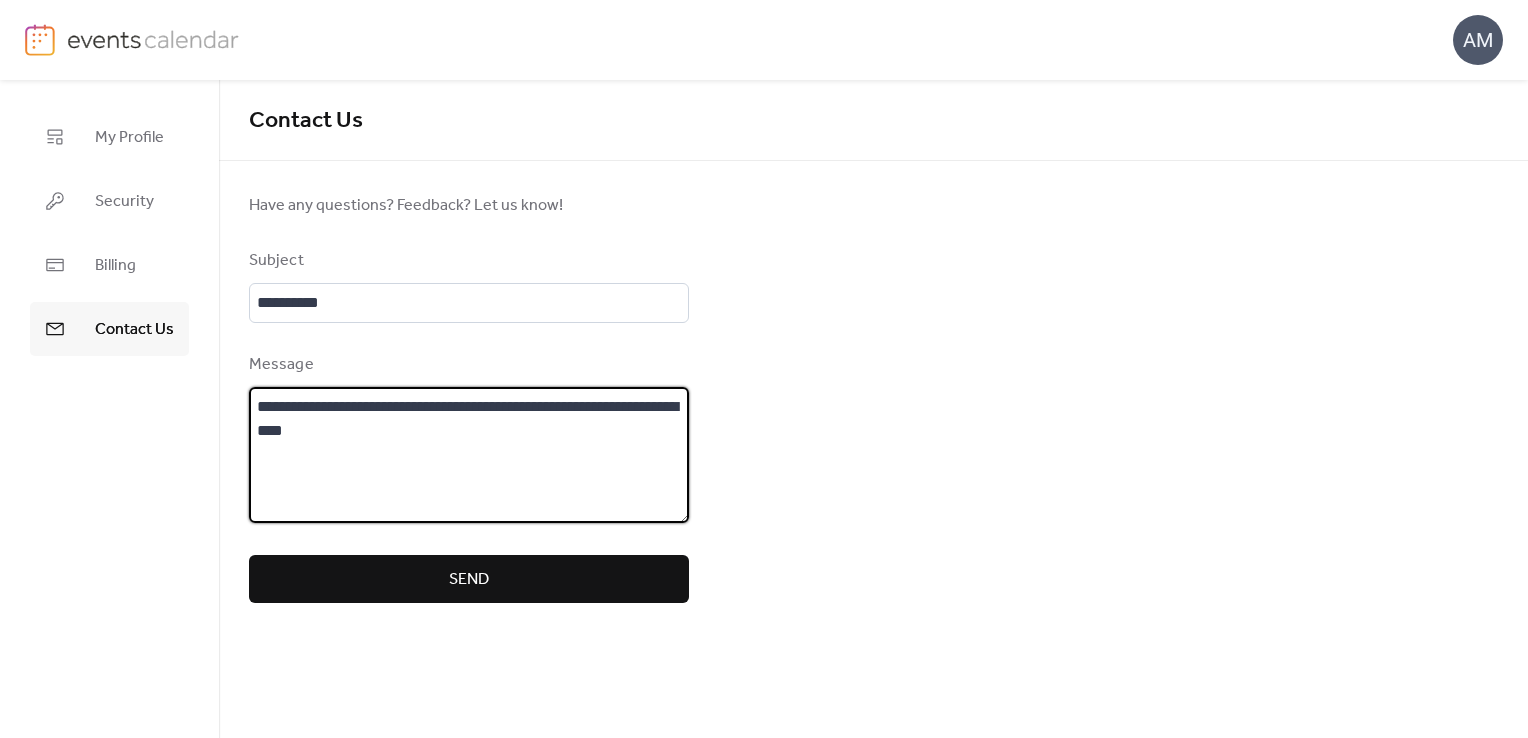type on "**********" 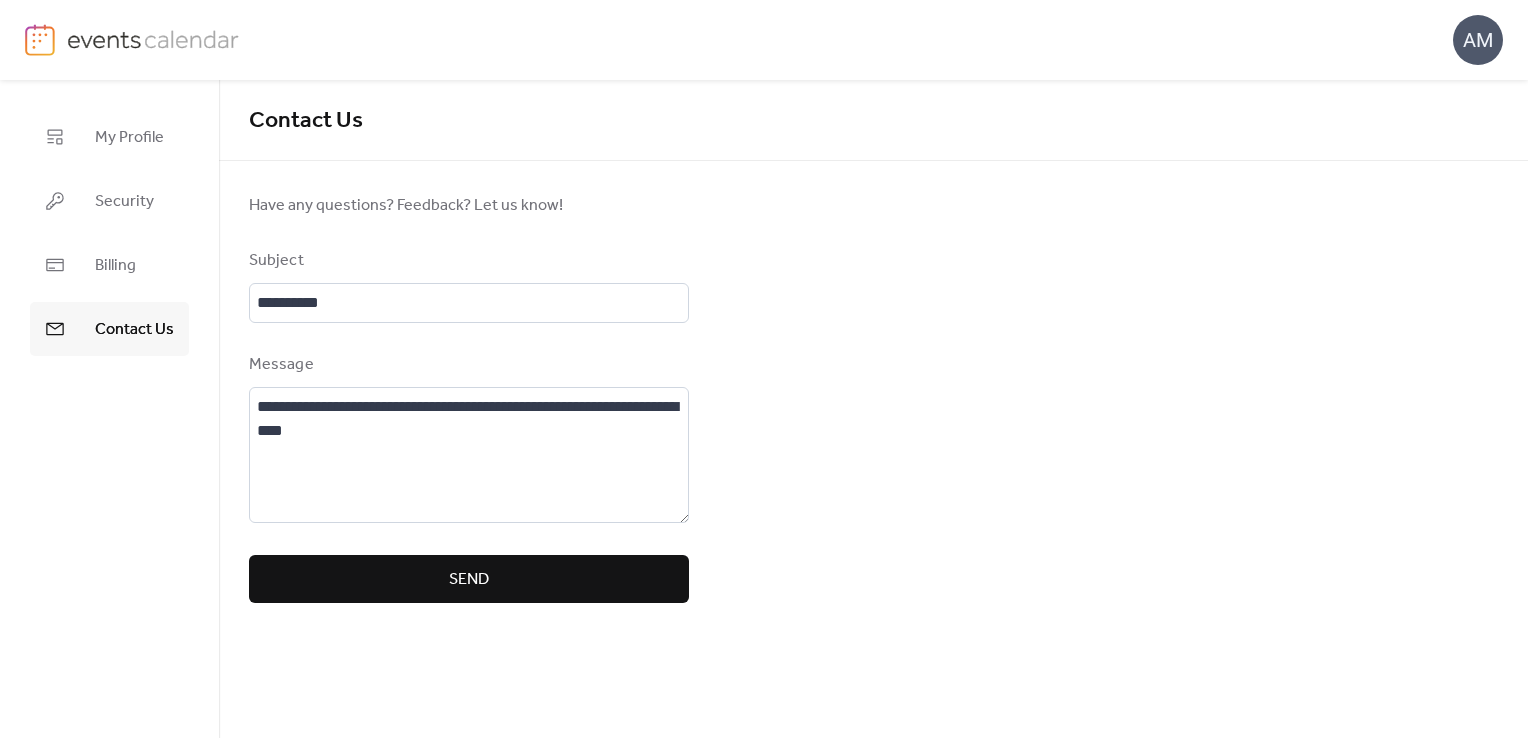 click on "Send" at bounding box center [469, 579] 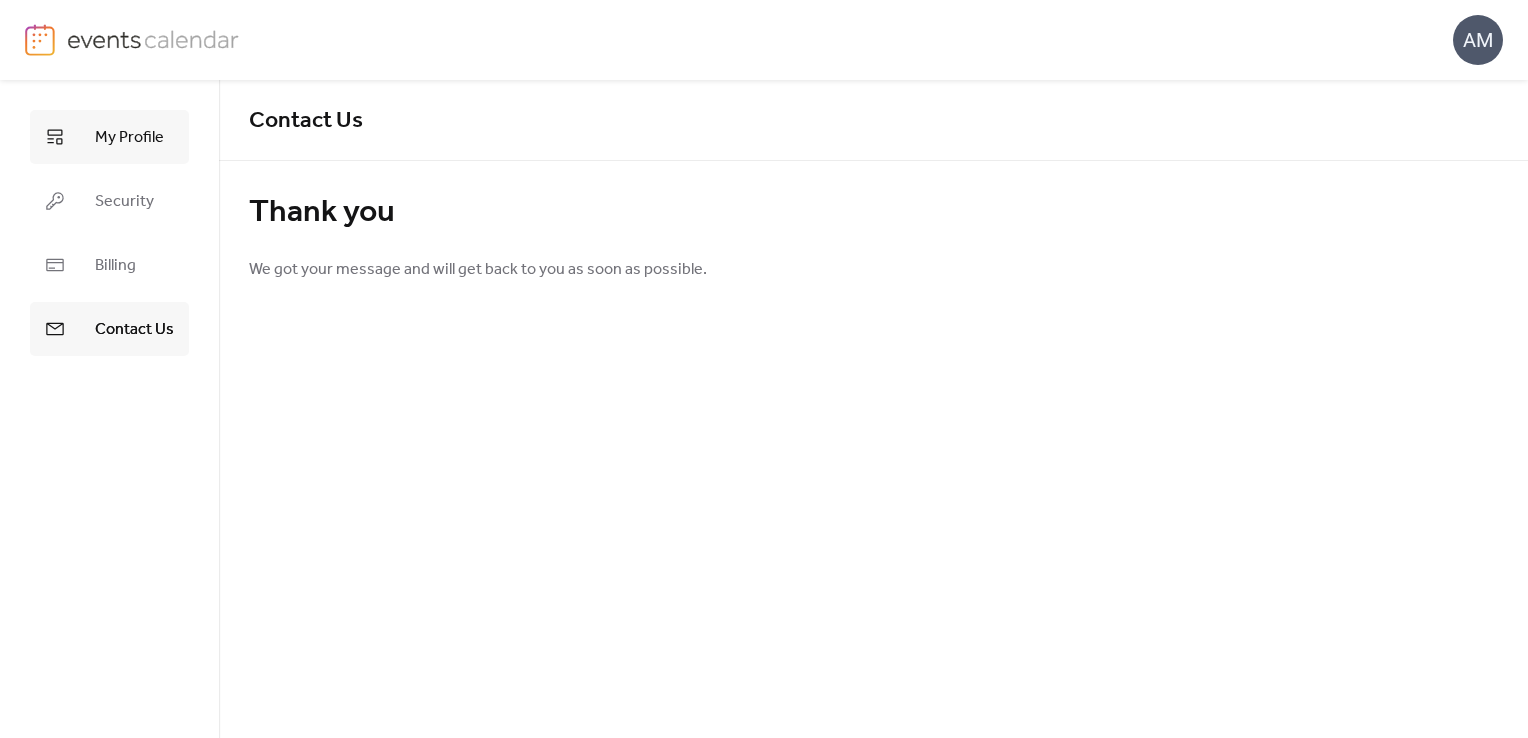 click on "My Profile" at bounding box center (129, 138) 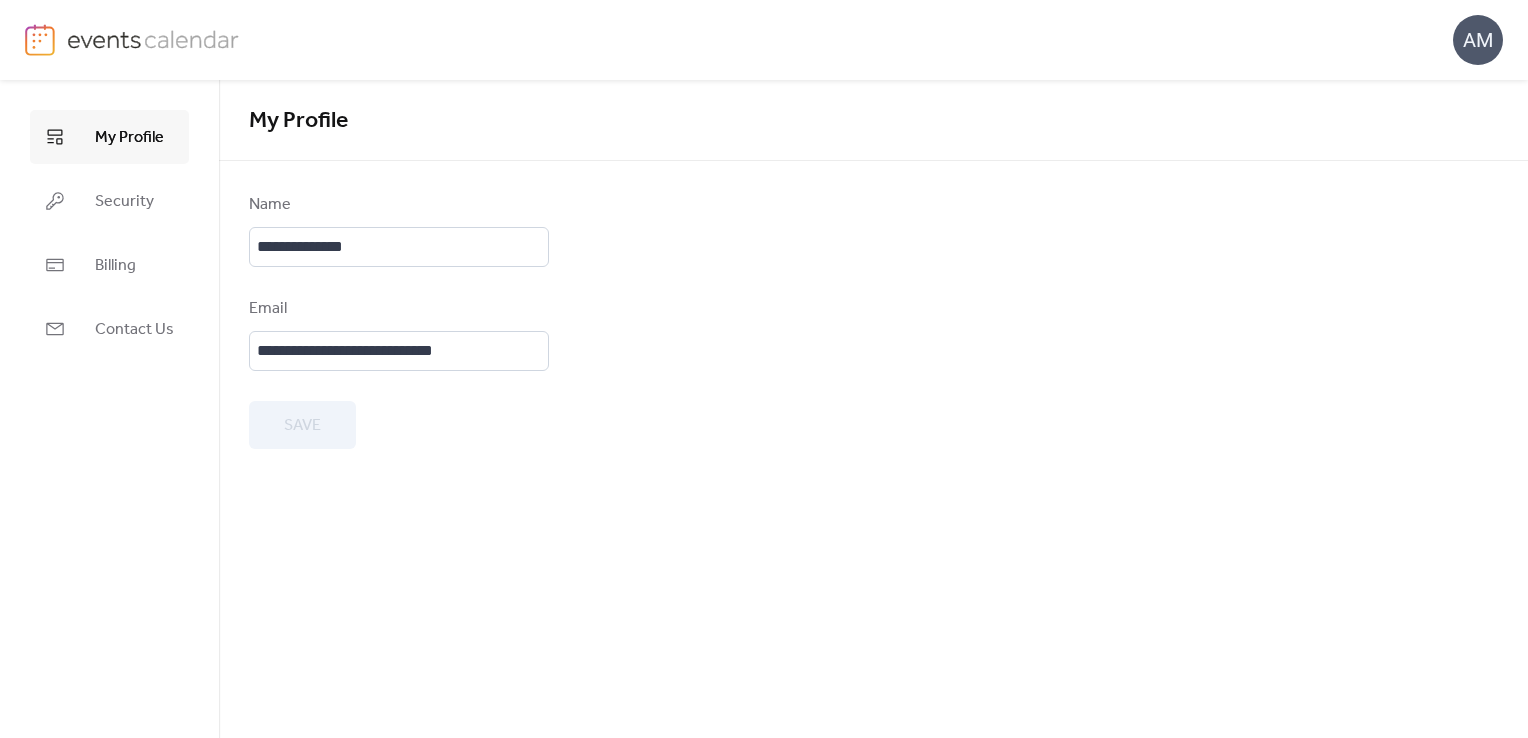 click at bounding box center [873, 177] 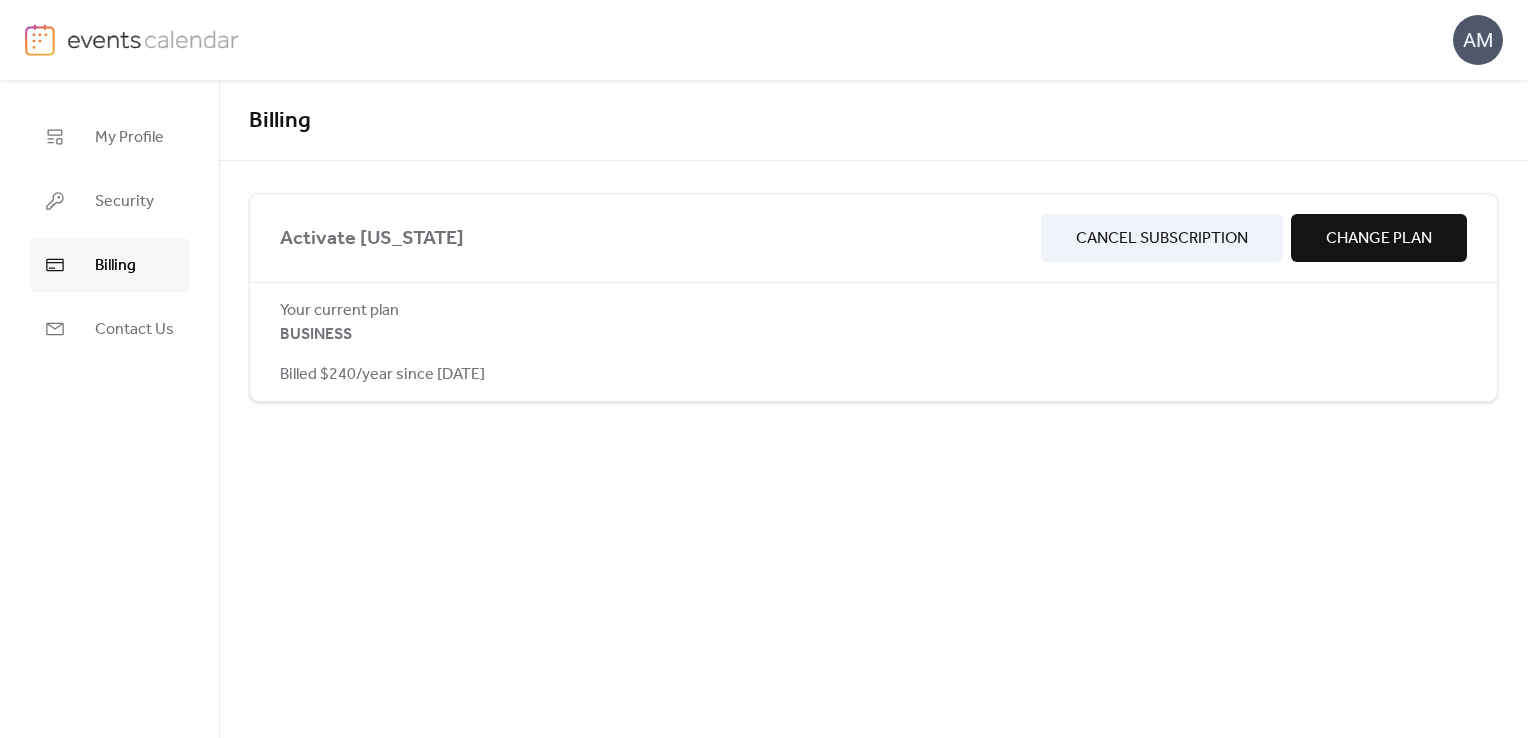click at bounding box center (153, 39) 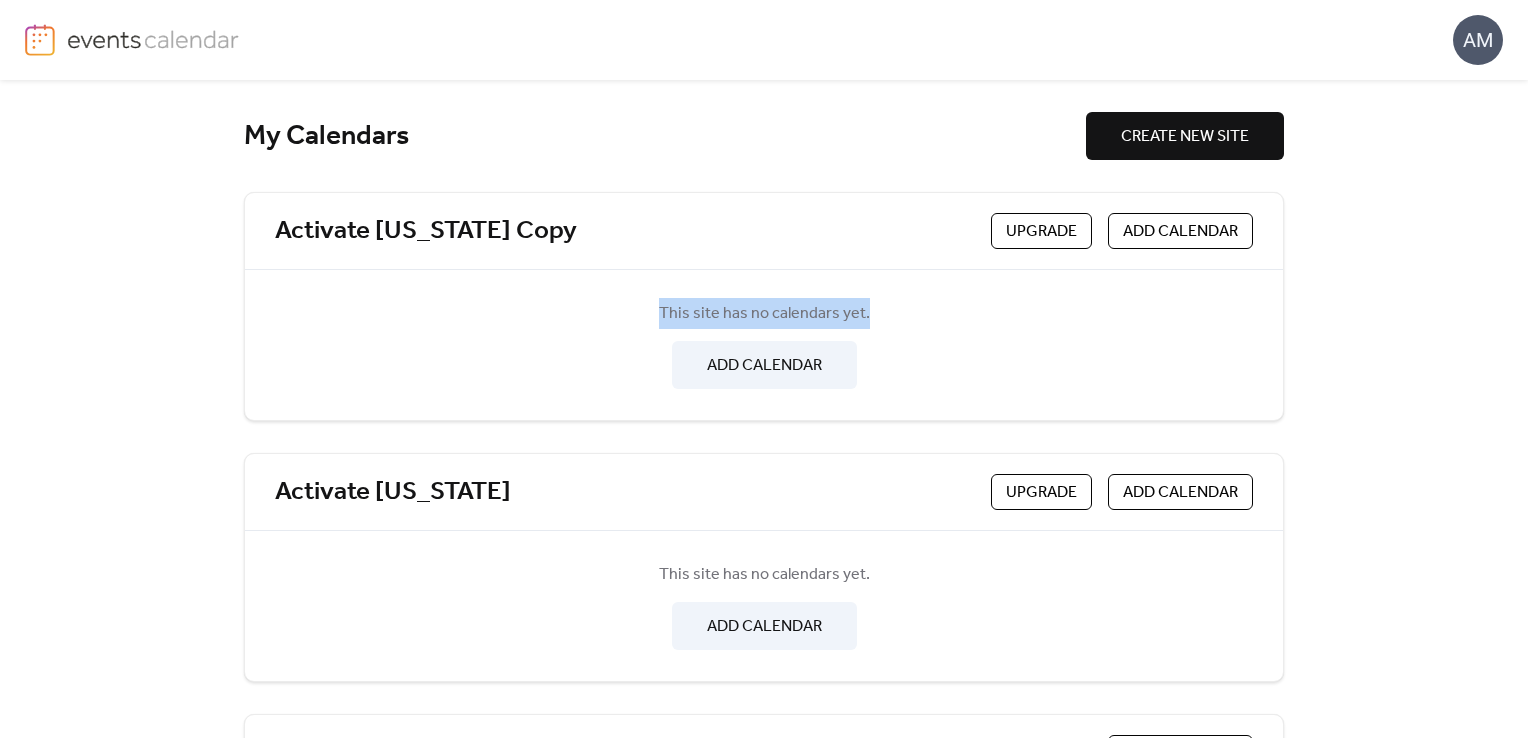 drag, startPoint x: 1521, startPoint y: 253, endPoint x: 1531, endPoint y: 319, distance: 66.75328 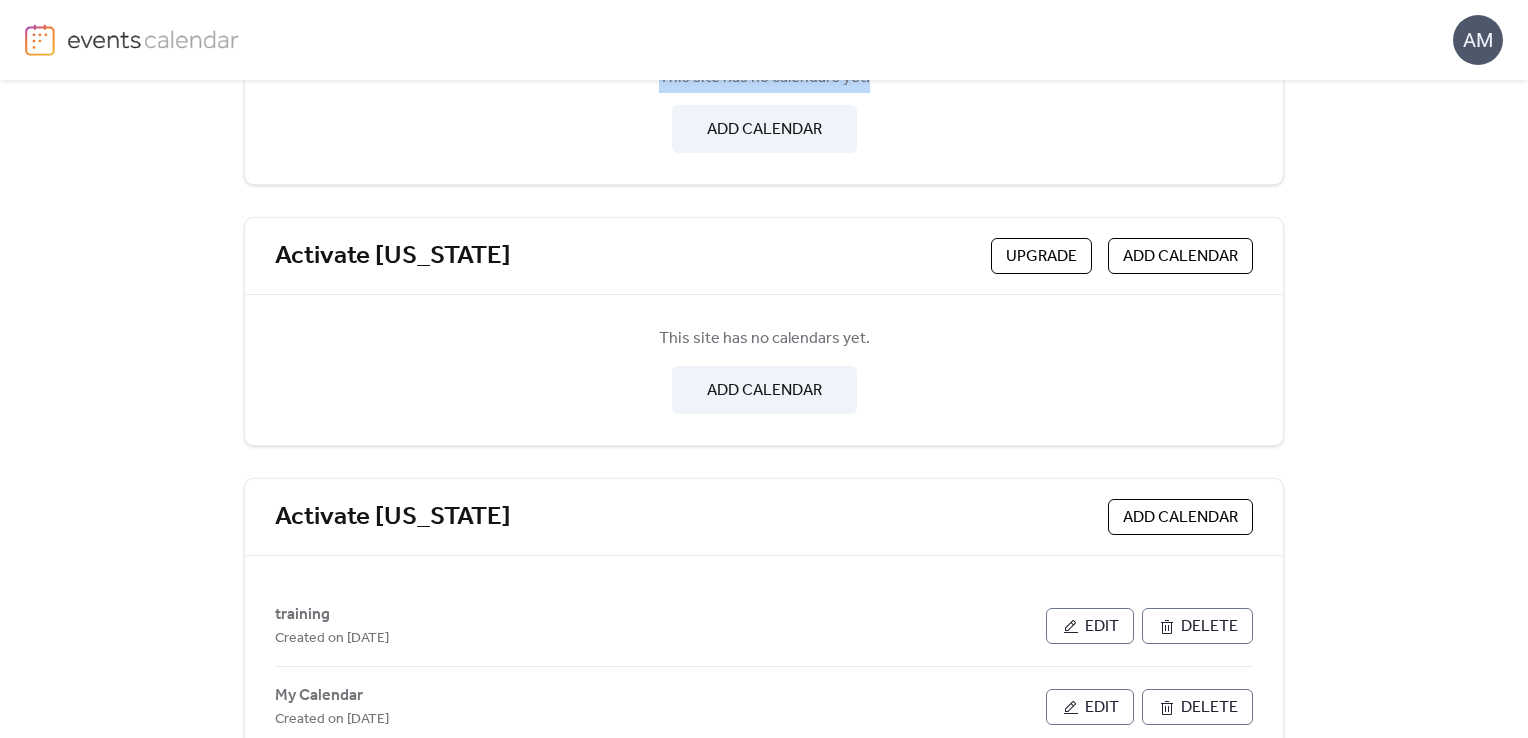 scroll, scrollTop: 290, scrollLeft: 0, axis: vertical 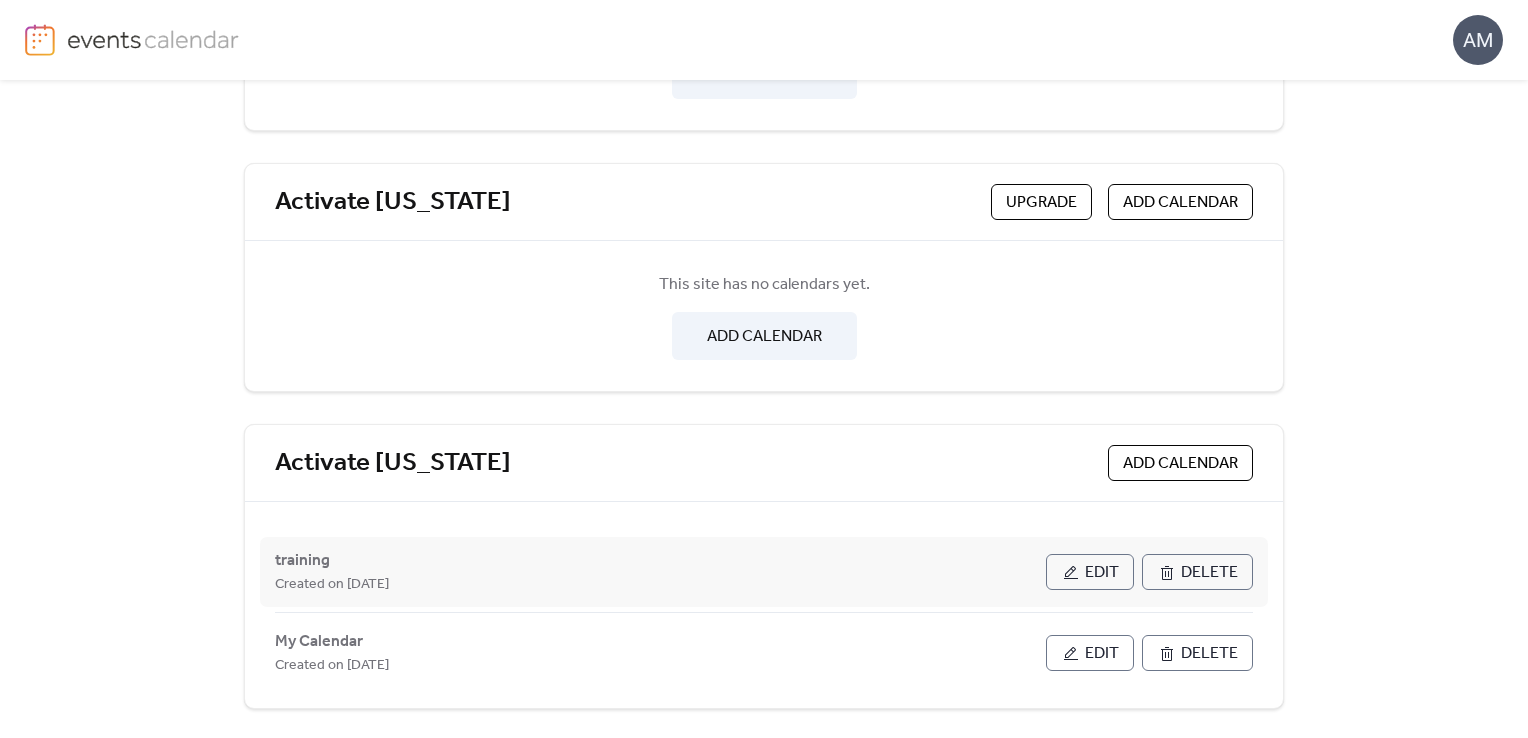click on "Delete" at bounding box center [1209, 573] 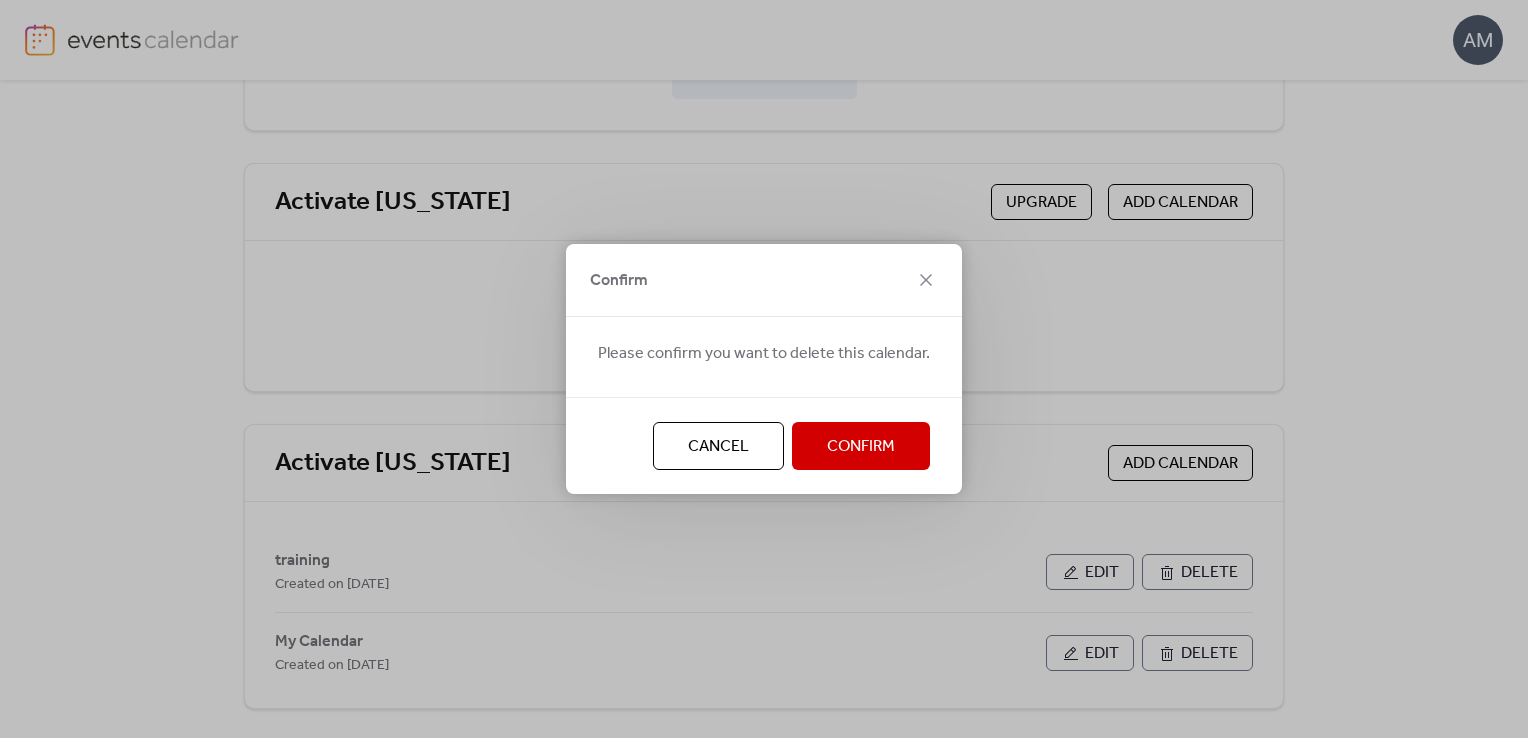 click on "Confirm" at bounding box center (861, 447) 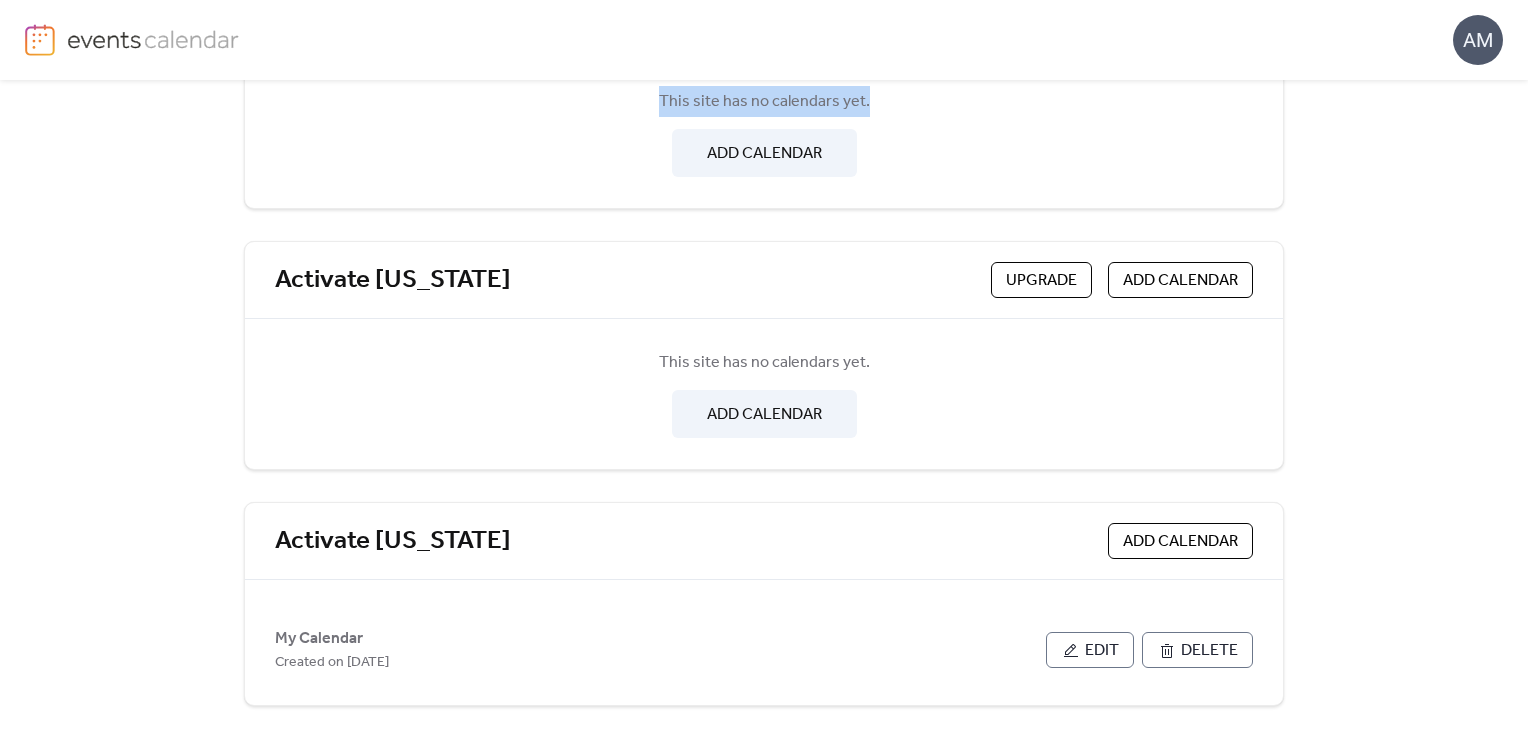scroll, scrollTop: 209, scrollLeft: 0, axis: vertical 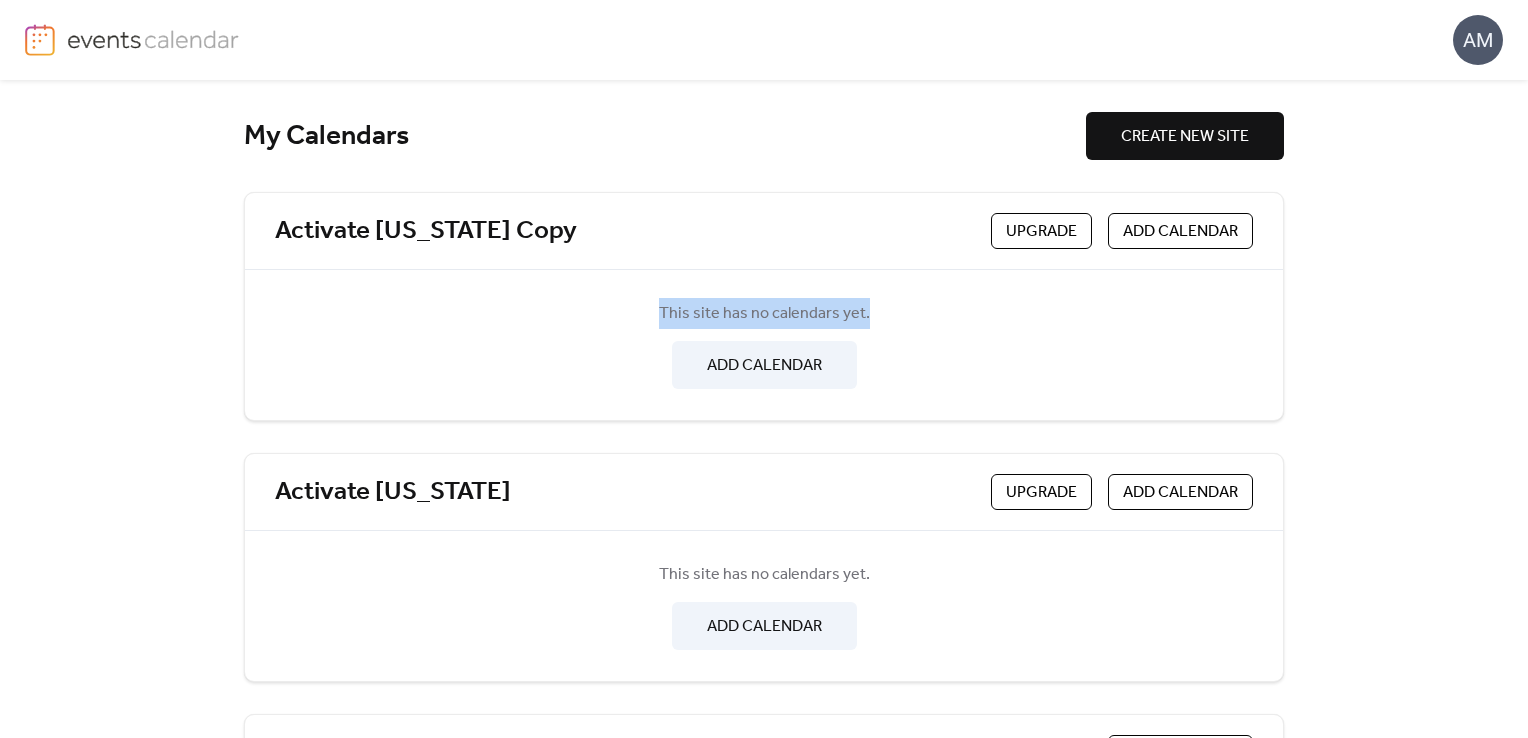 click on "ADD CALENDAR" at bounding box center (764, 366) 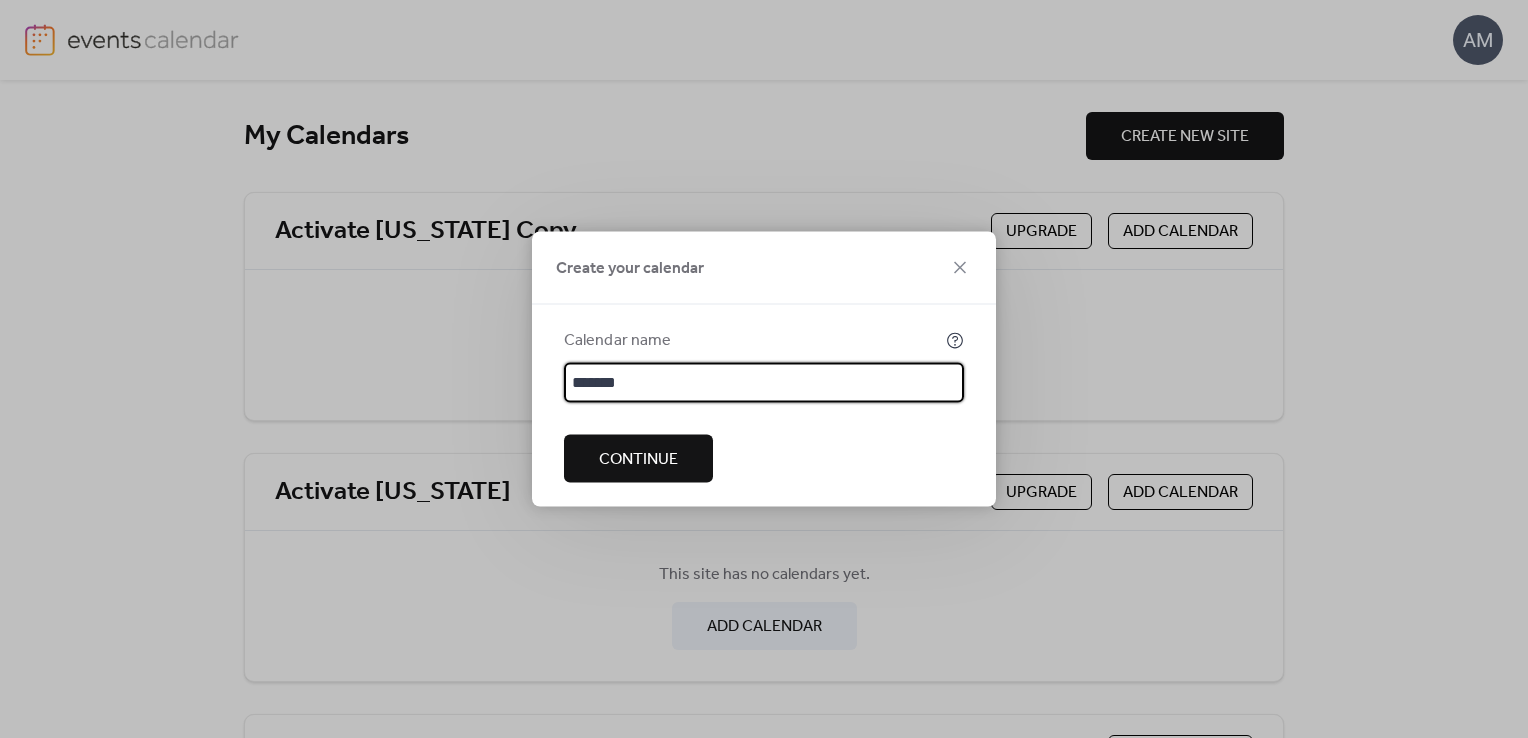 type on "********" 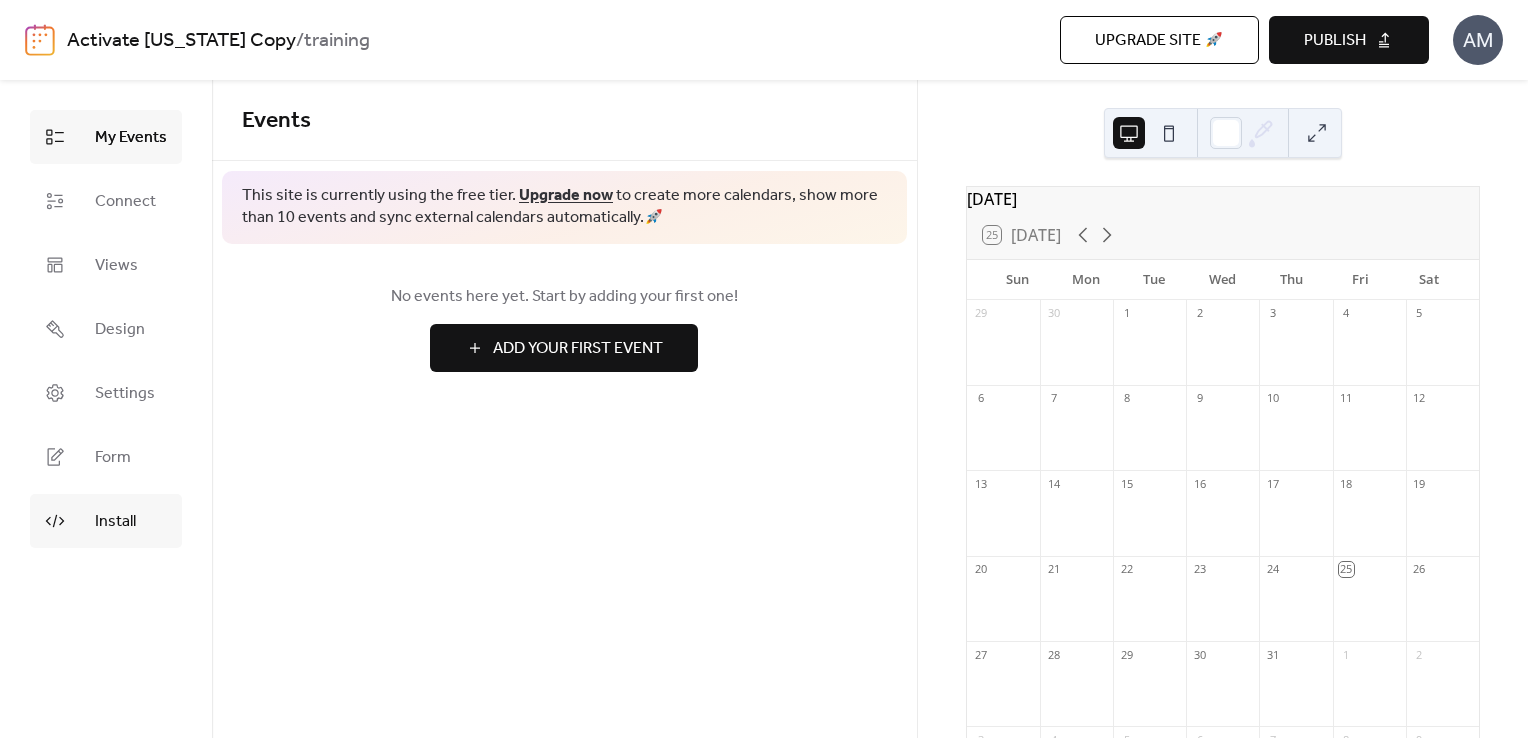click on "Install" at bounding box center (115, 522) 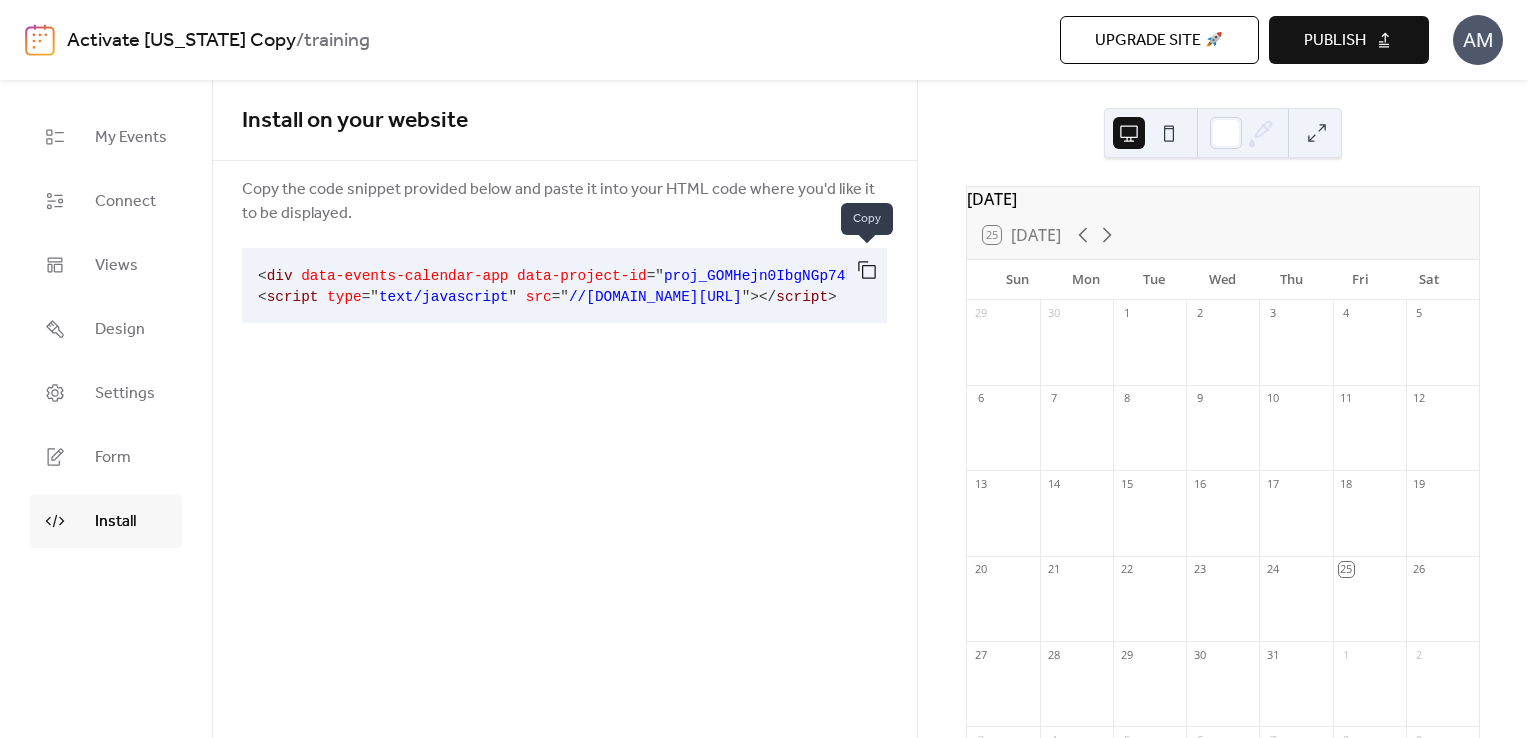 click at bounding box center (867, 270) 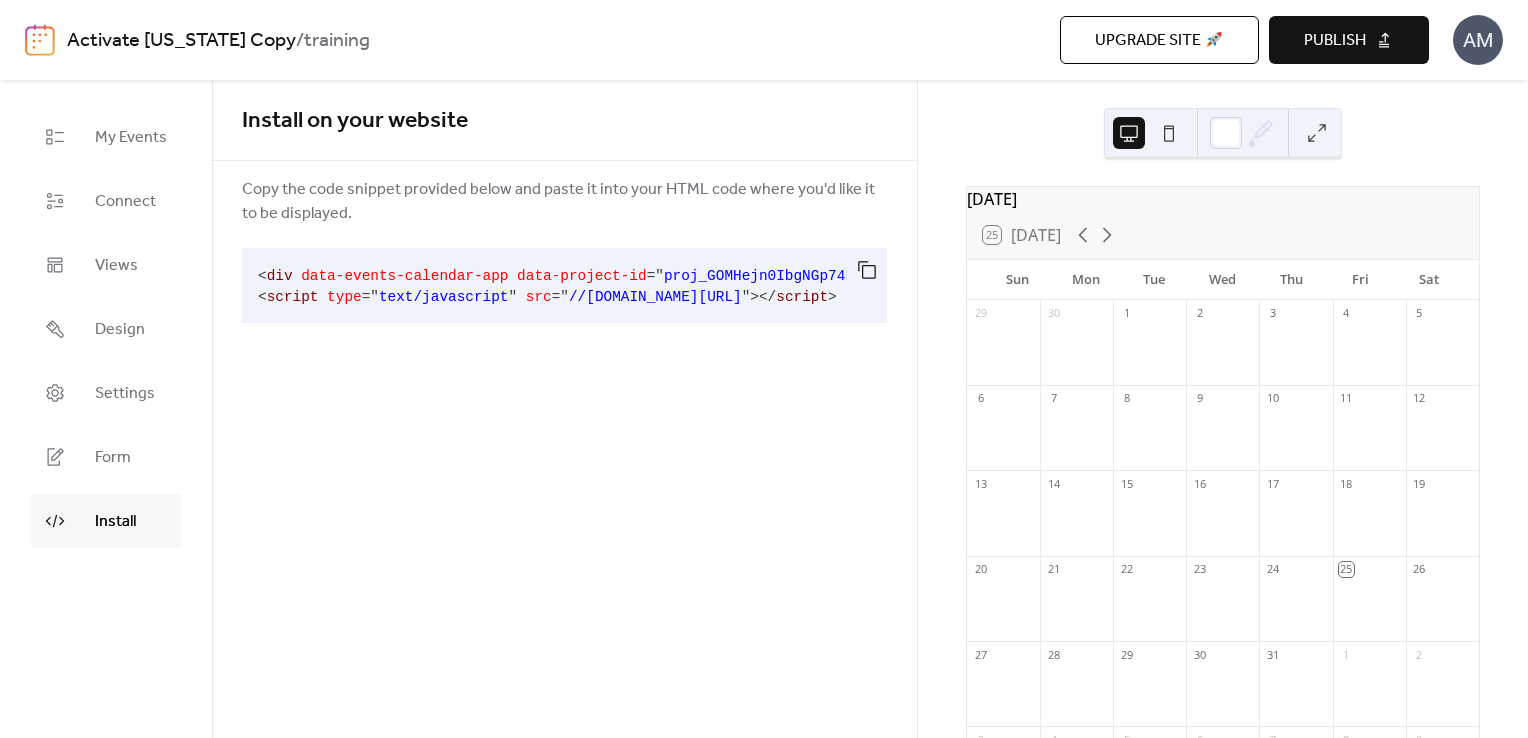 click on "Activate [US_STATE] Copy" at bounding box center (181, 41) 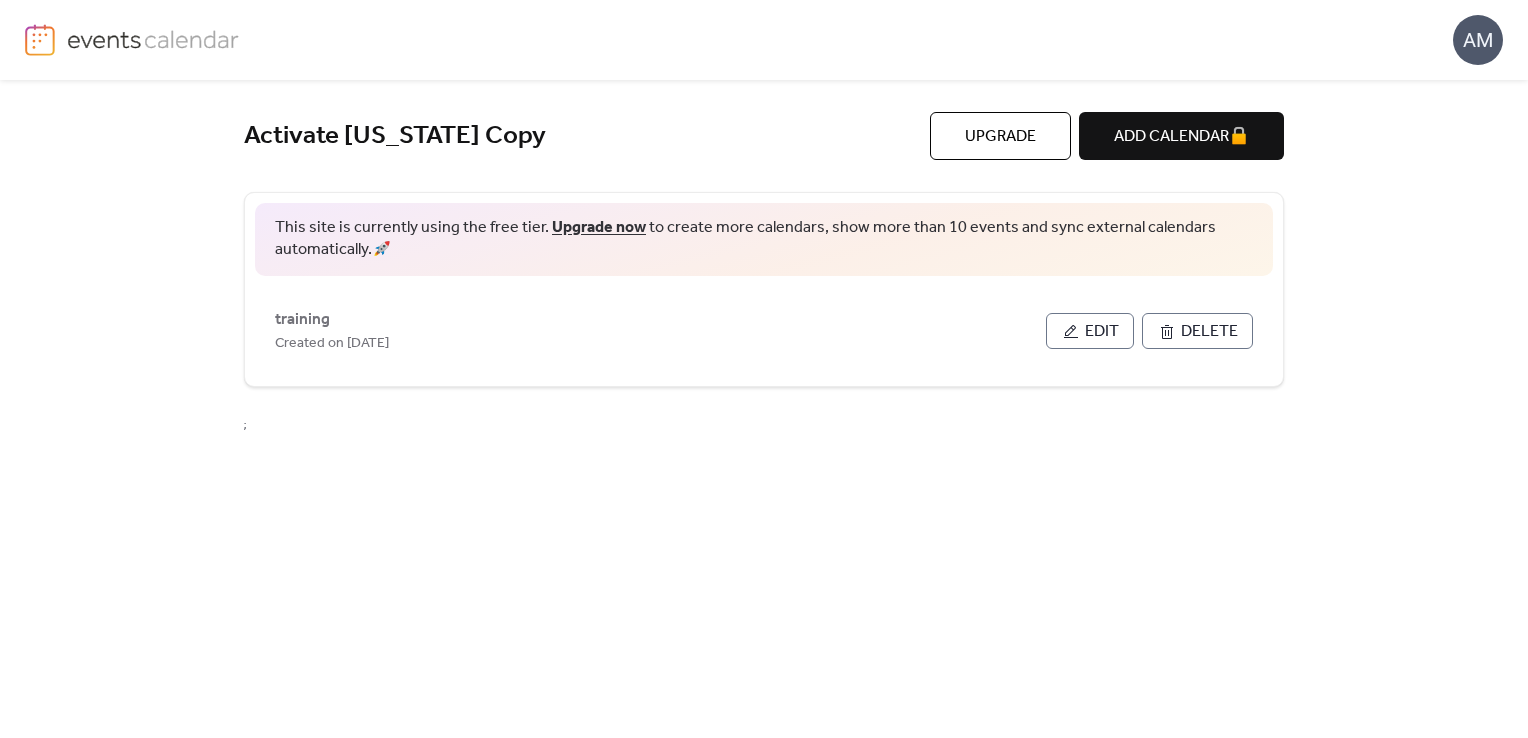 click at bounding box center [153, 39] 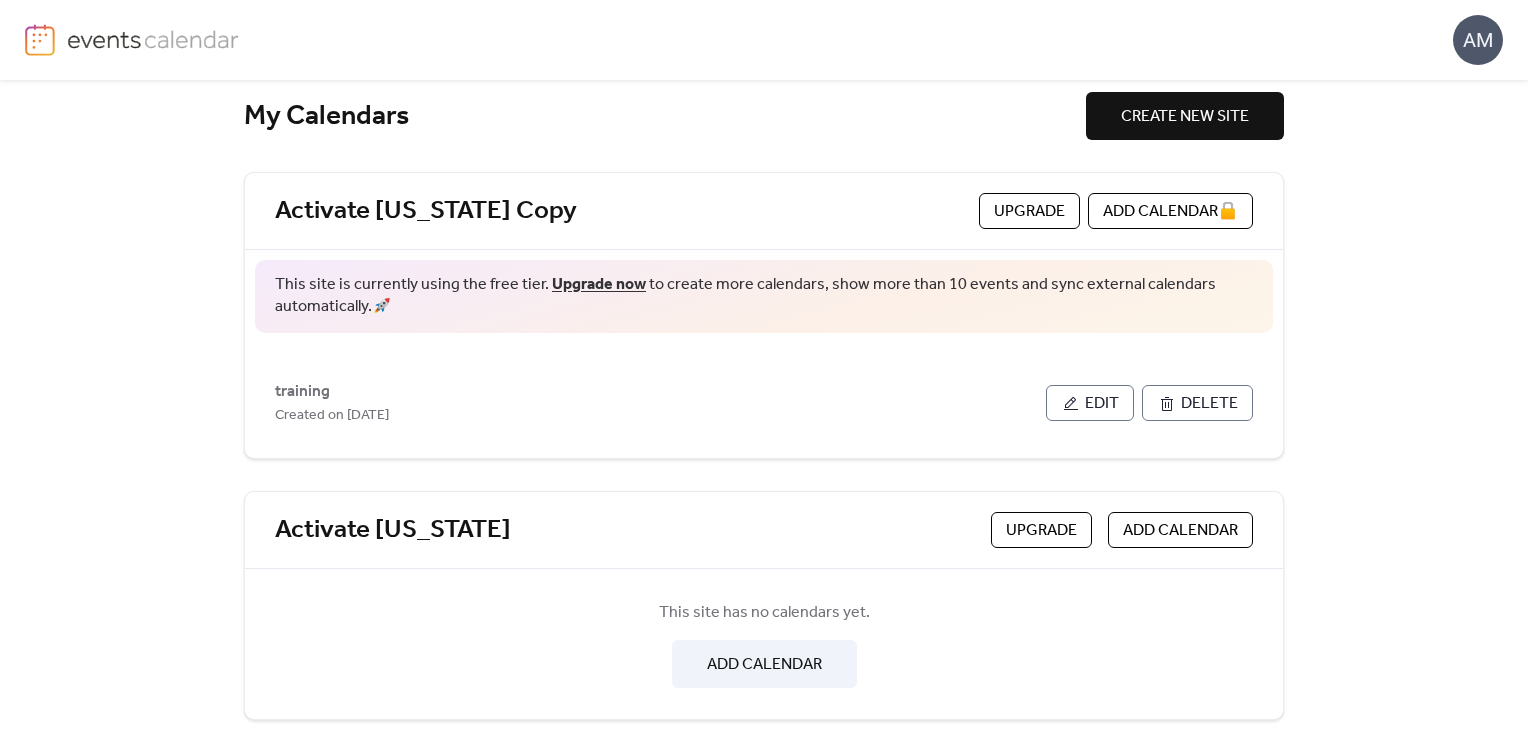 scroll, scrollTop: 18, scrollLeft: 0, axis: vertical 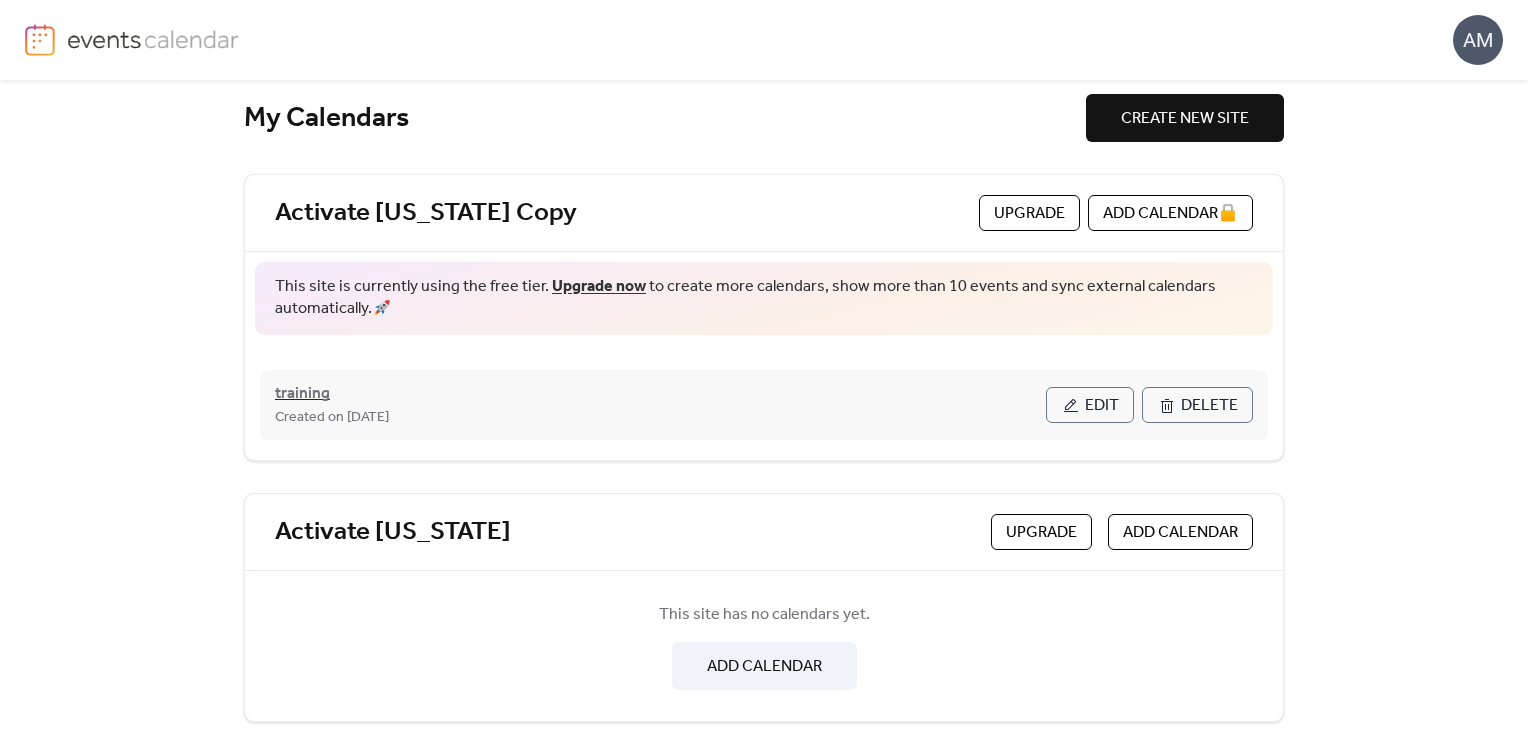 click on "training" at bounding box center (302, 394) 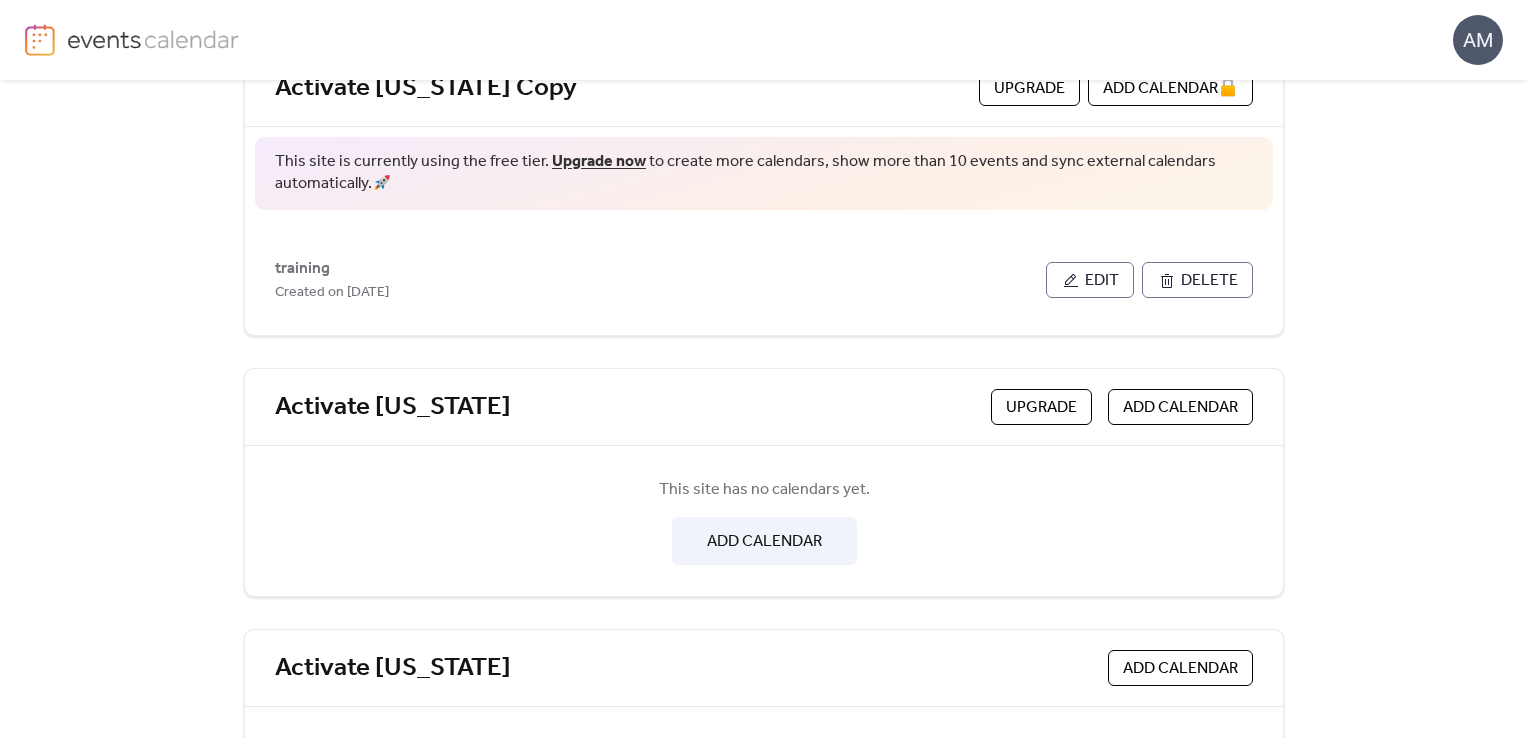 scroll, scrollTop: 268, scrollLeft: 0, axis: vertical 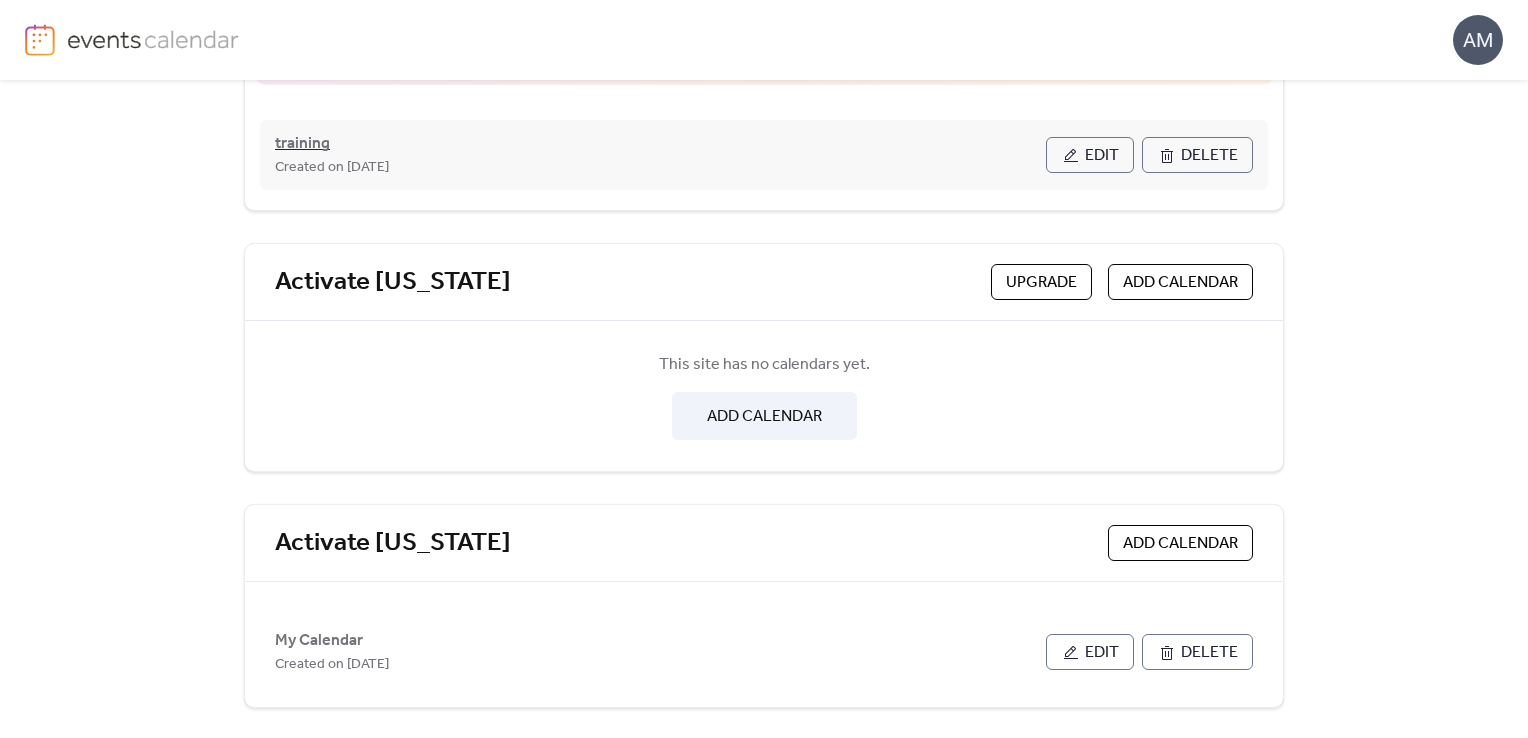 click on "training" at bounding box center (302, 144) 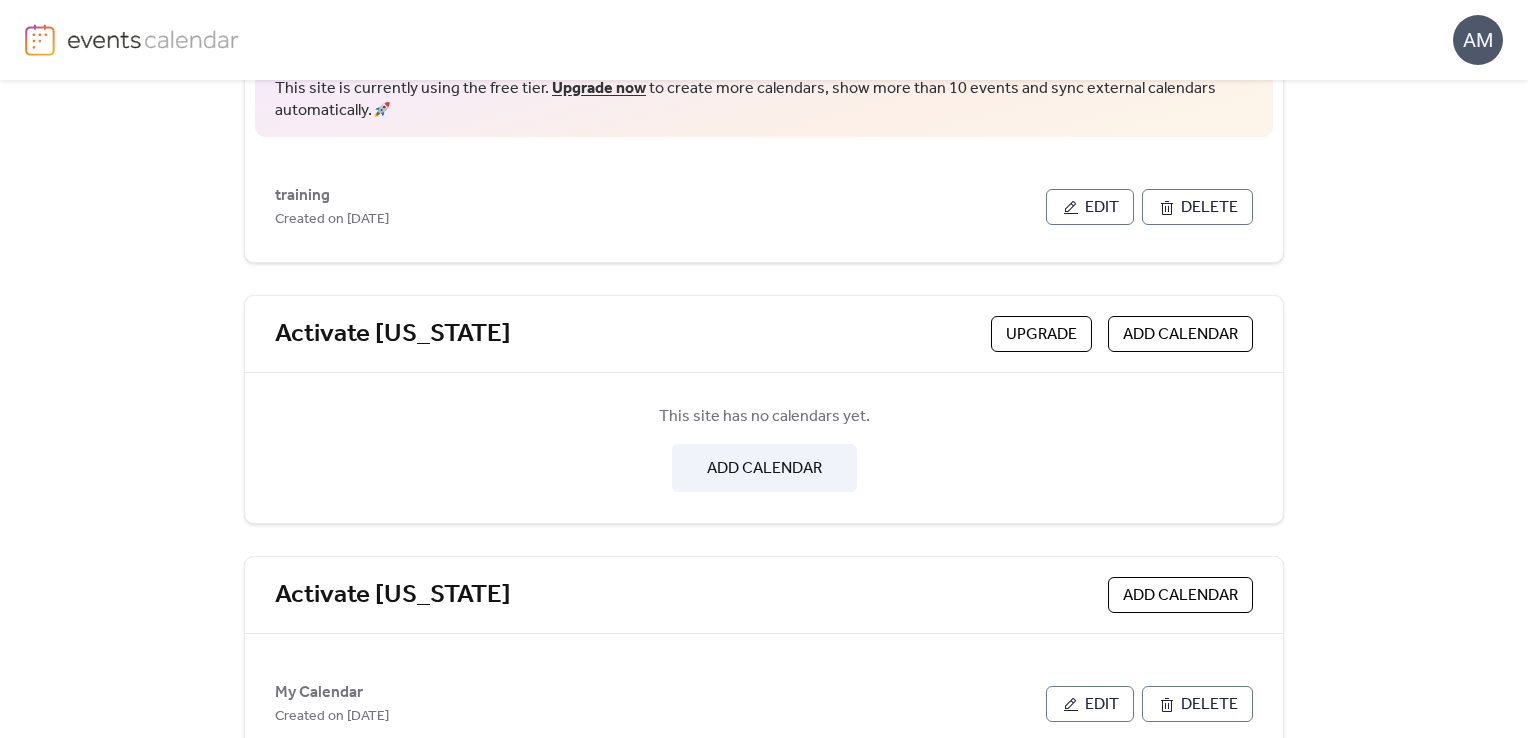 scroll, scrollTop: 268, scrollLeft: 0, axis: vertical 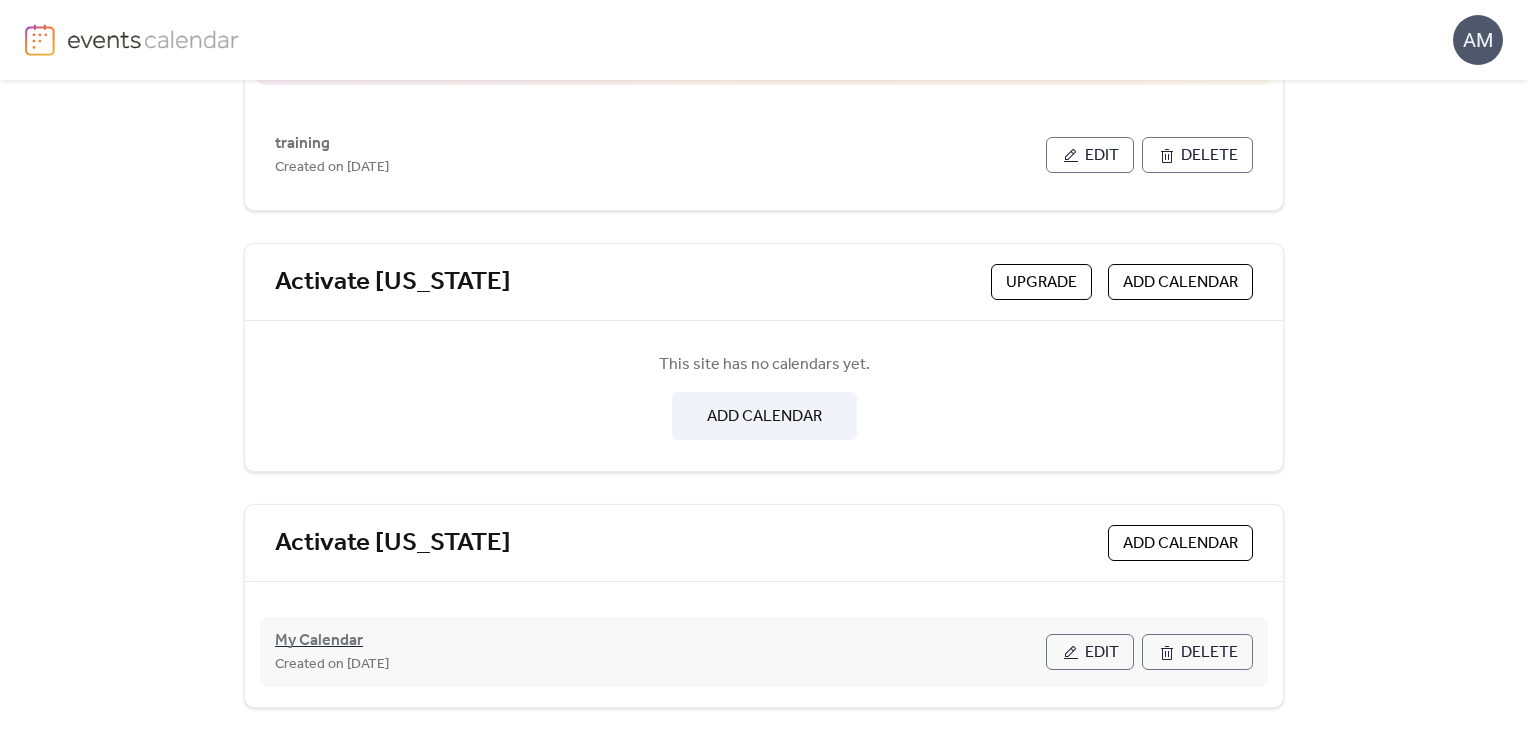 click on "My Calendar" at bounding box center (319, 641) 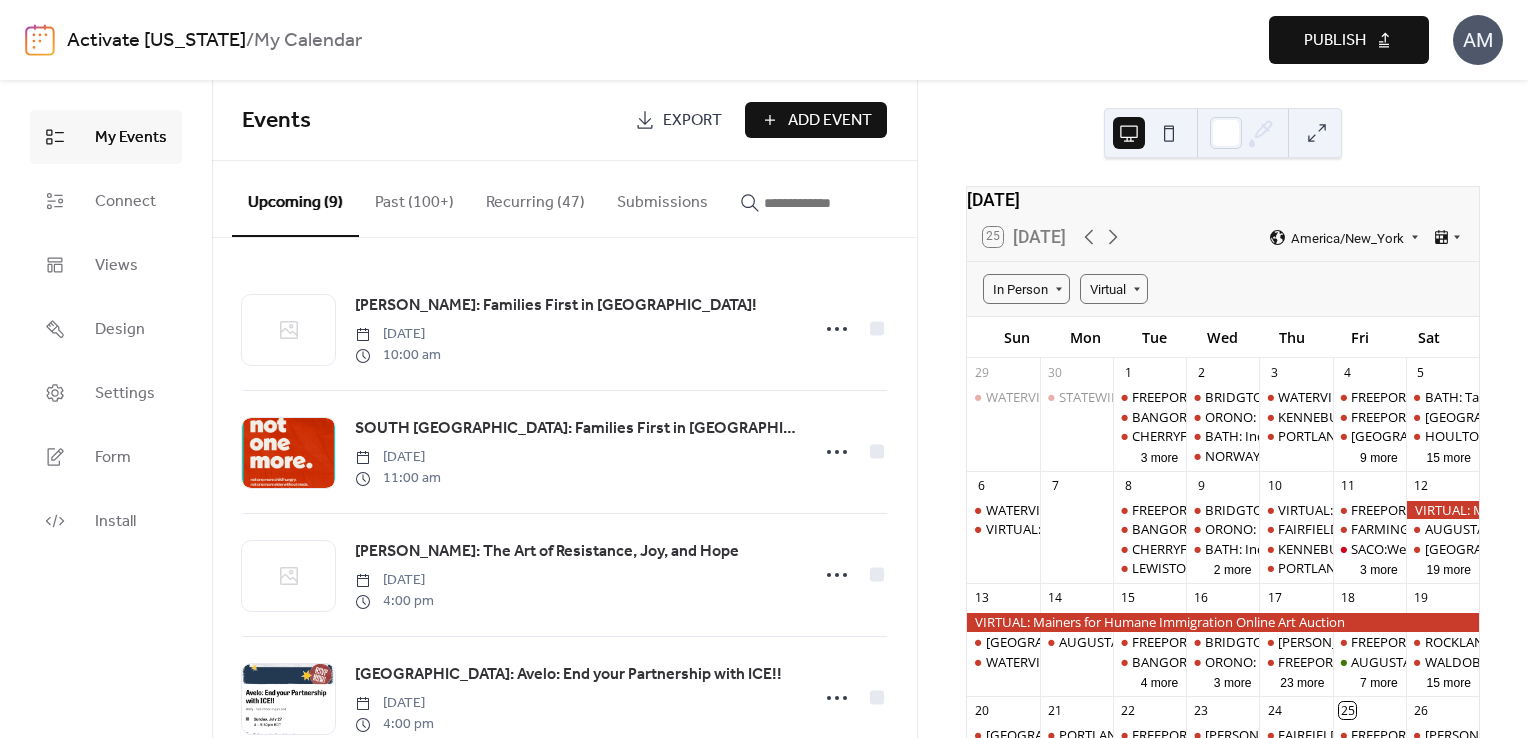 click at bounding box center [824, 203] 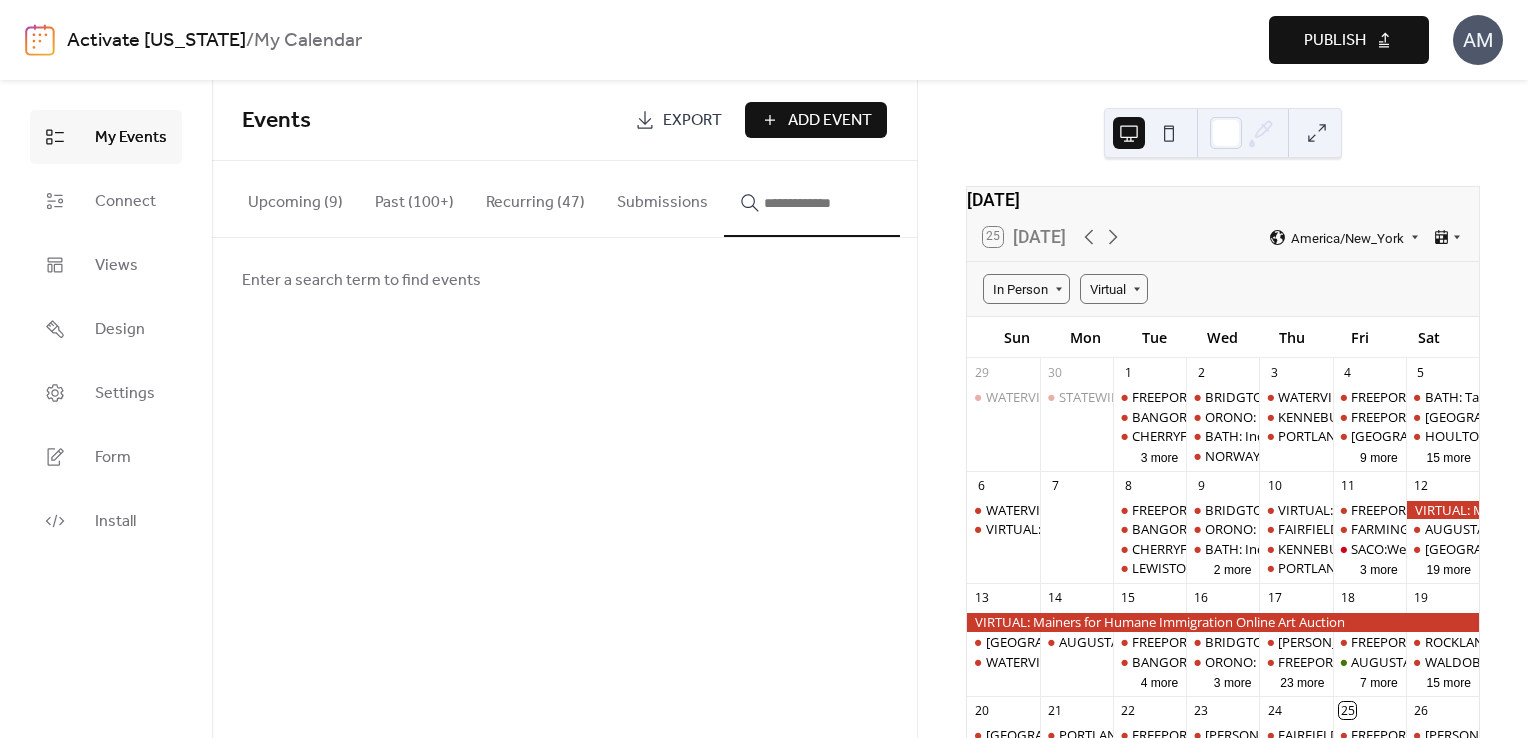type on "*" 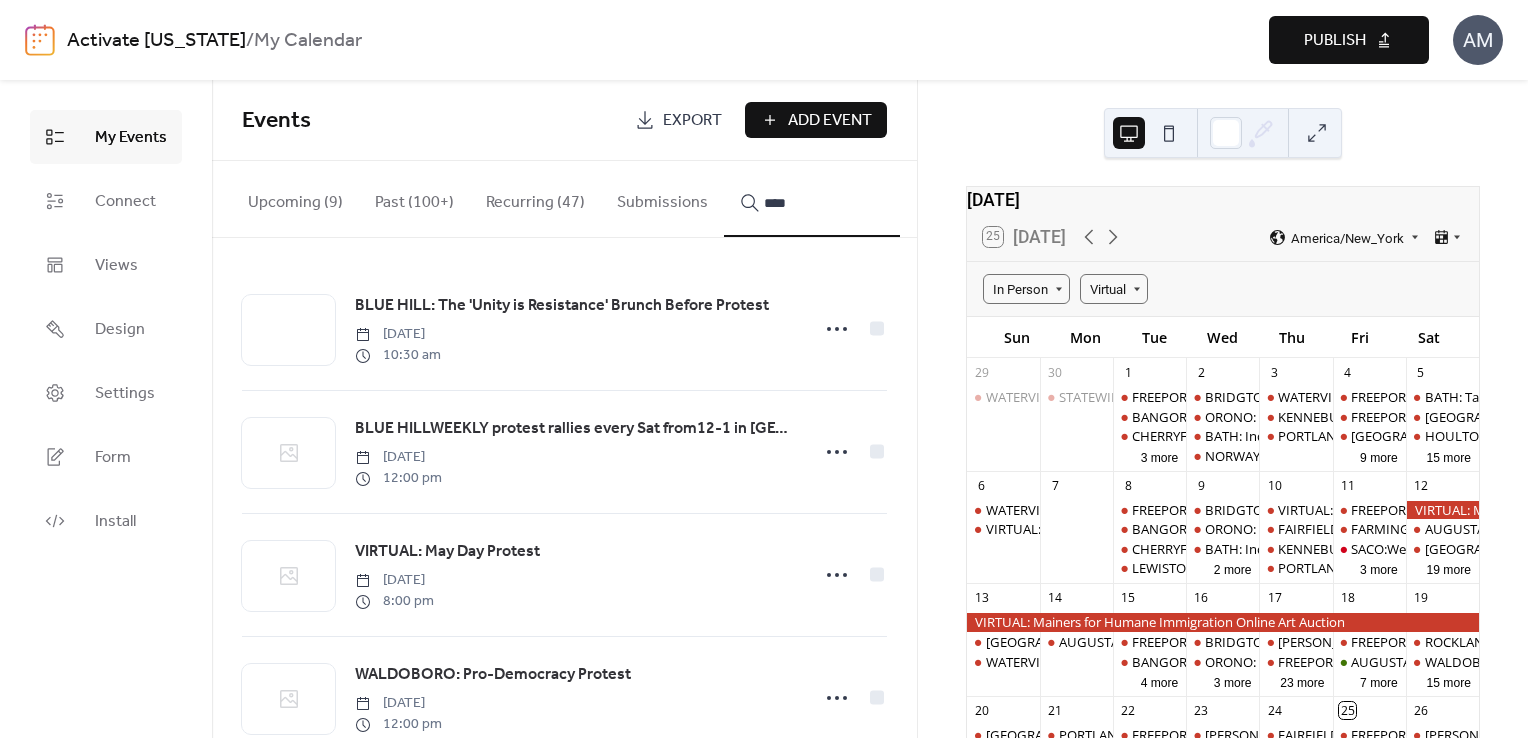type on "****" 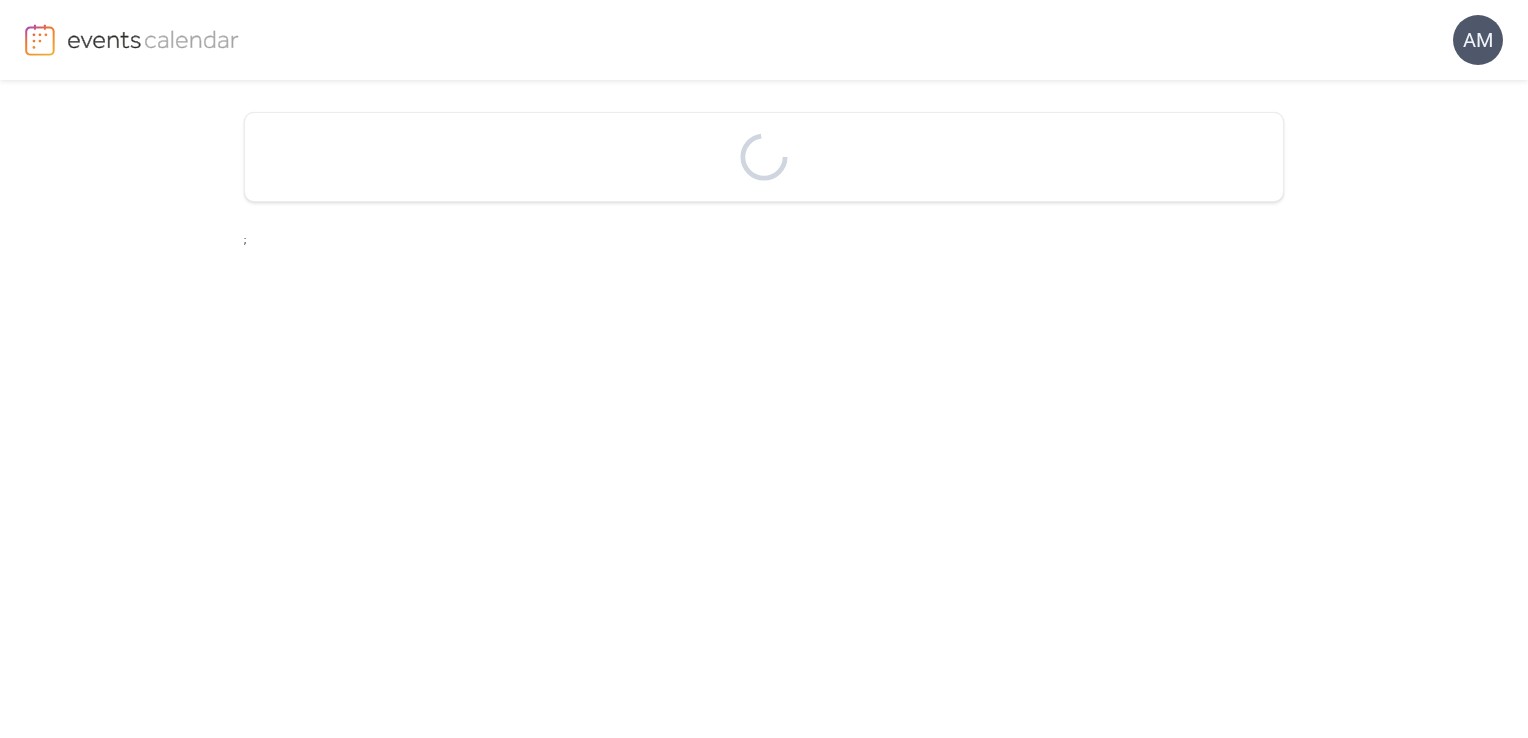 scroll, scrollTop: 0, scrollLeft: 0, axis: both 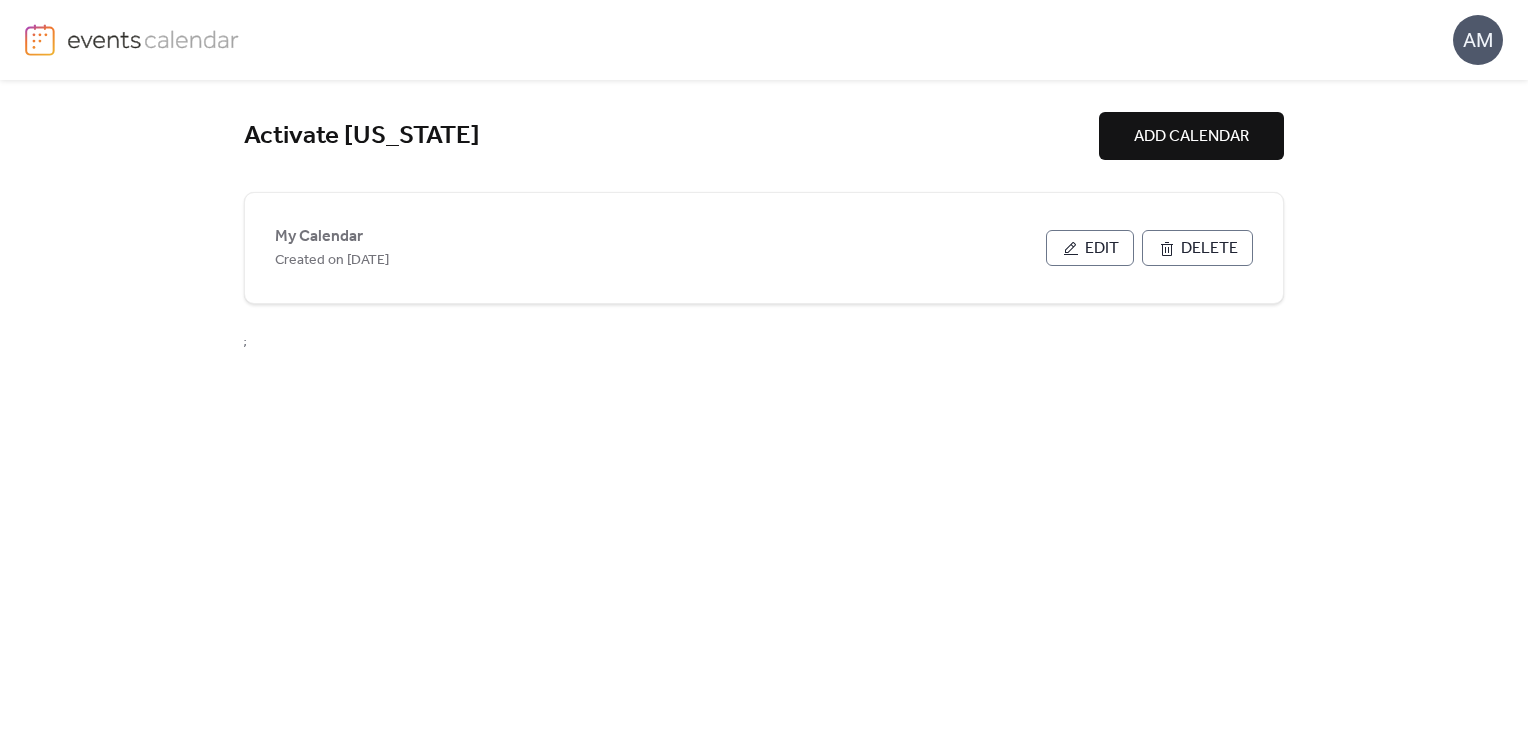 click at bounding box center (40, 40) 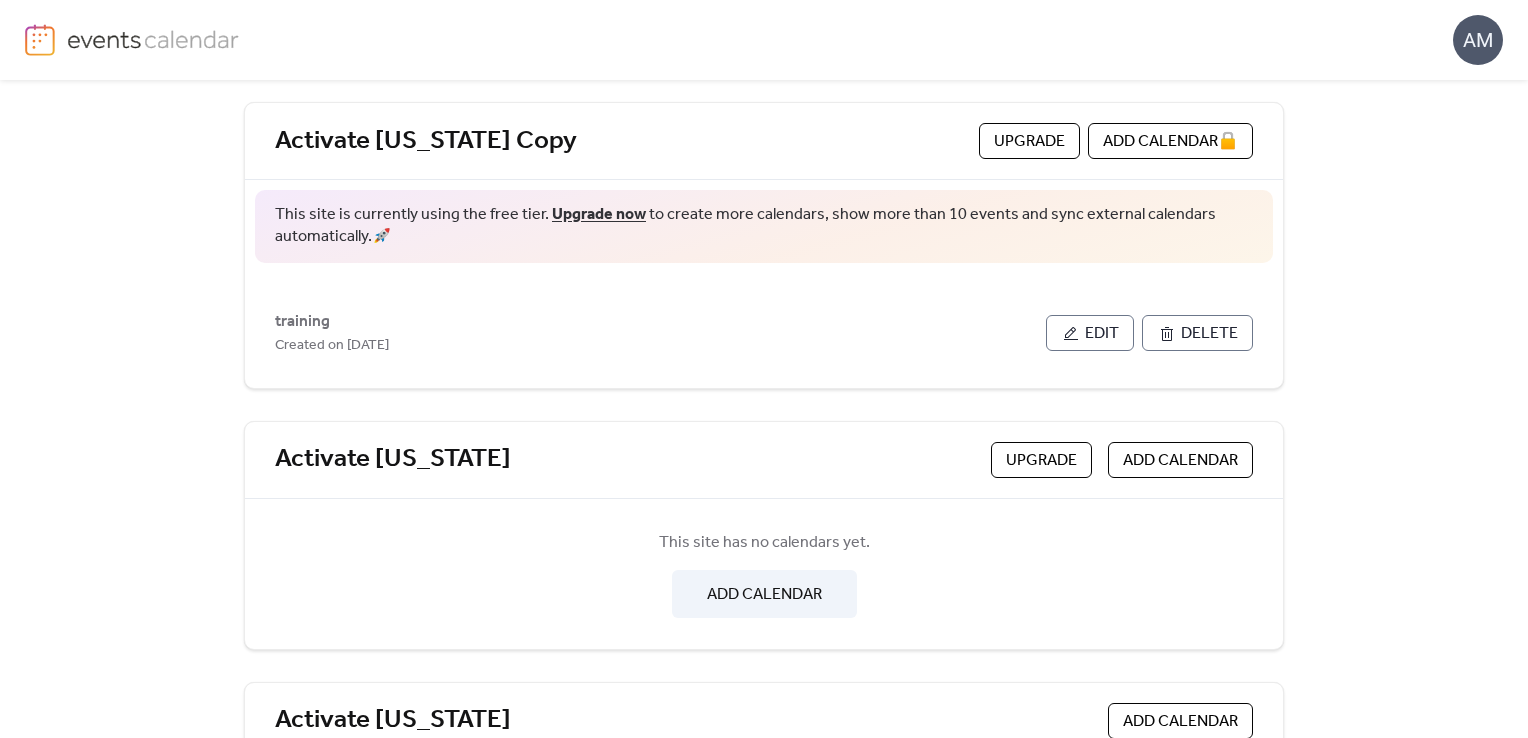 scroll, scrollTop: 431, scrollLeft: 0, axis: vertical 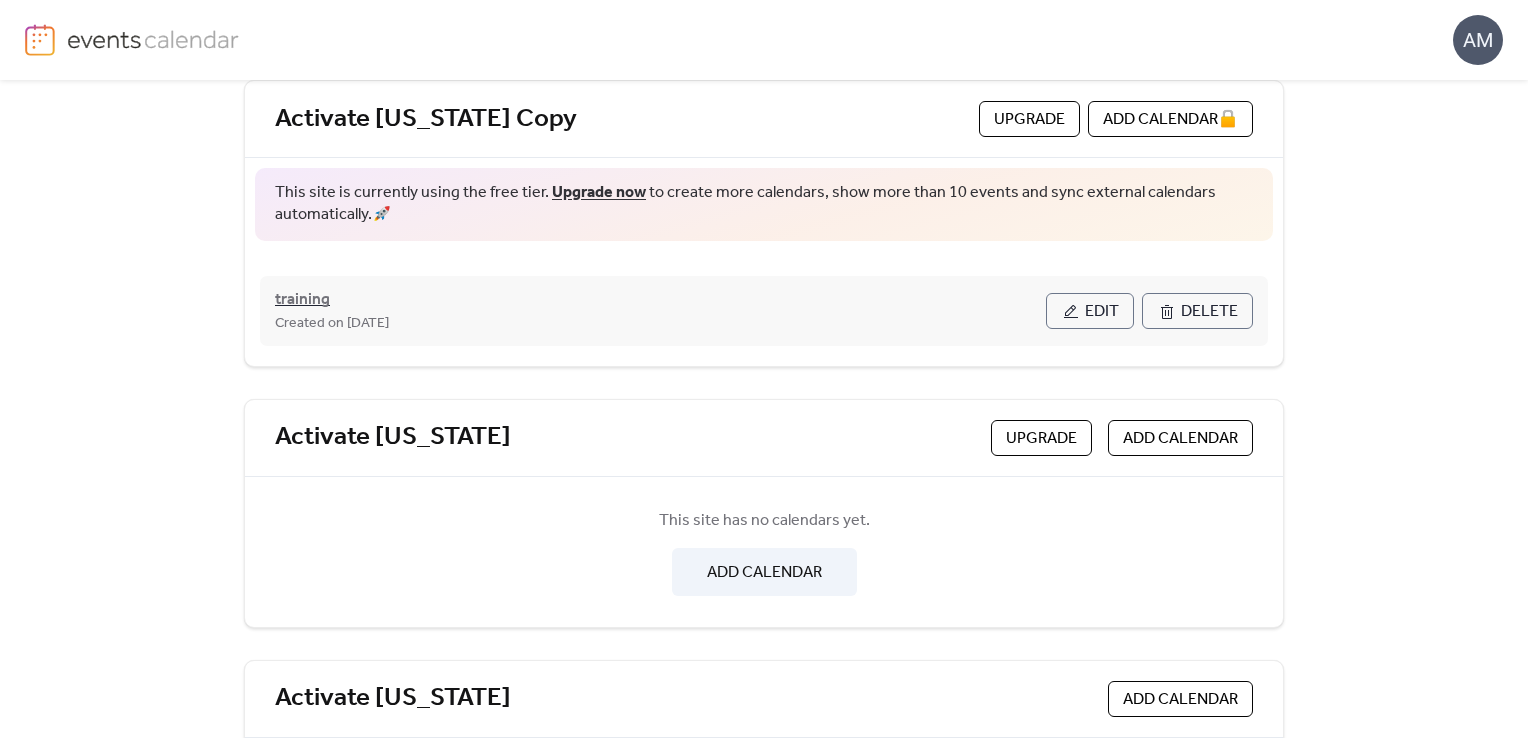 click on "training" at bounding box center (302, 300) 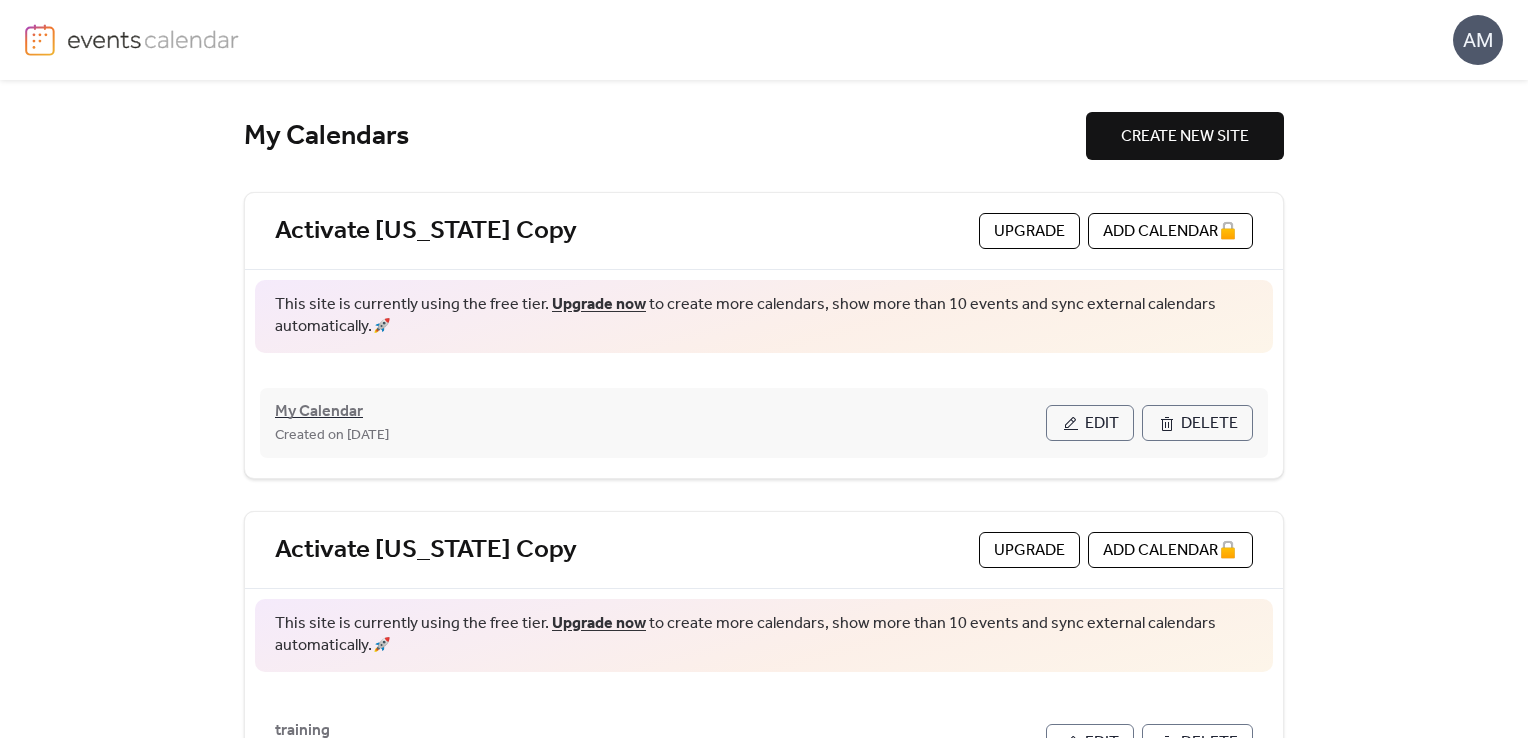 click on "My Calendar" at bounding box center (319, 412) 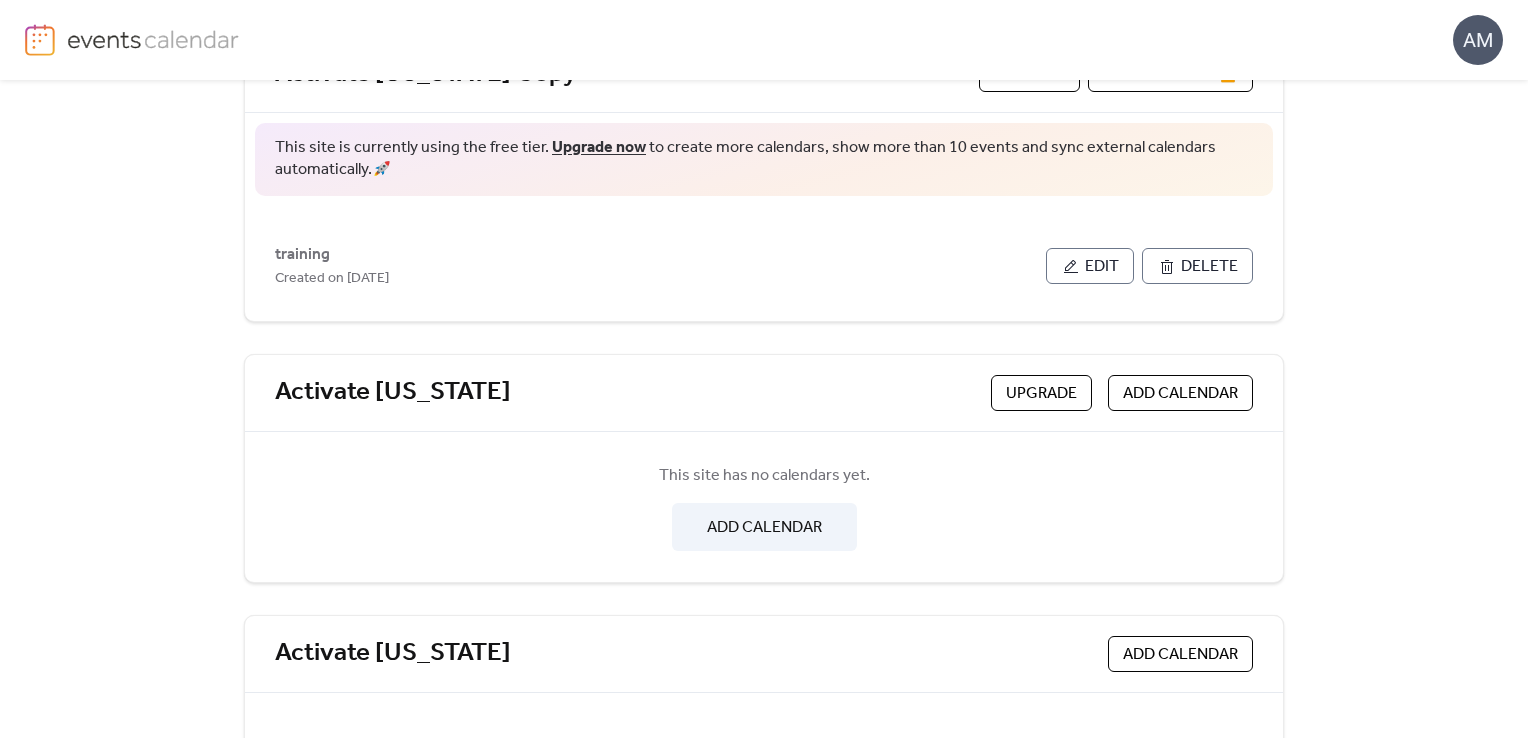 scroll, scrollTop: 421, scrollLeft: 0, axis: vertical 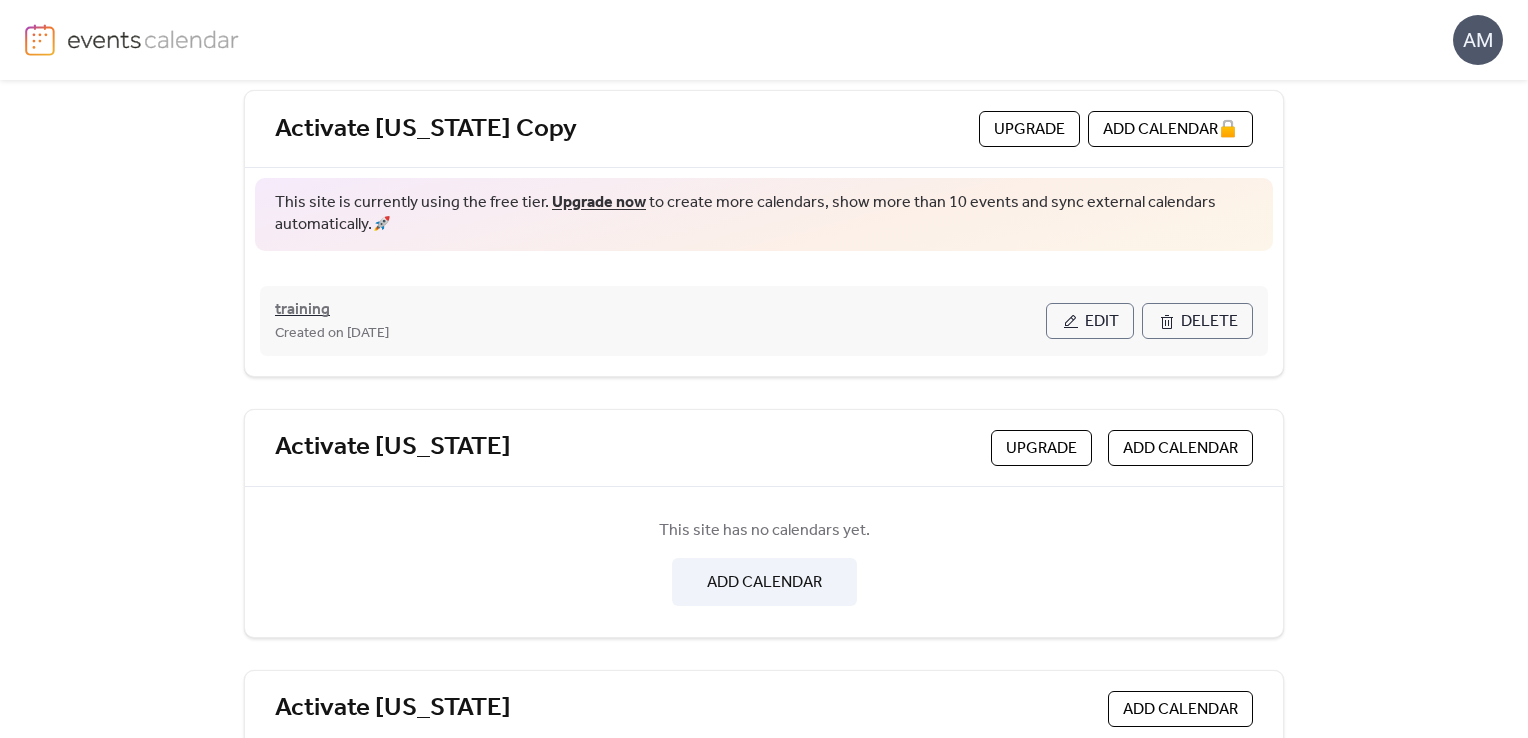 click on "training" at bounding box center [302, 310] 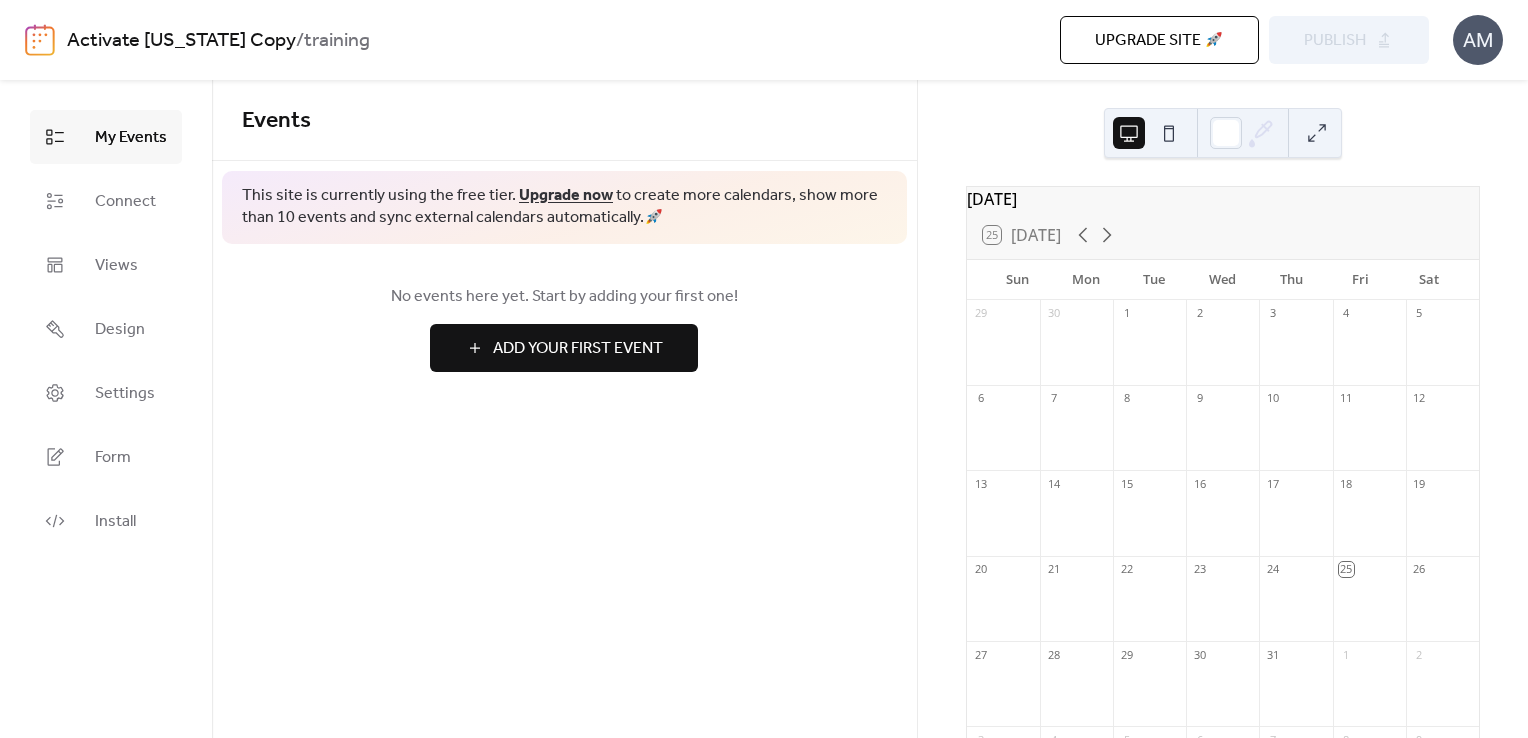 click on "Activate [US_STATE] Copy" at bounding box center [181, 41] 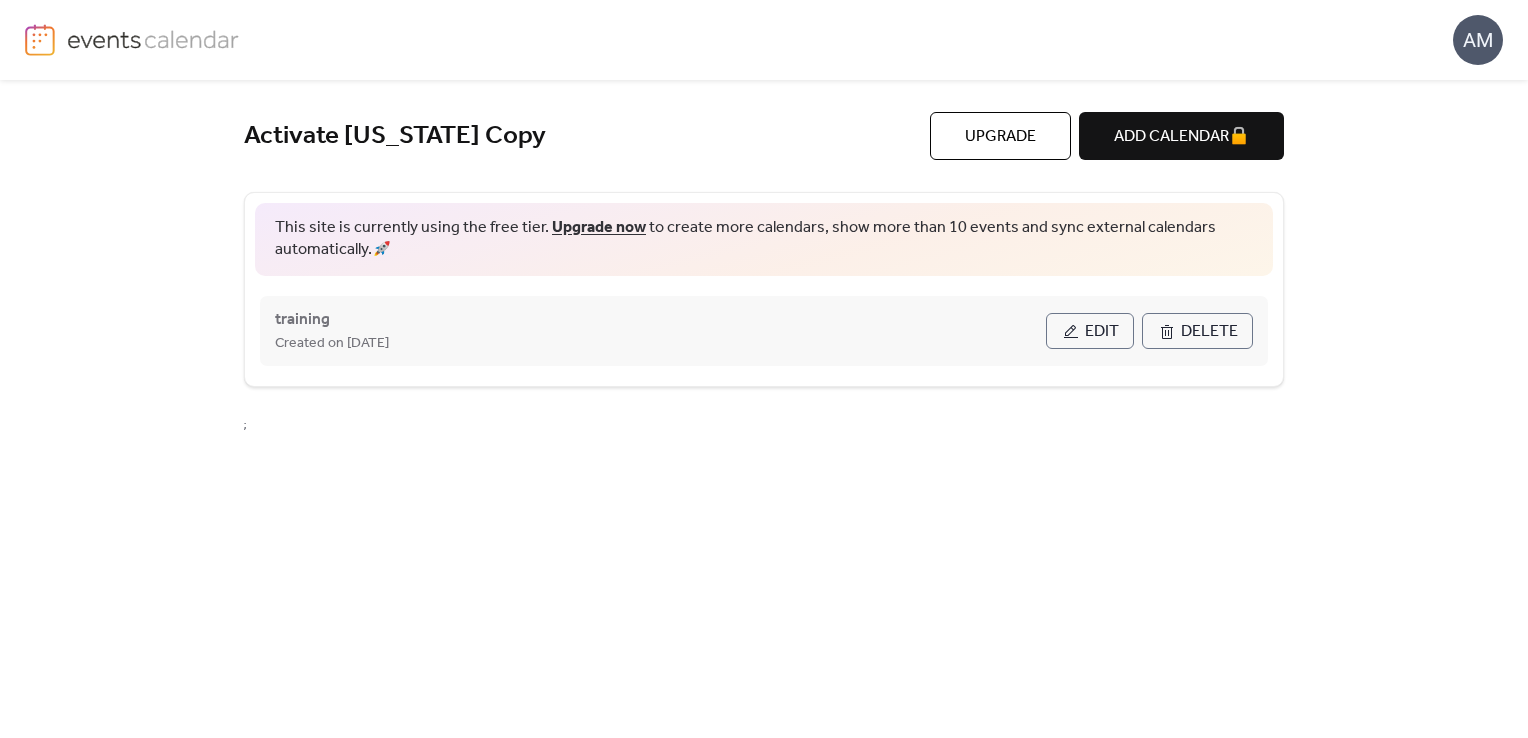 click on "Delete" at bounding box center [1197, 331] 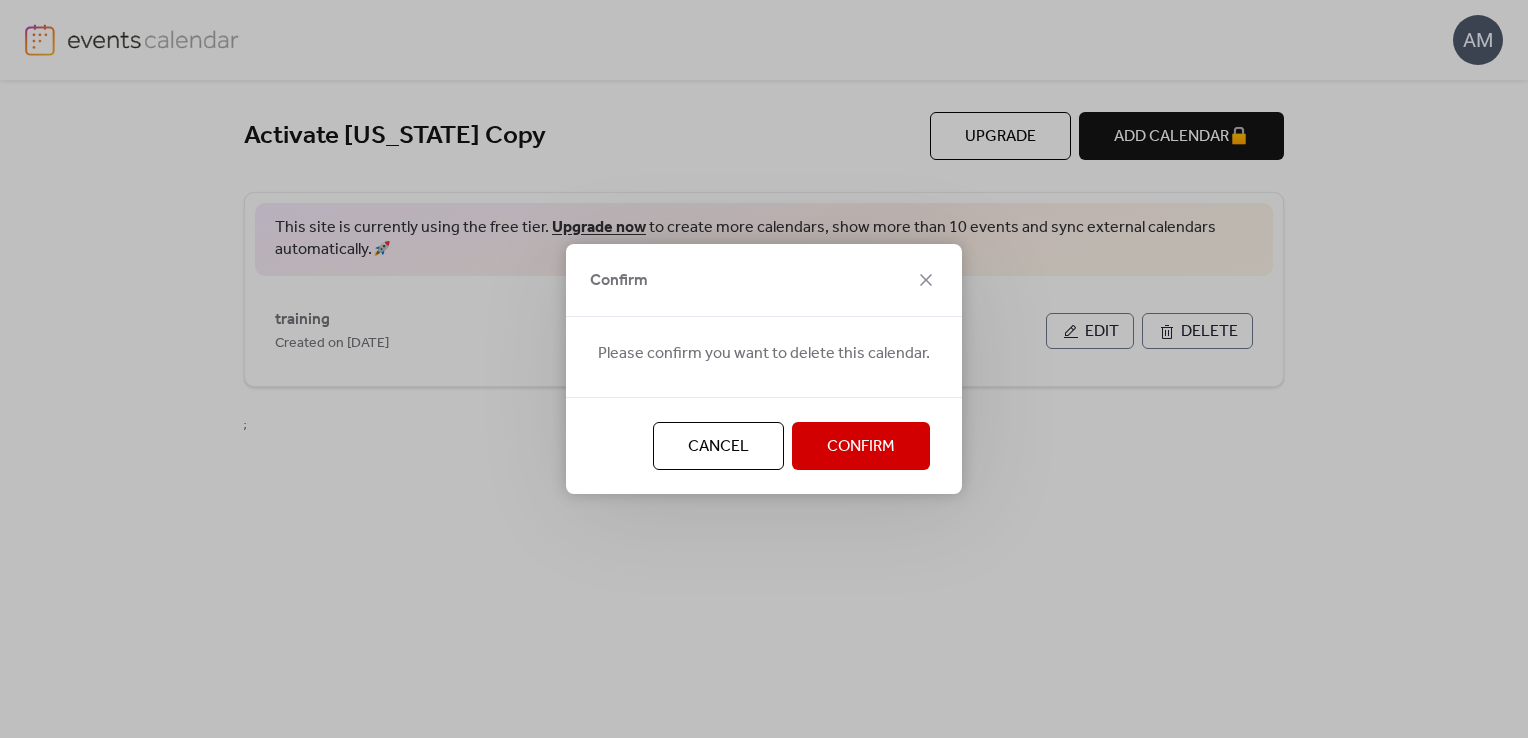 click on "Cancel" at bounding box center [718, 447] 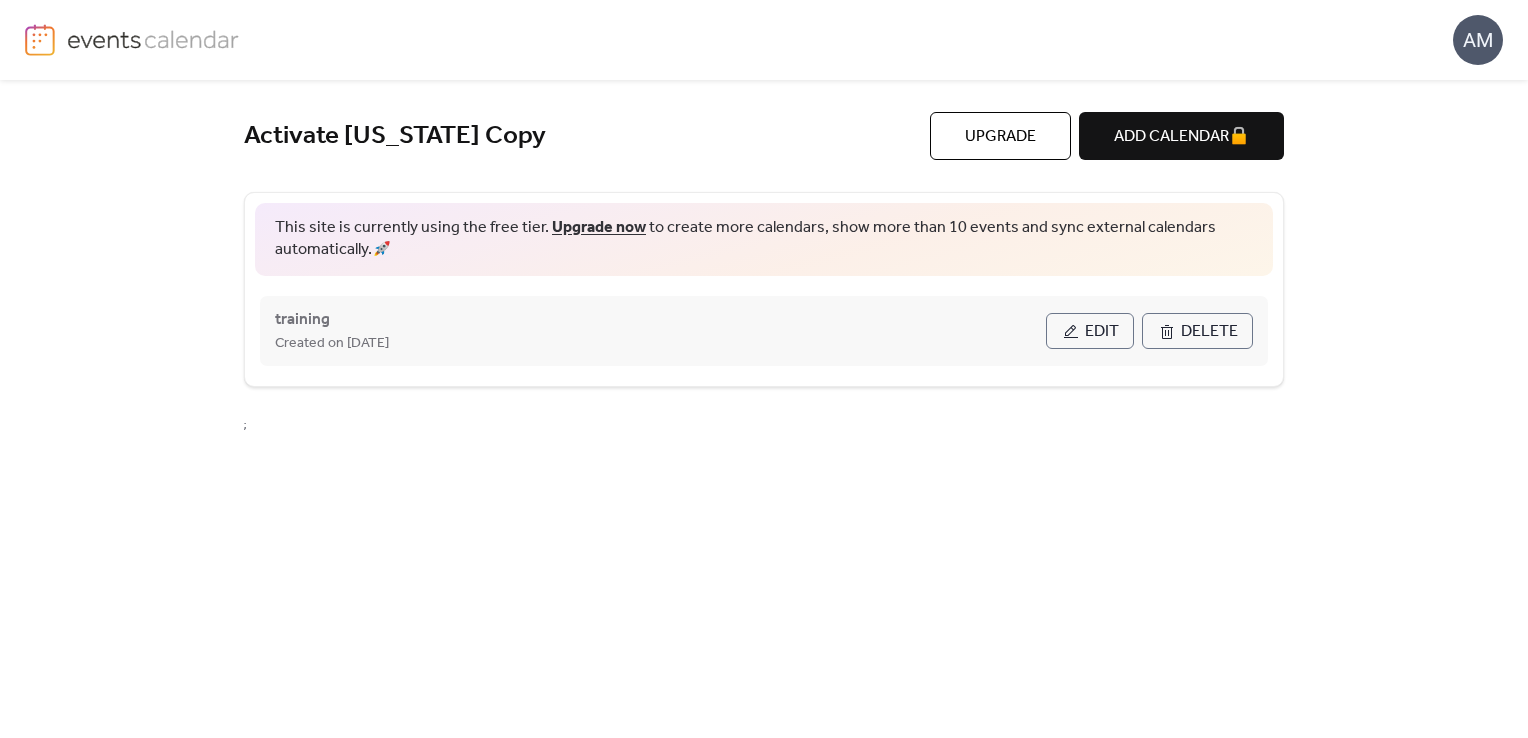 click on "Edit" at bounding box center (1090, 331) 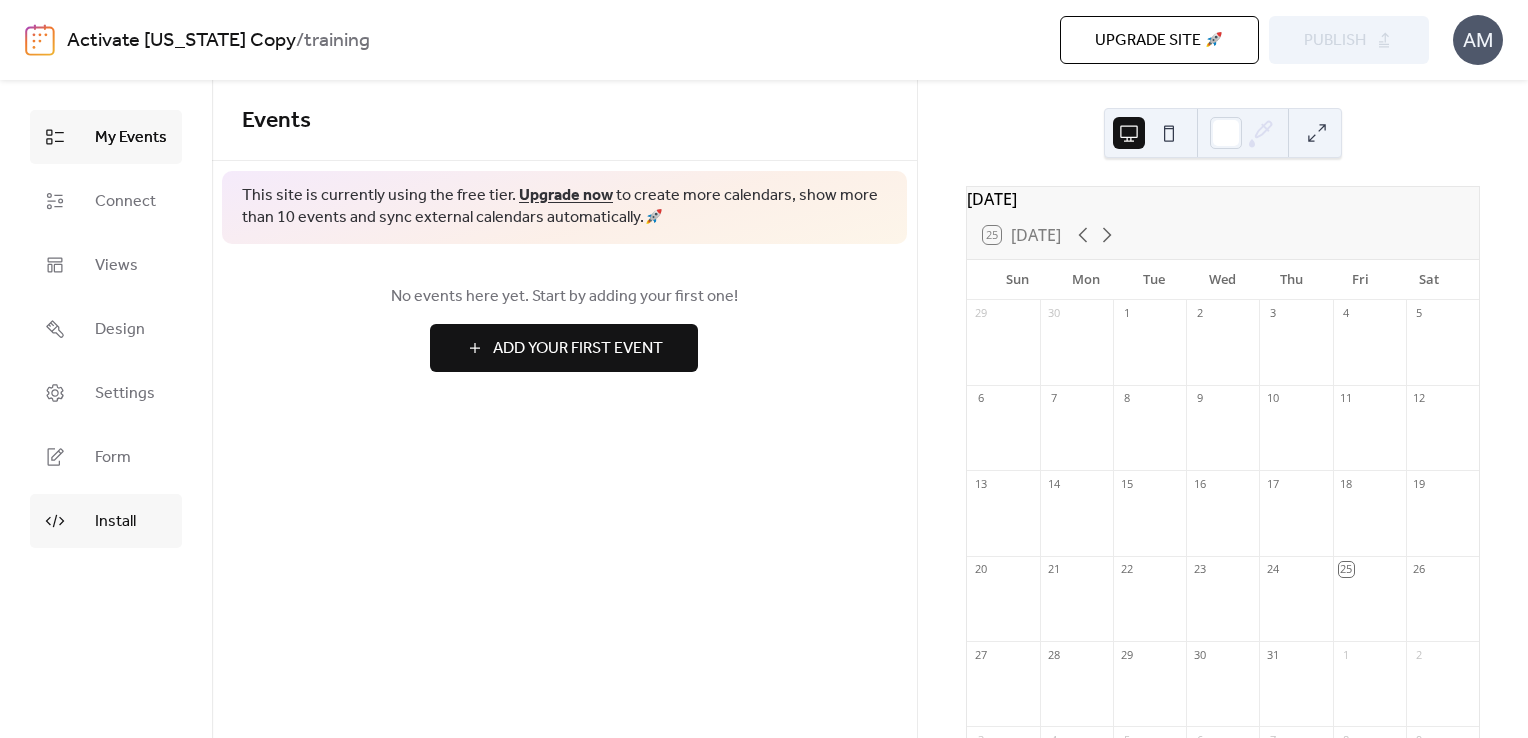 click on "Install" at bounding box center (115, 522) 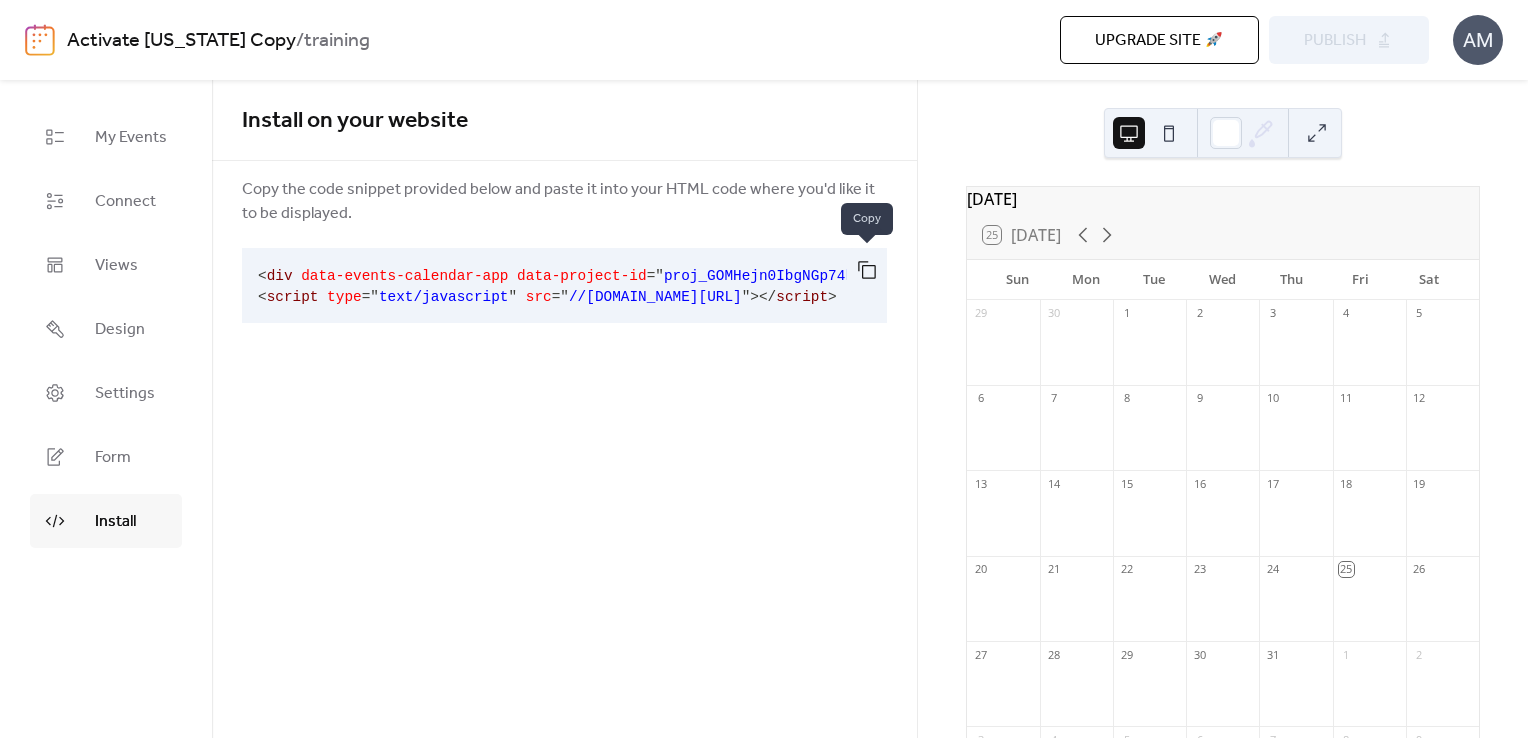 click at bounding box center (867, 270) 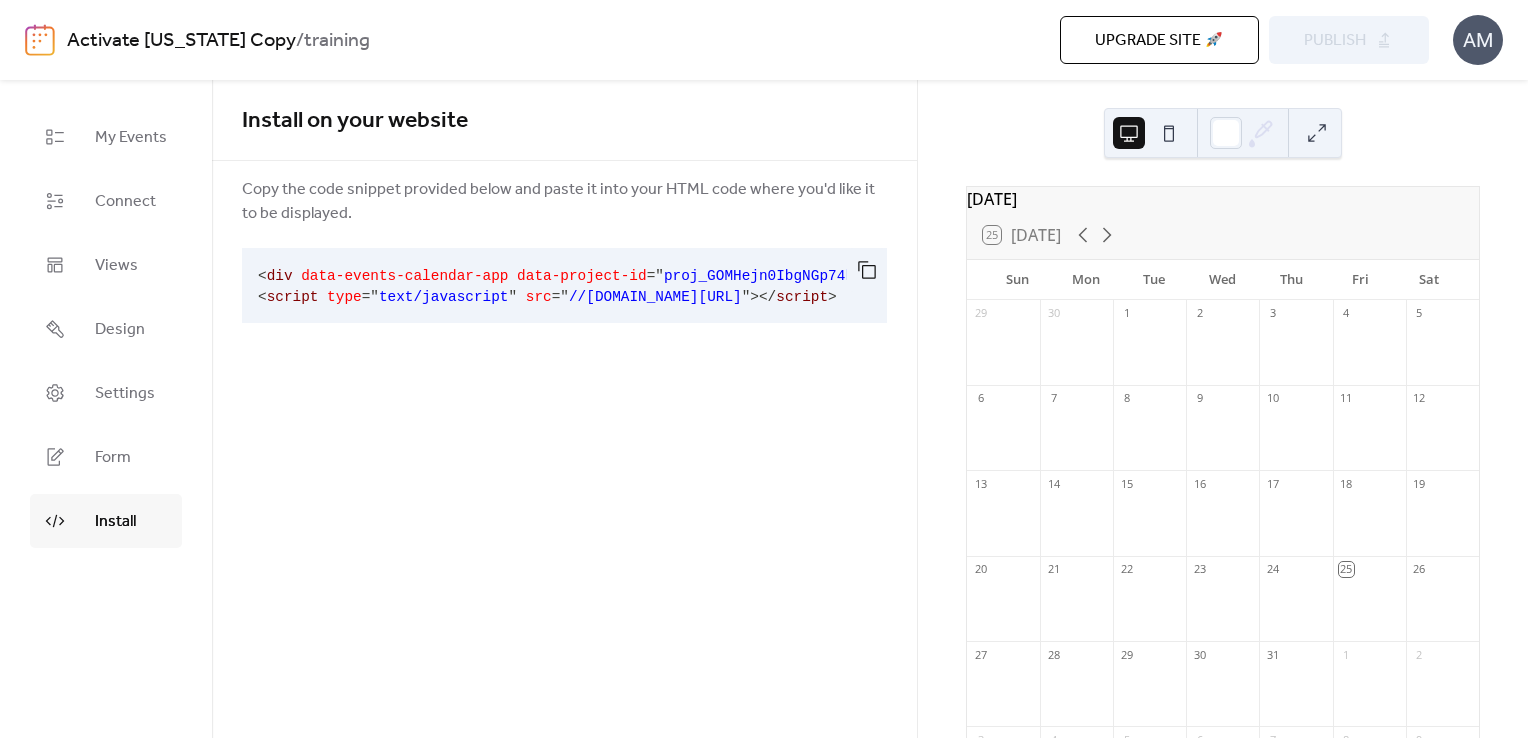 click on "Install on your website Copy the code snippet provided below and paste it into your HTML code where you'd like it to be displayed. < div   data-events-calendar-app   data-project-id = " proj_GOMHejn0IbgNGp74kDvmy "   > </ div >
< script   type = " text/javascript "   src = " //dist.eventscalendar.co/embed.js " > </ script >" at bounding box center (564, 225) 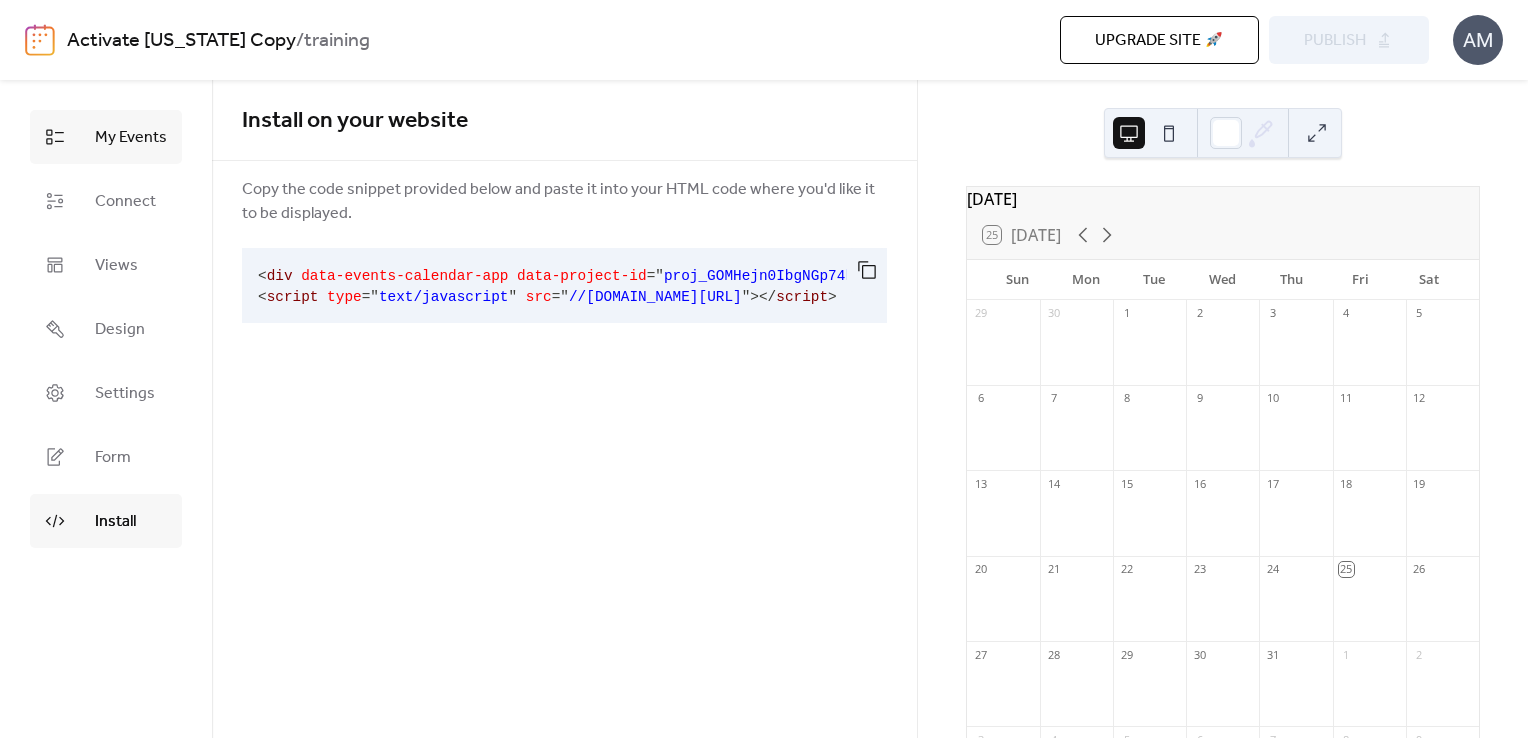 click on "My Events" at bounding box center (131, 138) 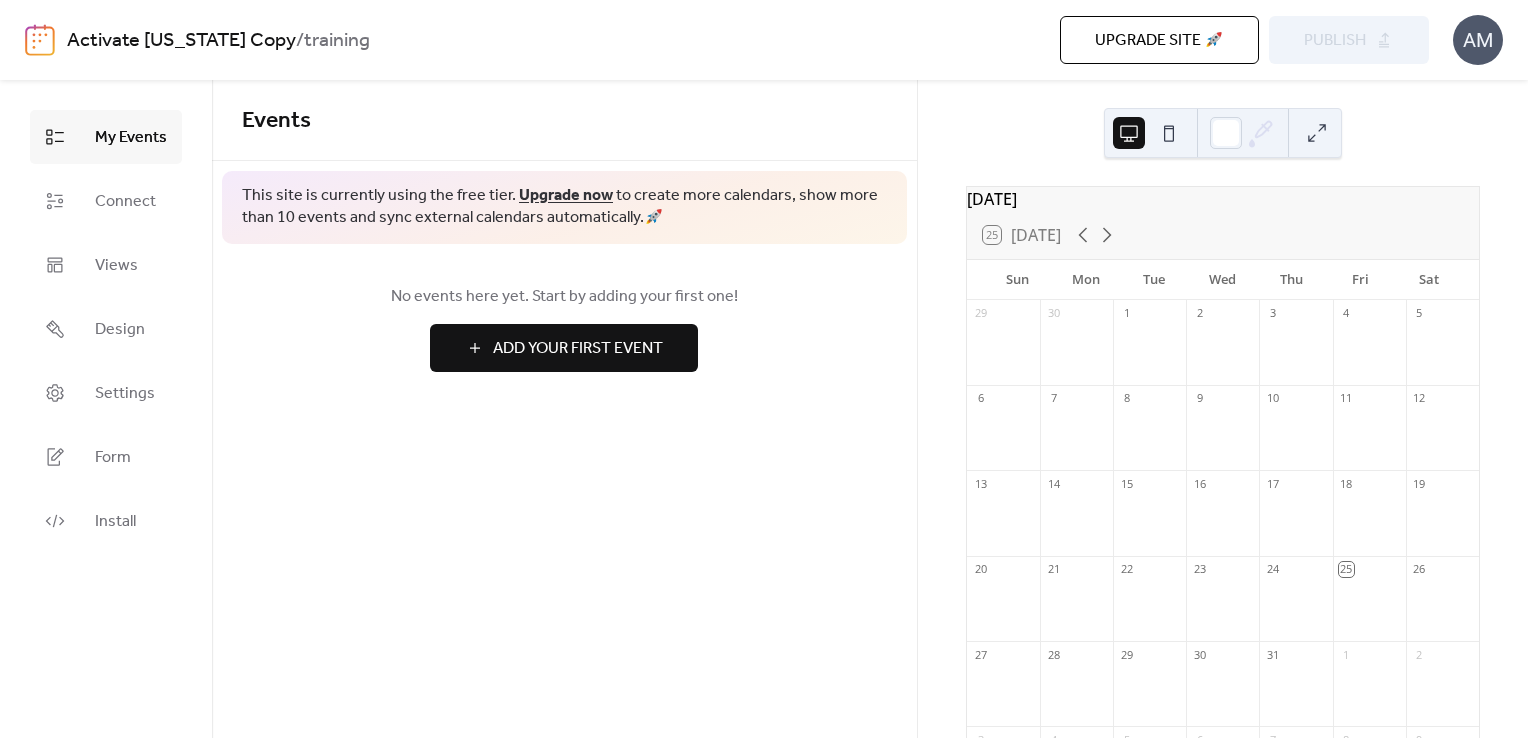 click on "My Events" at bounding box center (131, 138) 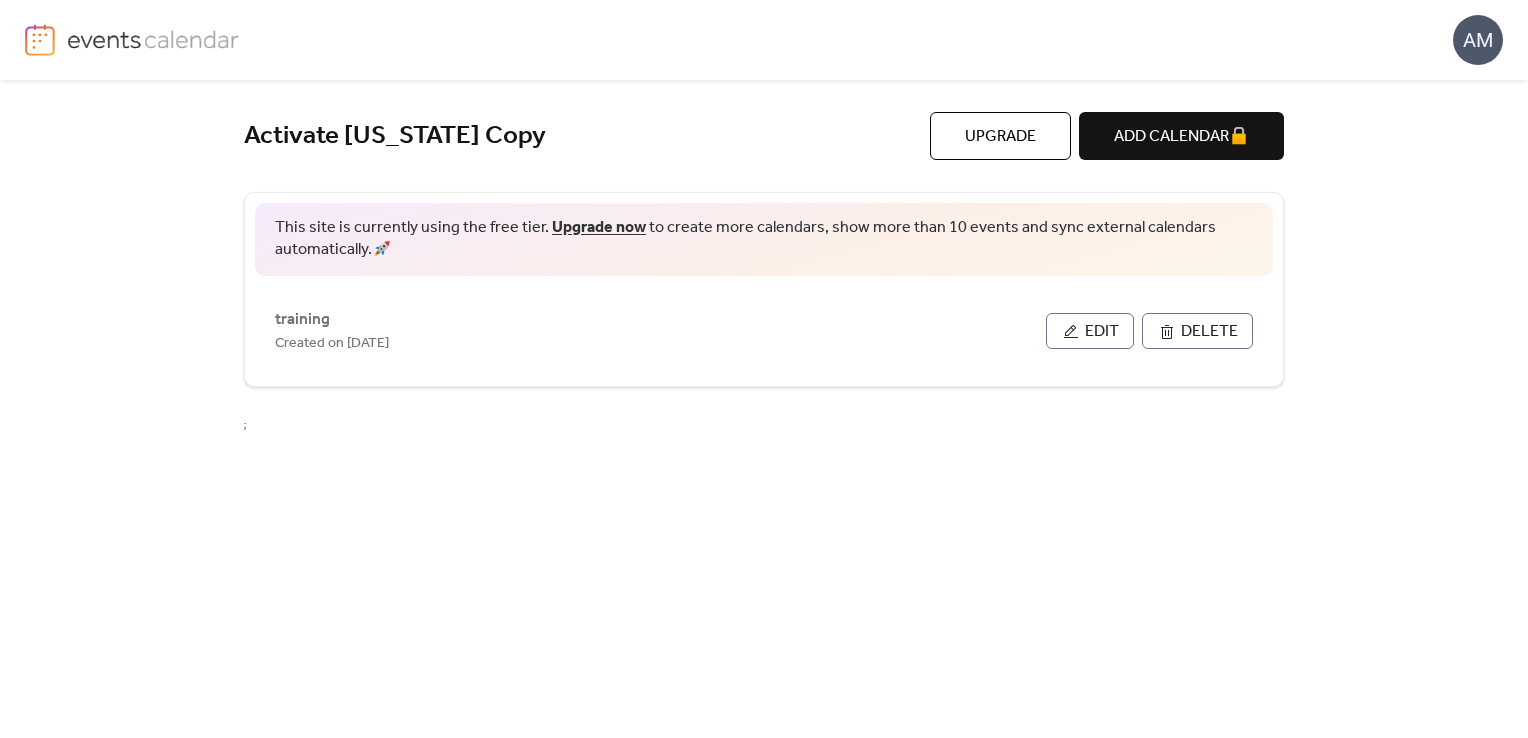 click at bounding box center (153, 39) 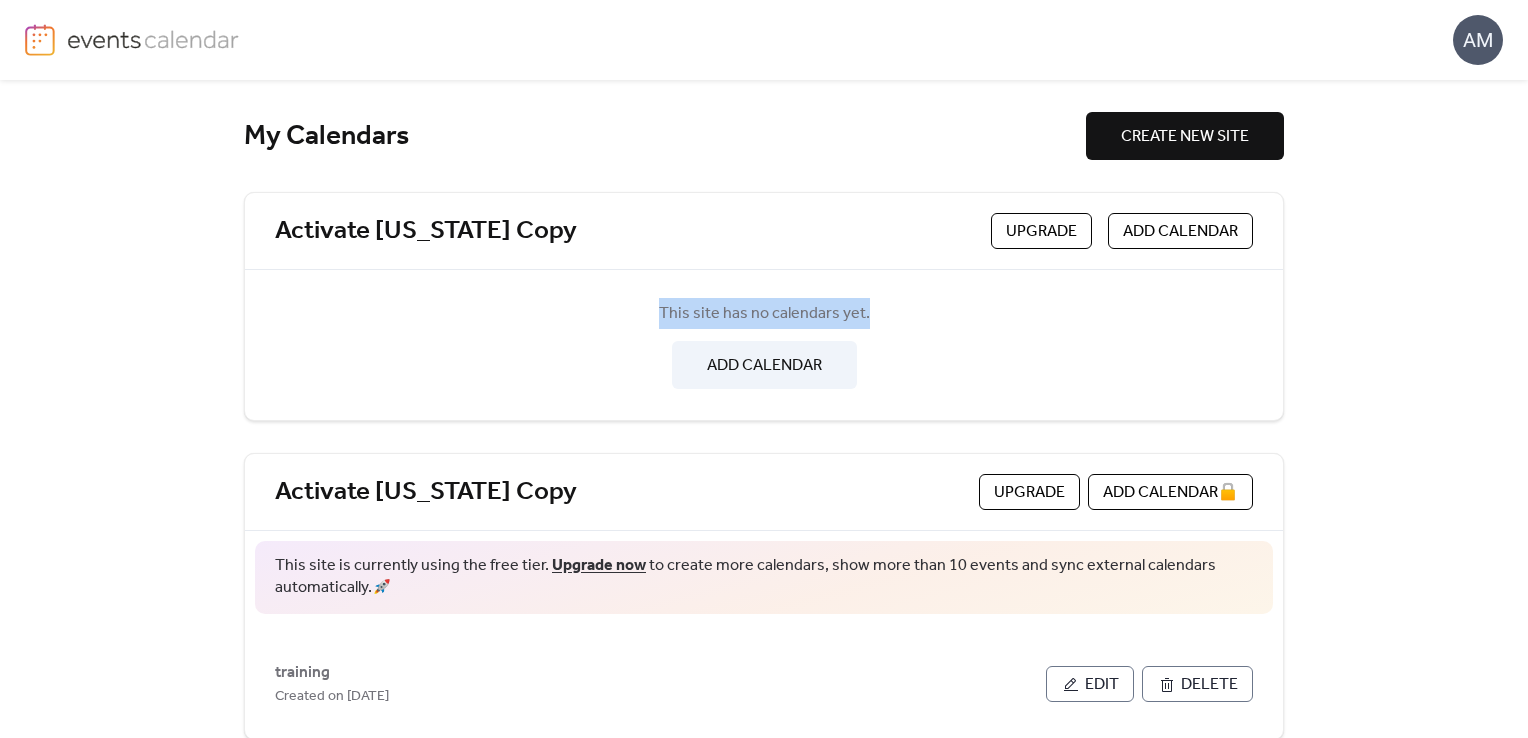drag, startPoint x: 1520, startPoint y: 222, endPoint x: 1528, endPoint y: 399, distance: 177.1807 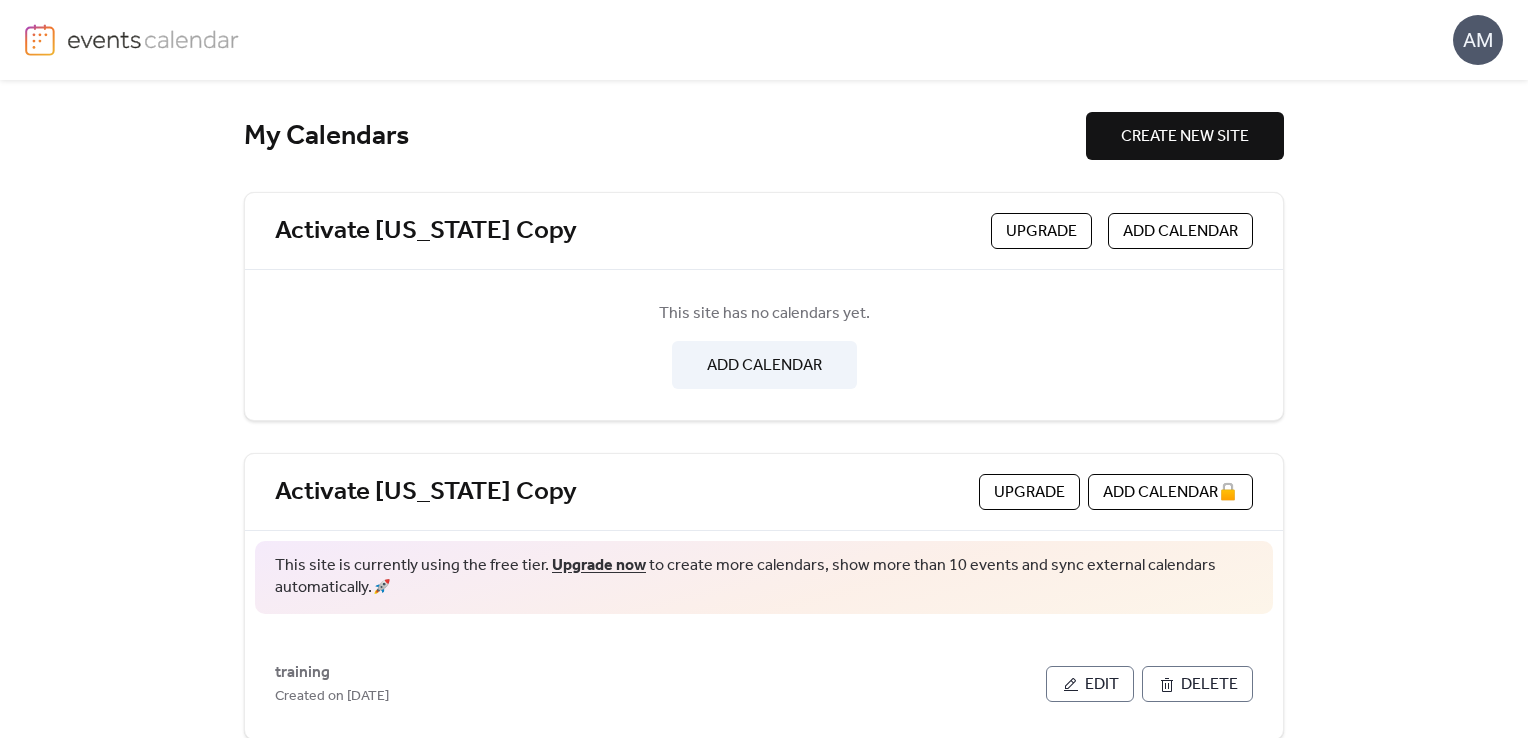 drag, startPoint x: 1528, startPoint y: 399, endPoint x: 1365, endPoint y: 499, distance: 191.23022 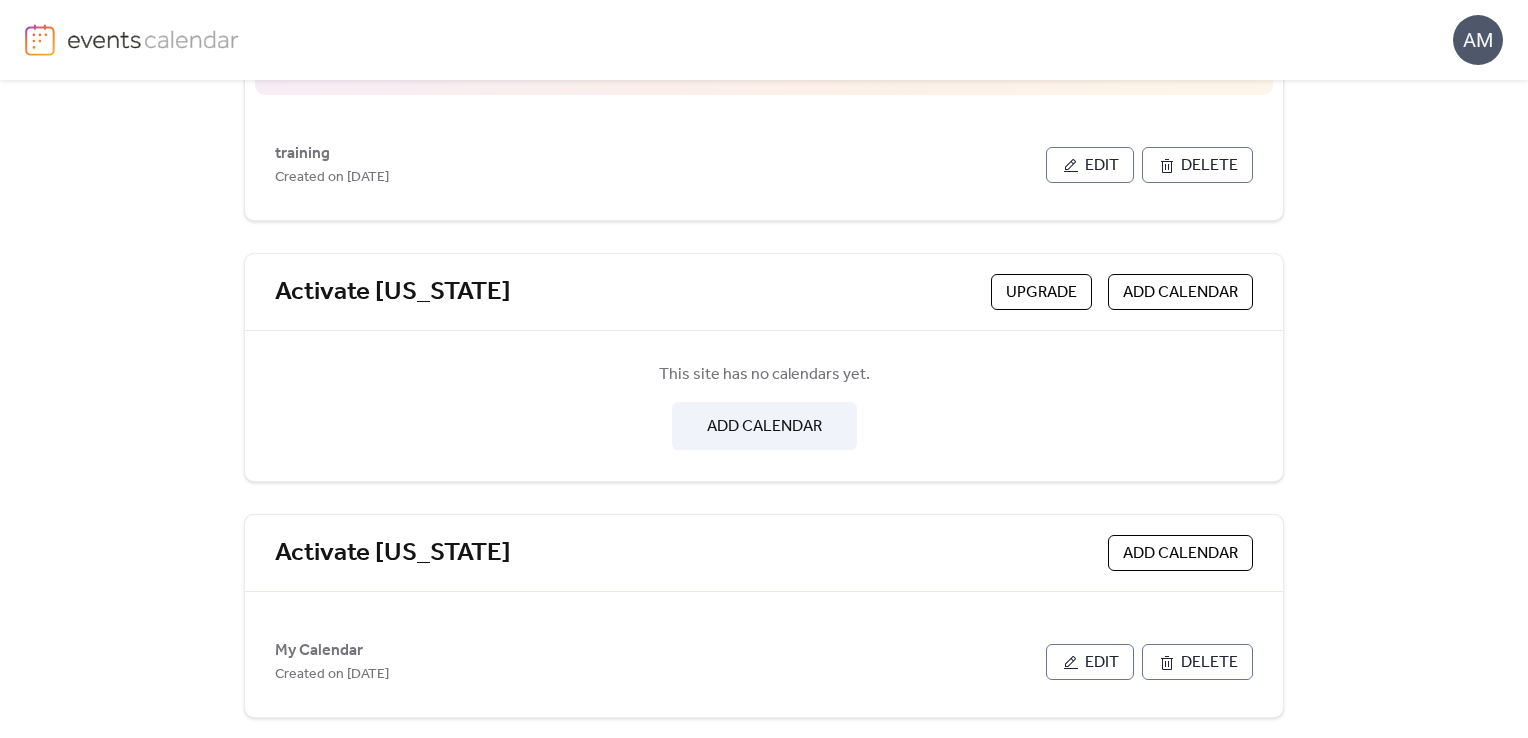 scroll, scrollTop: 528, scrollLeft: 0, axis: vertical 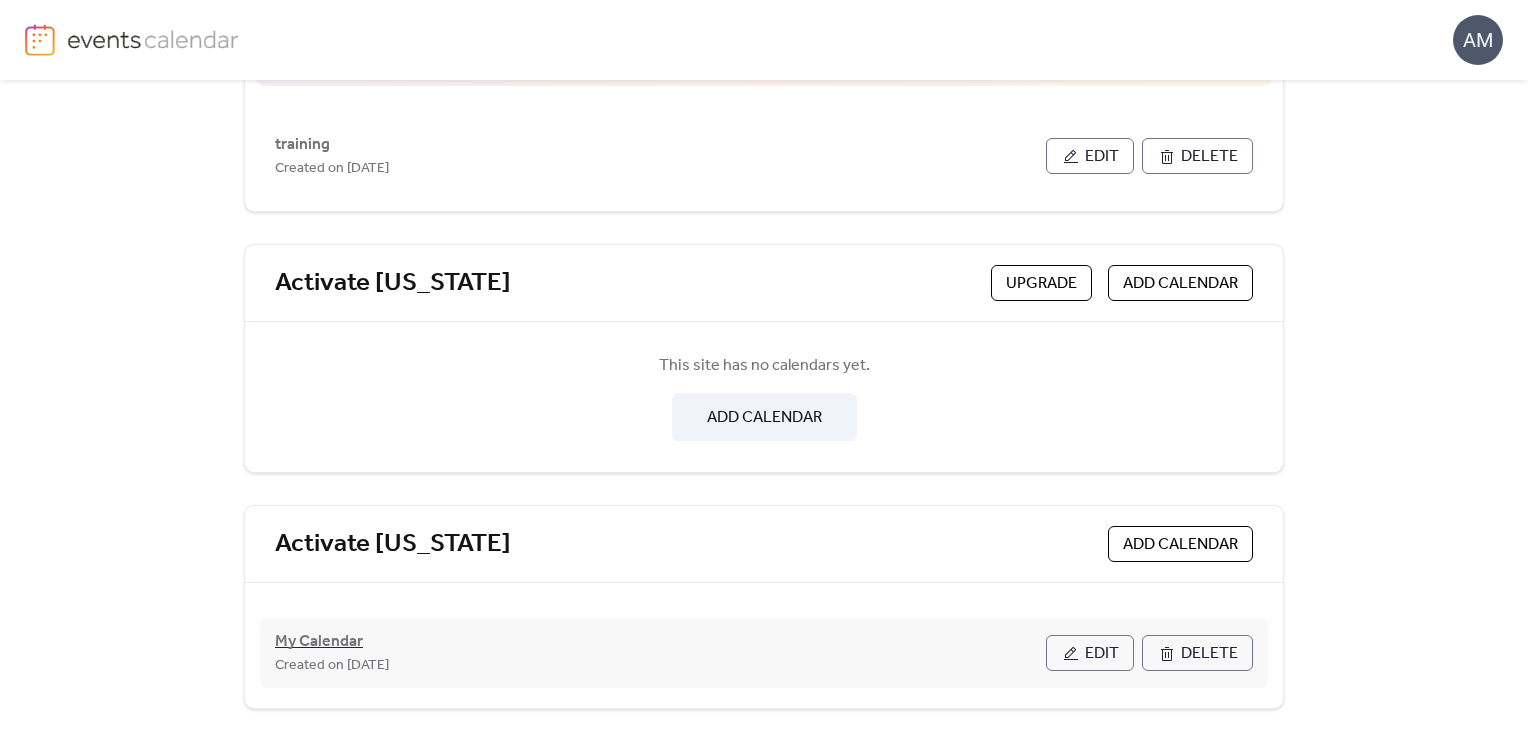 click on "My Calendar" at bounding box center (319, 642) 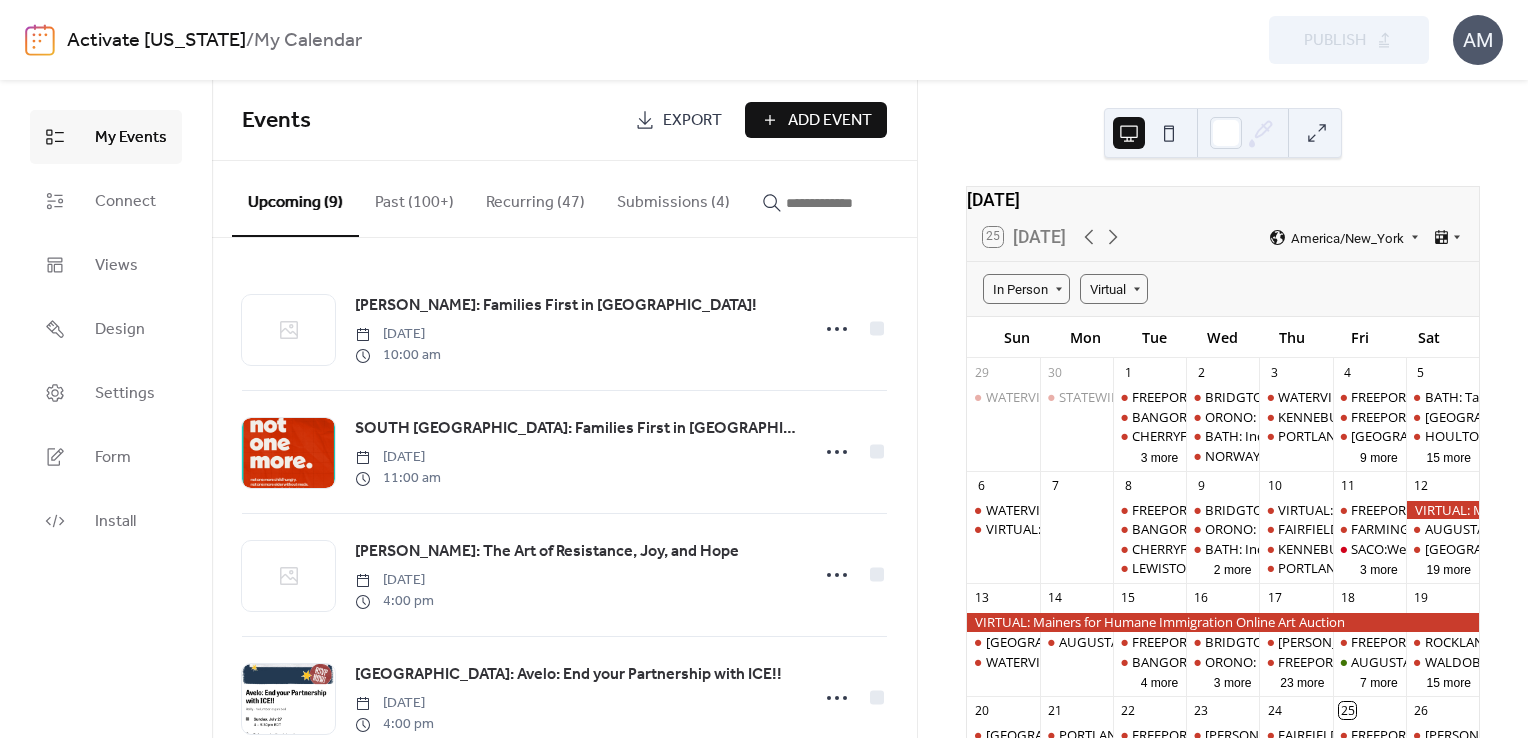 click on "Submissions (4)" at bounding box center (673, 198) 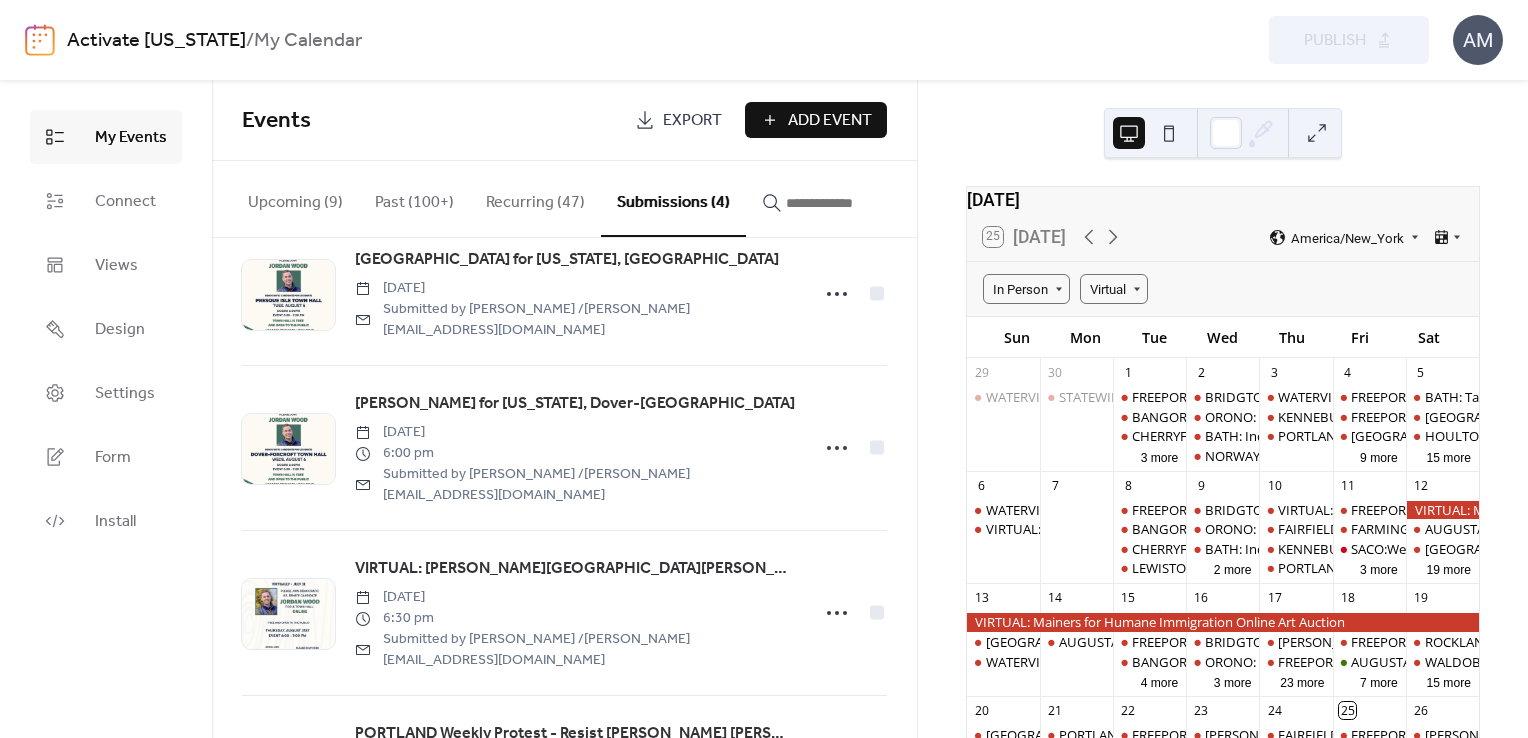 scroll, scrollTop: 119, scrollLeft: 0, axis: vertical 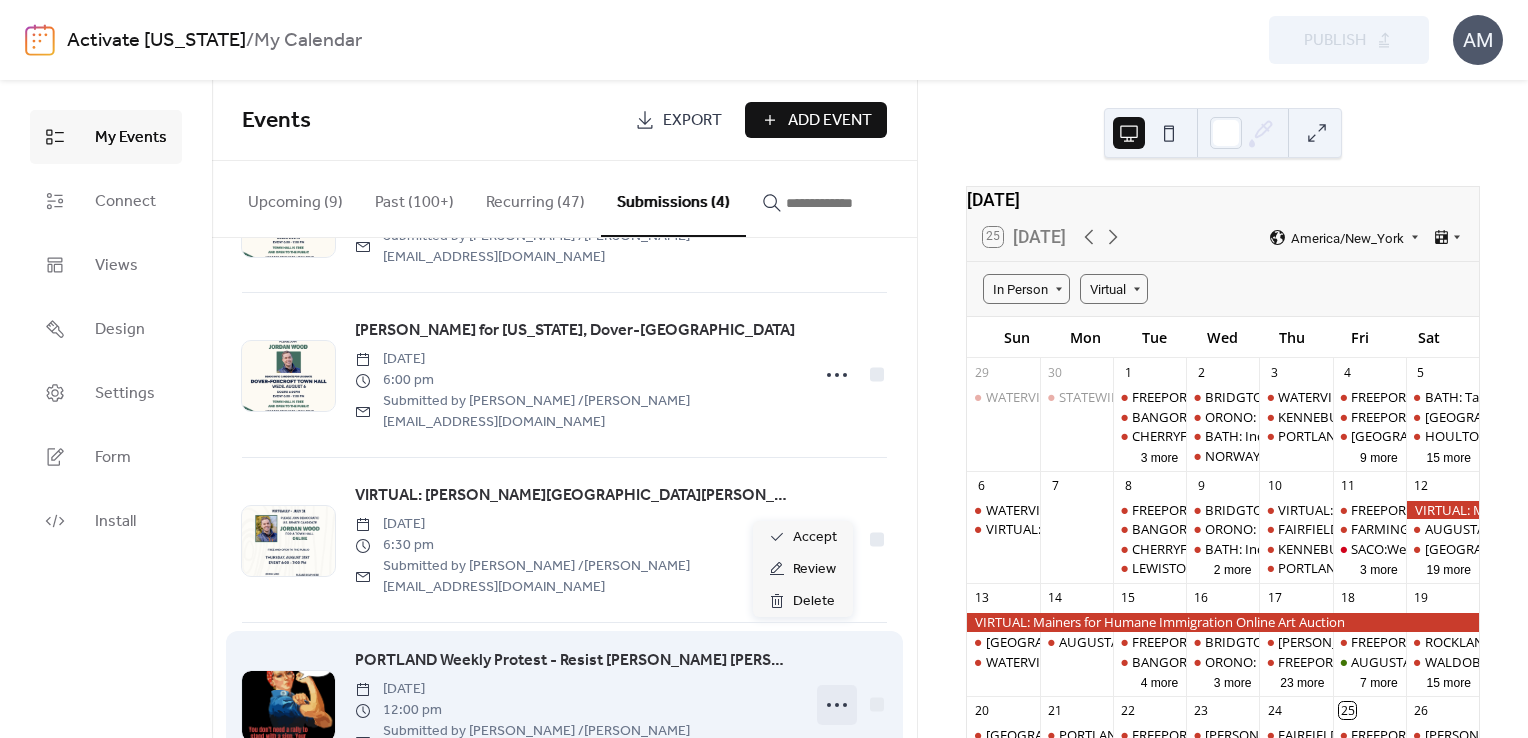 click 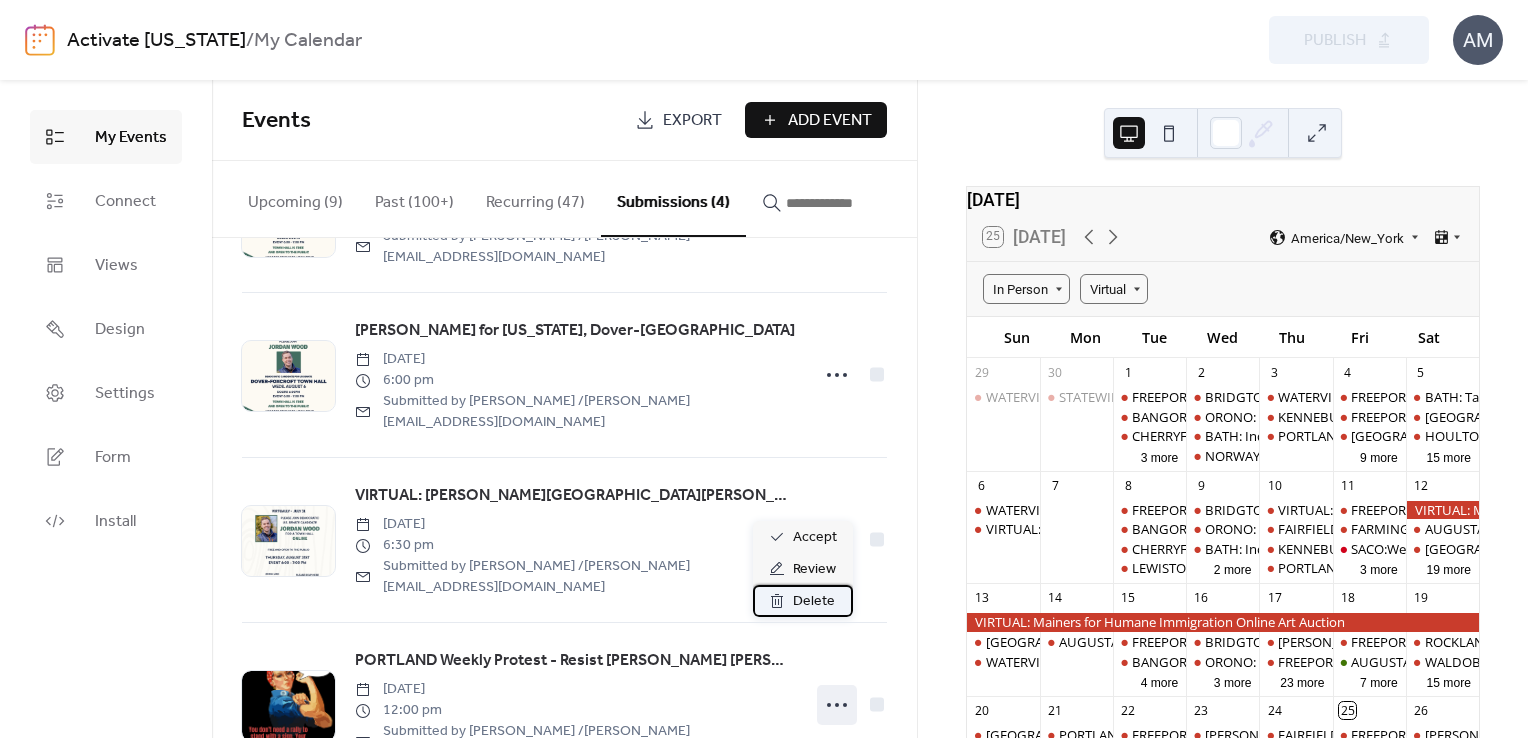click on "Delete" at bounding box center (814, 602) 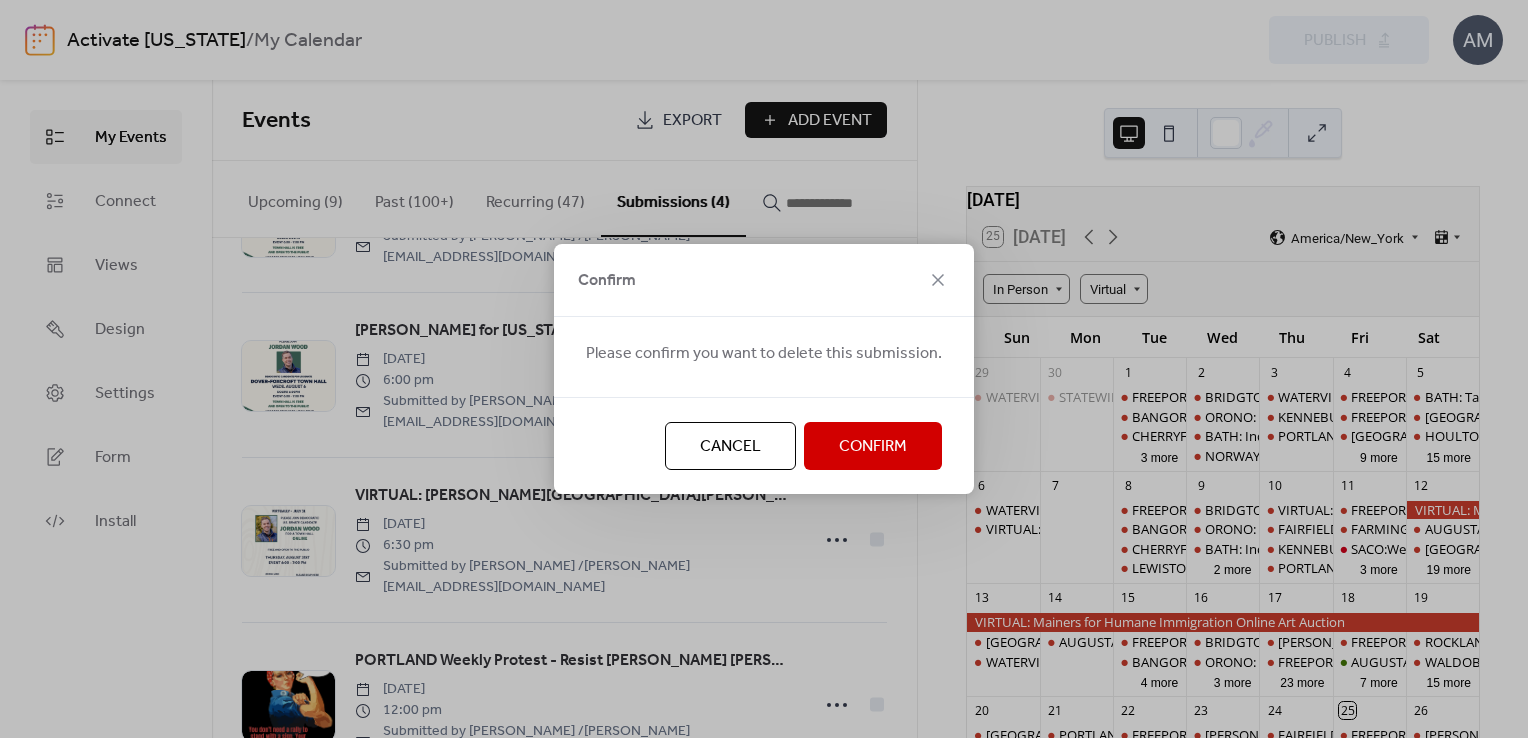 click on "Confirm" at bounding box center [873, 446] 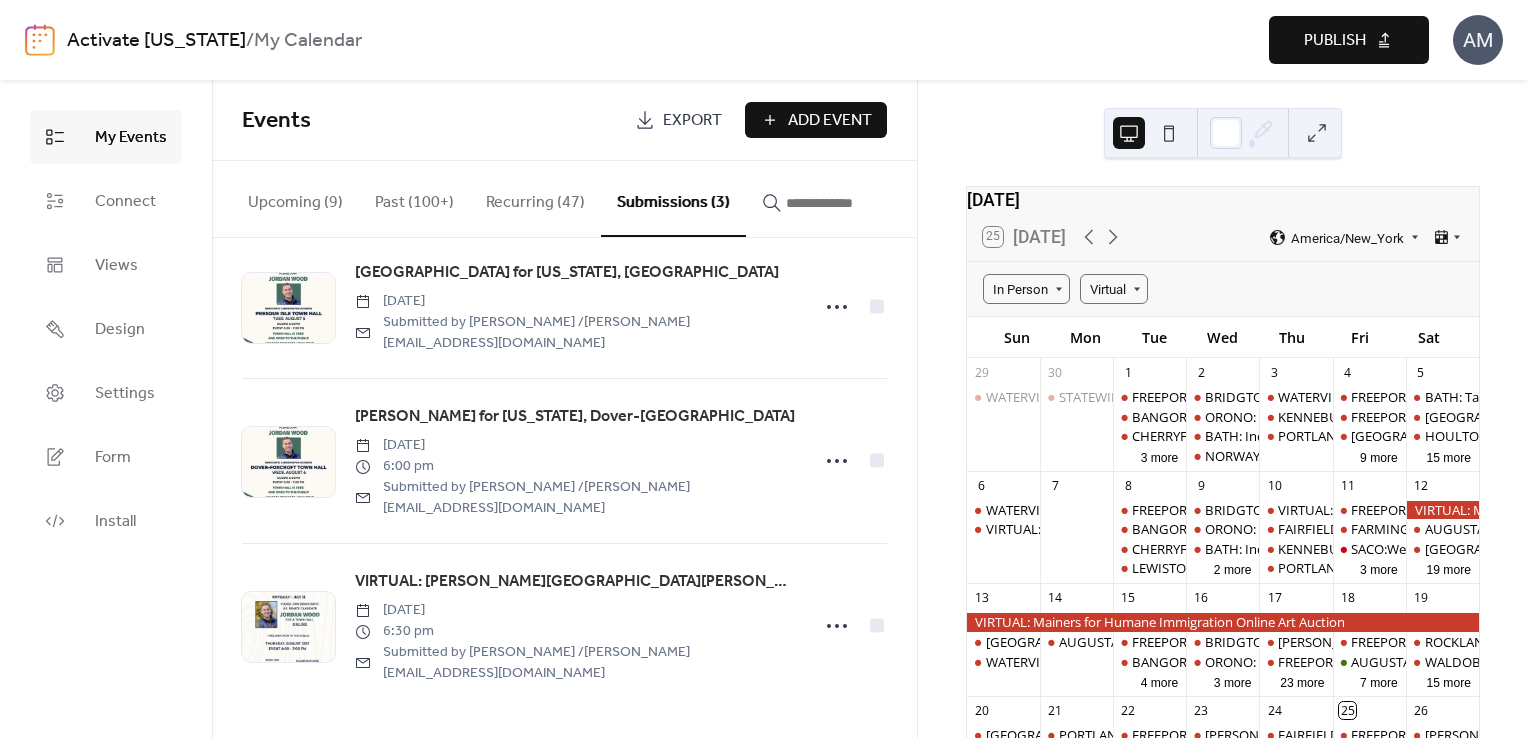 scroll, scrollTop: 0, scrollLeft: 0, axis: both 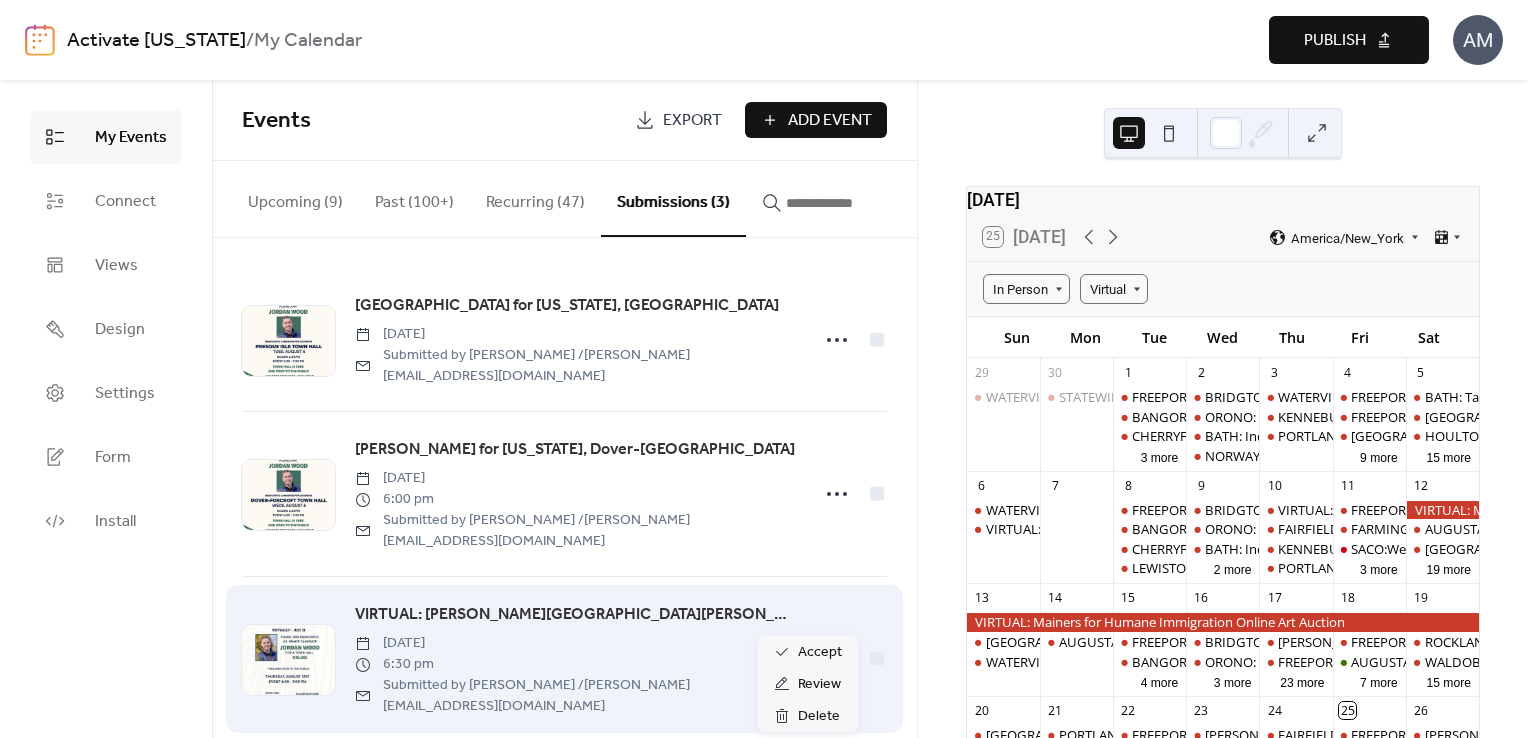 click 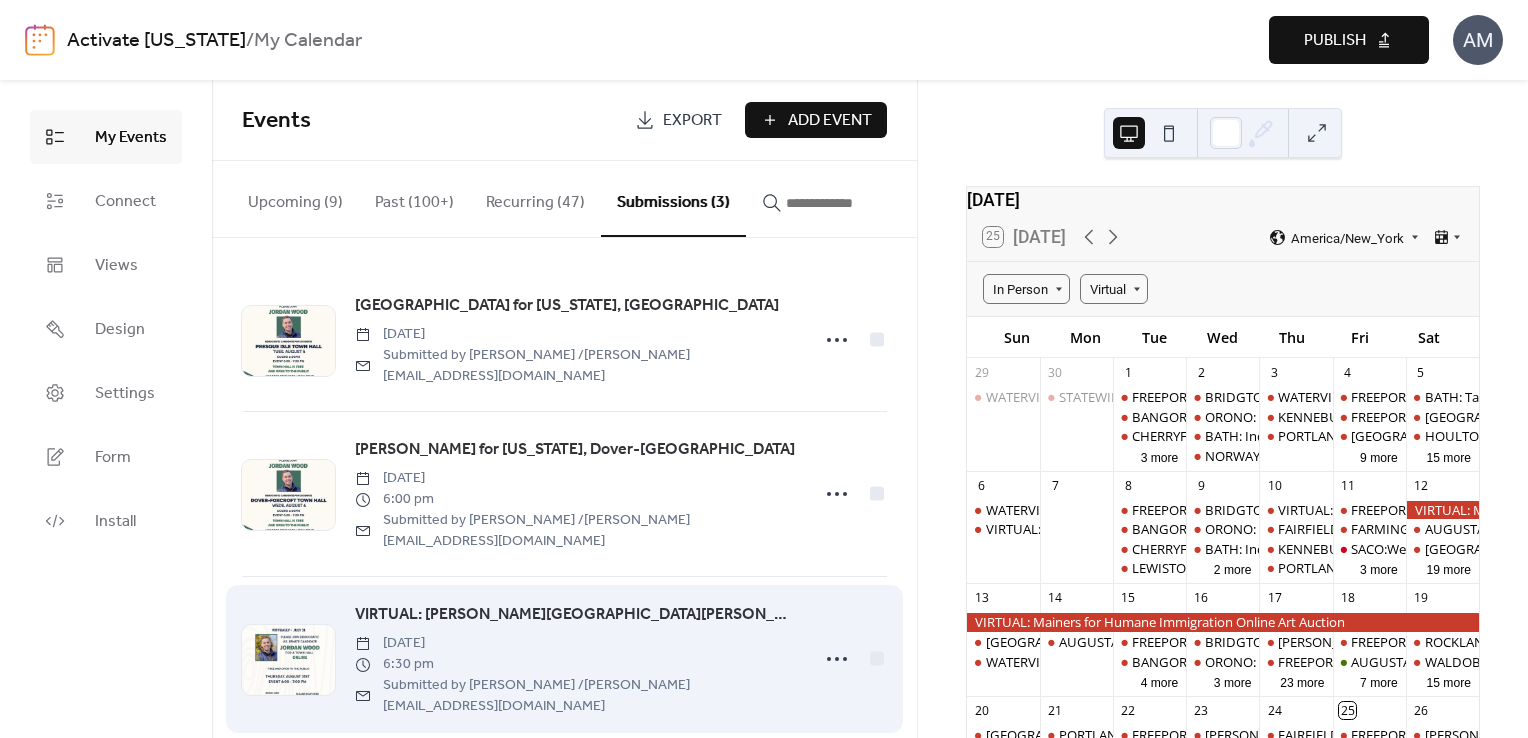 click on "VIRTUAL: [PERSON_NAME][GEOGRAPHIC_DATA][PERSON_NAME], Courage not Concern" at bounding box center [575, 615] 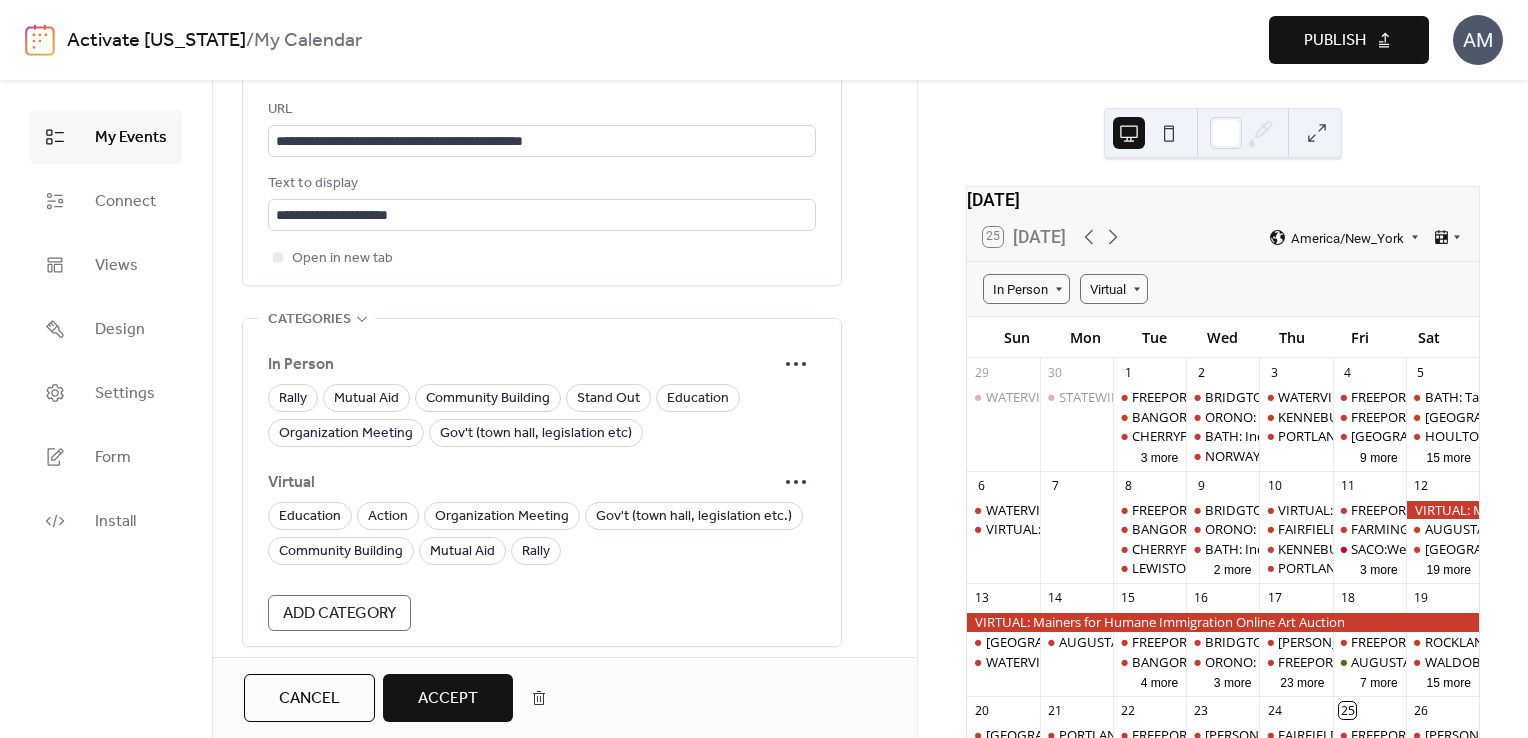 scroll, scrollTop: 1328, scrollLeft: 0, axis: vertical 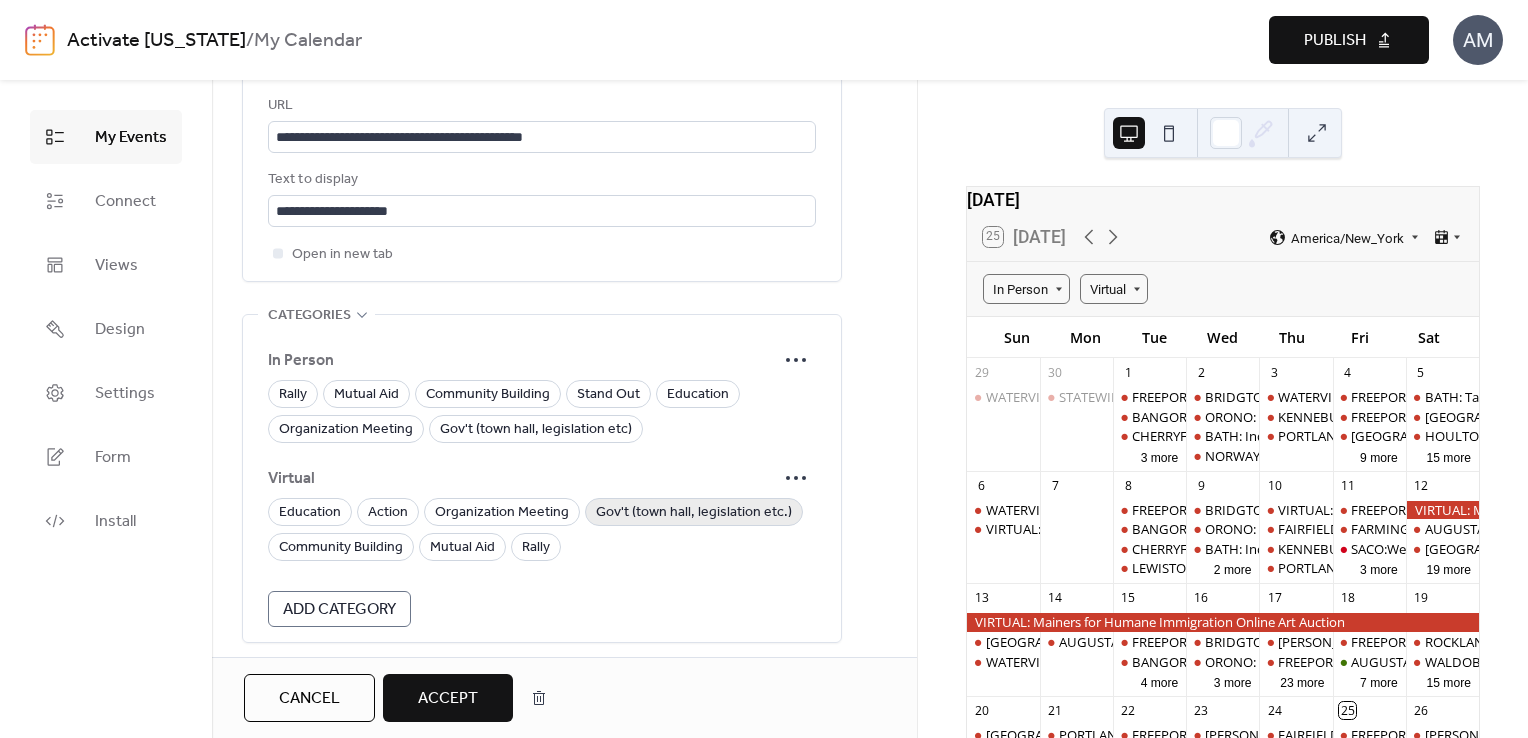 click on "Gov't (town hall, legislation etc.)" at bounding box center (694, 513) 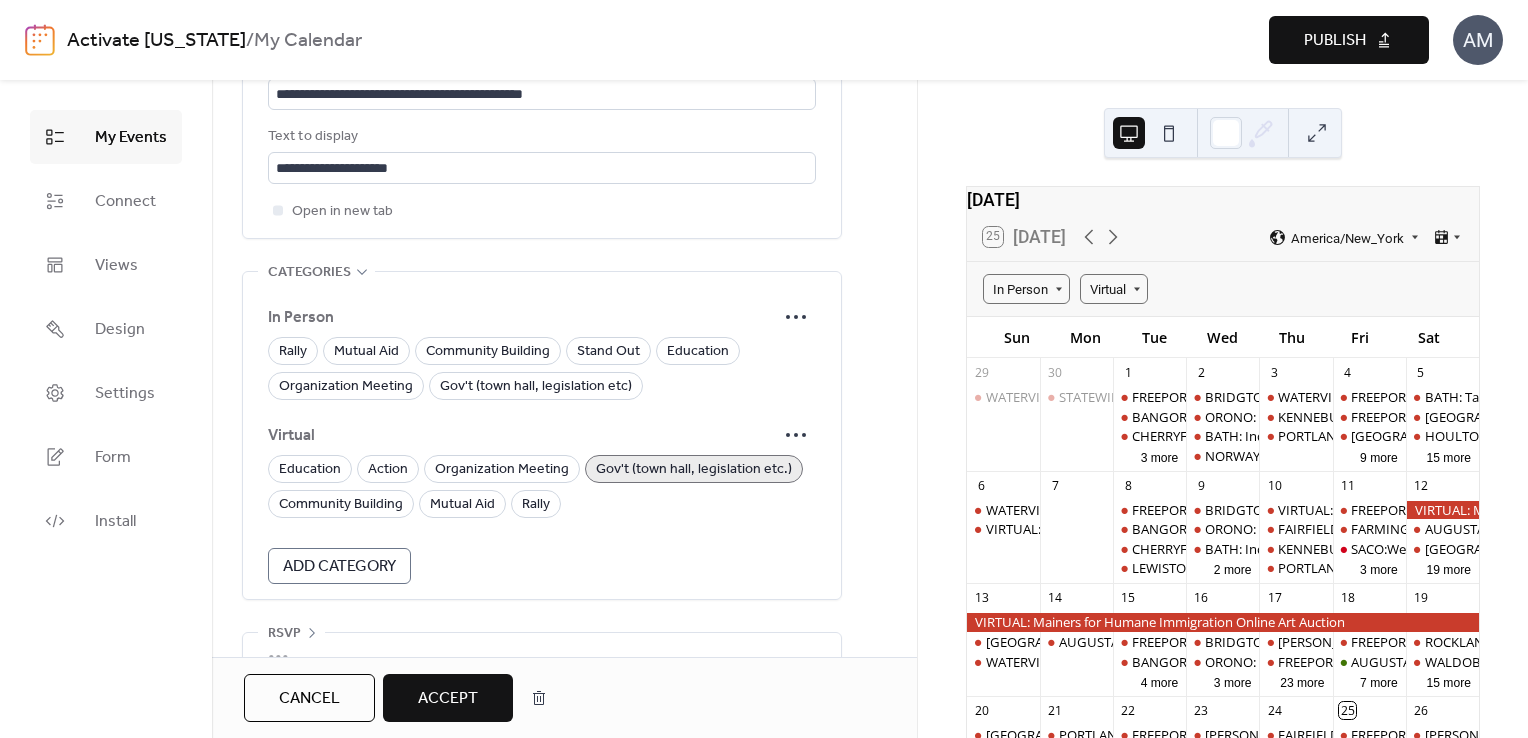 scroll, scrollTop: 1382, scrollLeft: 0, axis: vertical 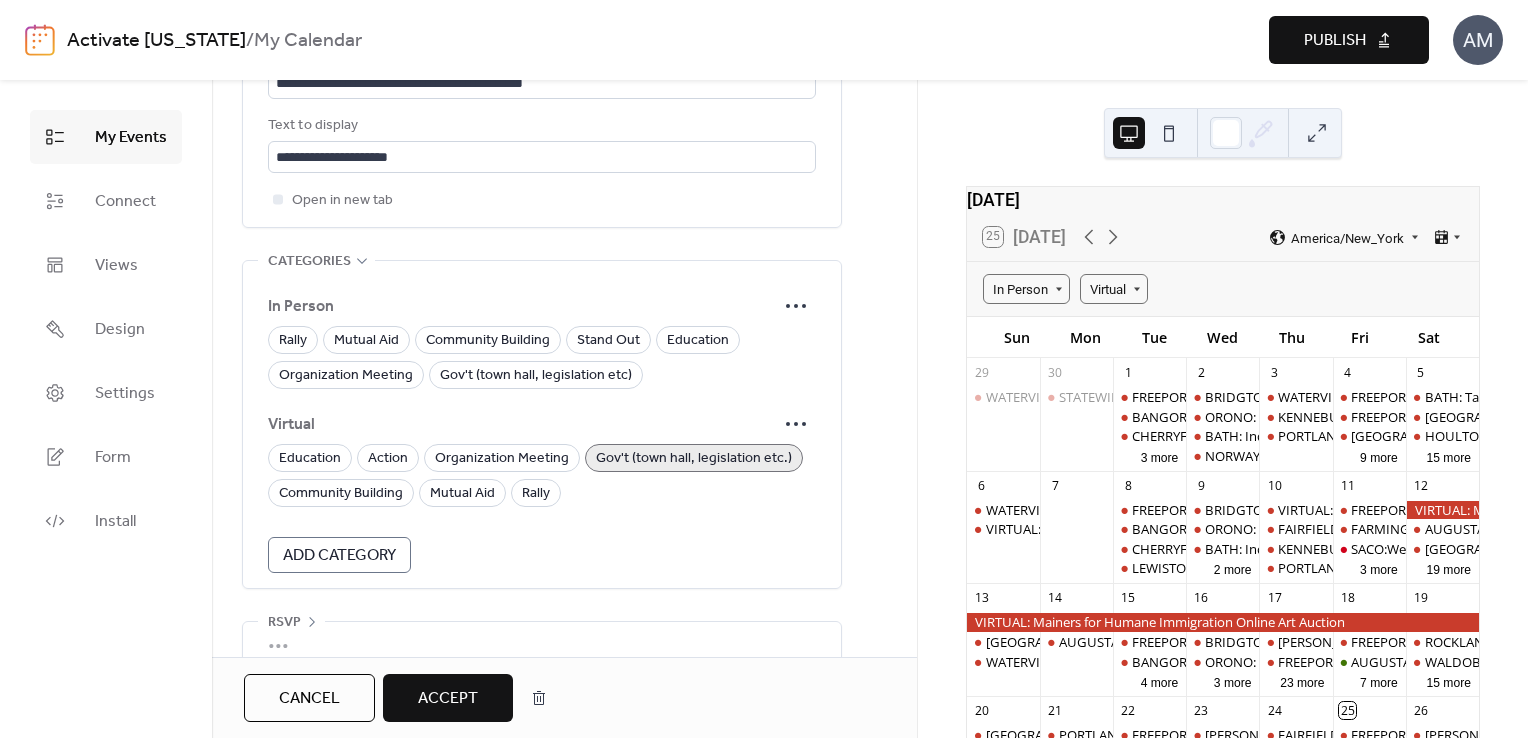 click on "**********" at bounding box center (564, -253) 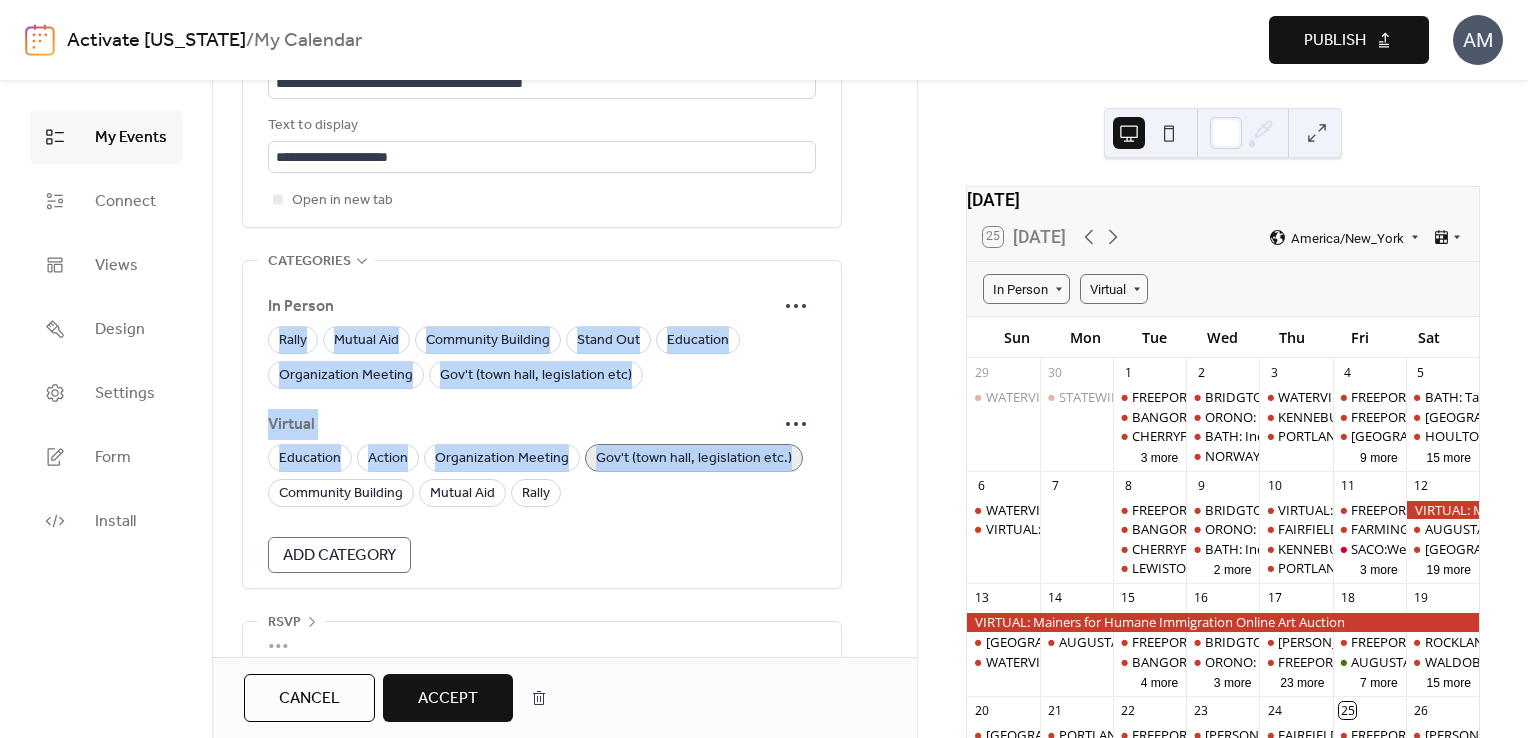 drag, startPoint x: 910, startPoint y: 538, endPoint x: 900, endPoint y: 264, distance: 274.18243 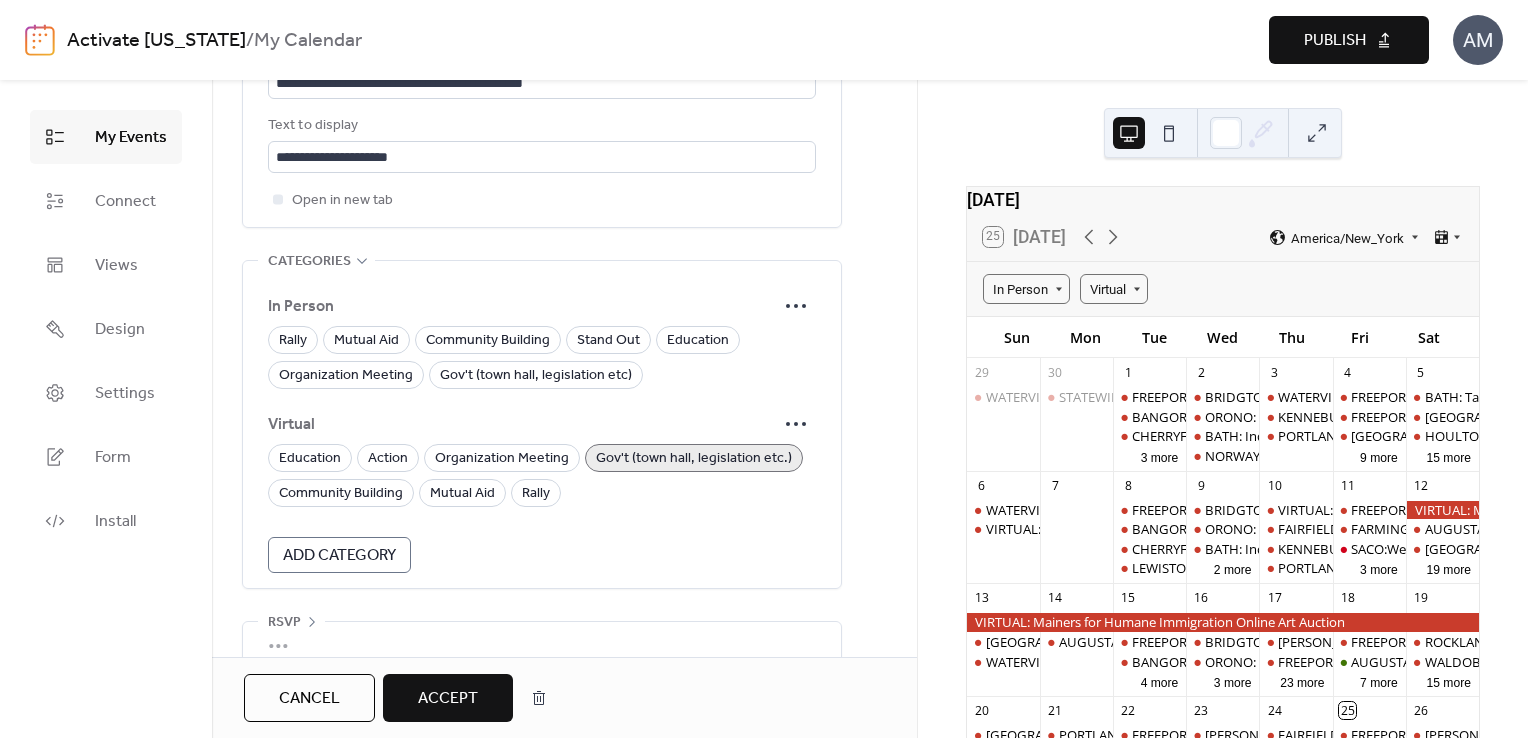 click on "**********" at bounding box center [564, -253] 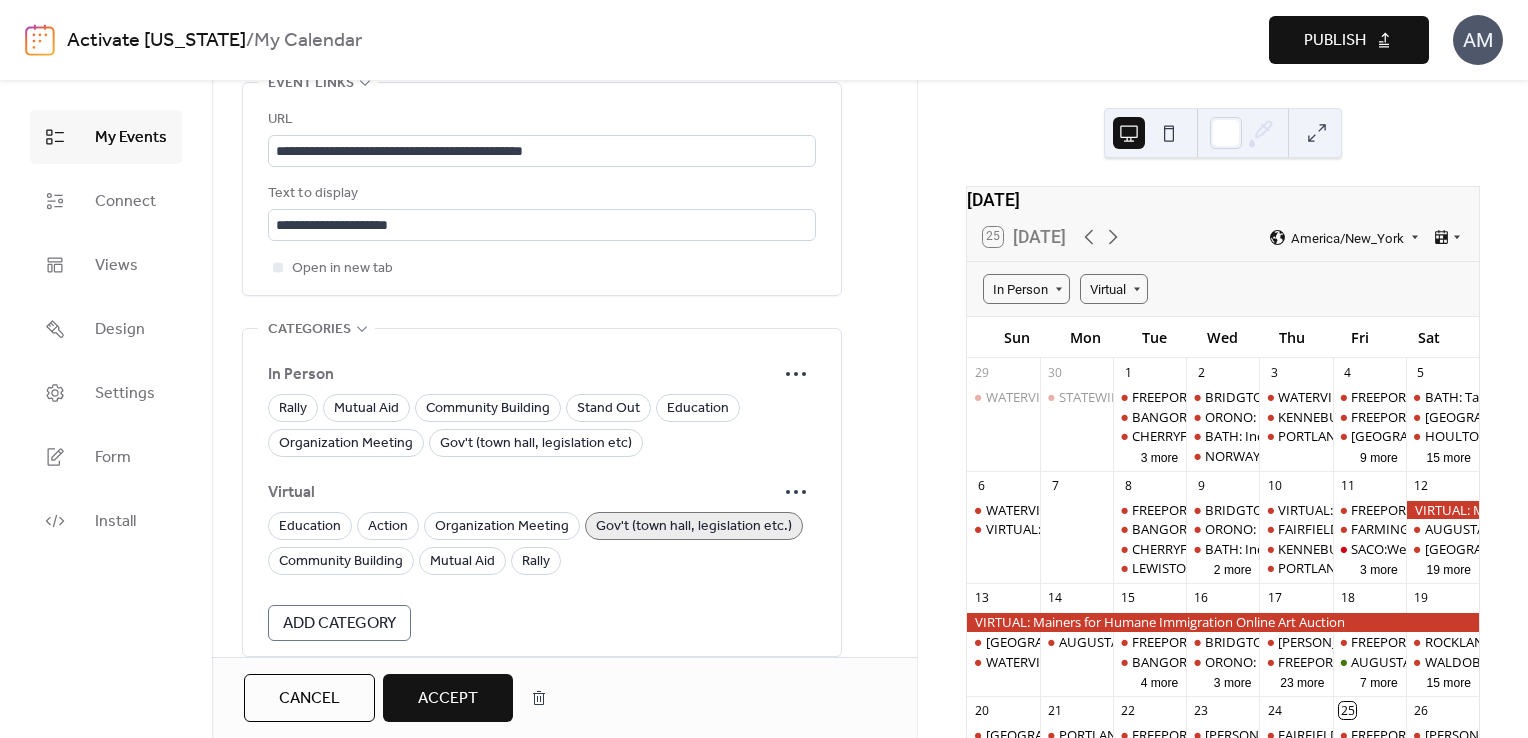 scroll, scrollTop: 1382, scrollLeft: 0, axis: vertical 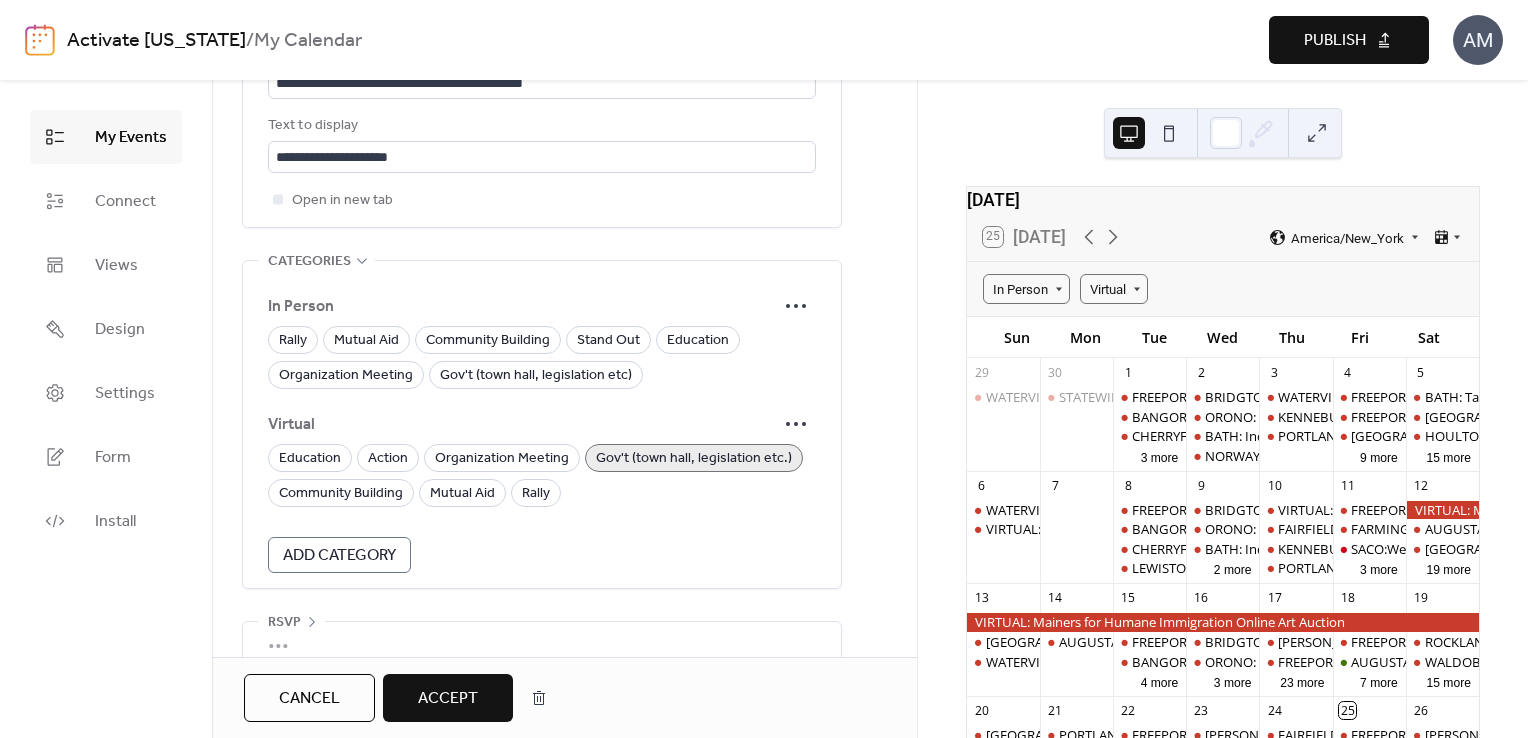 click on "Gov't (town hall, legislation etc.)" at bounding box center [694, 459] 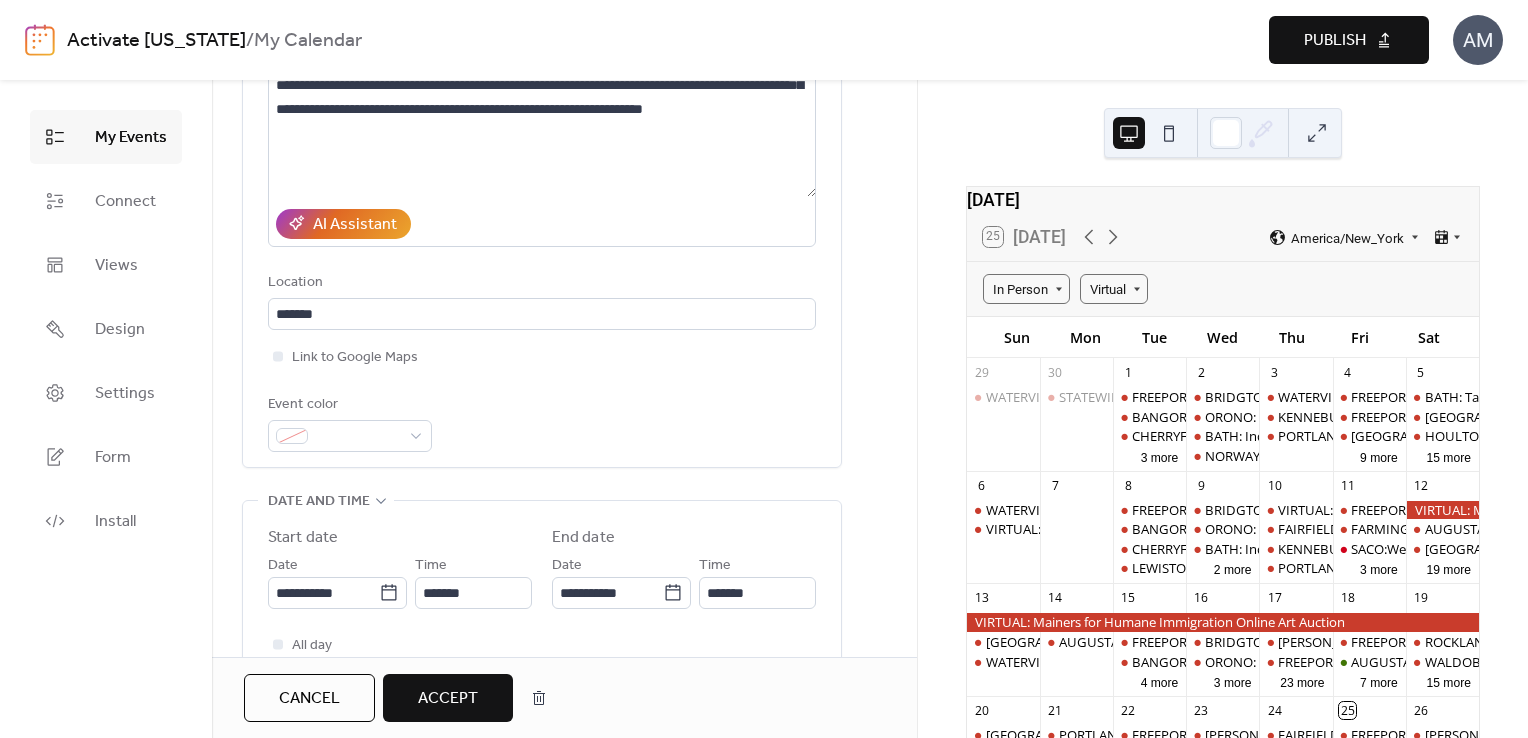 scroll, scrollTop: 0, scrollLeft: 0, axis: both 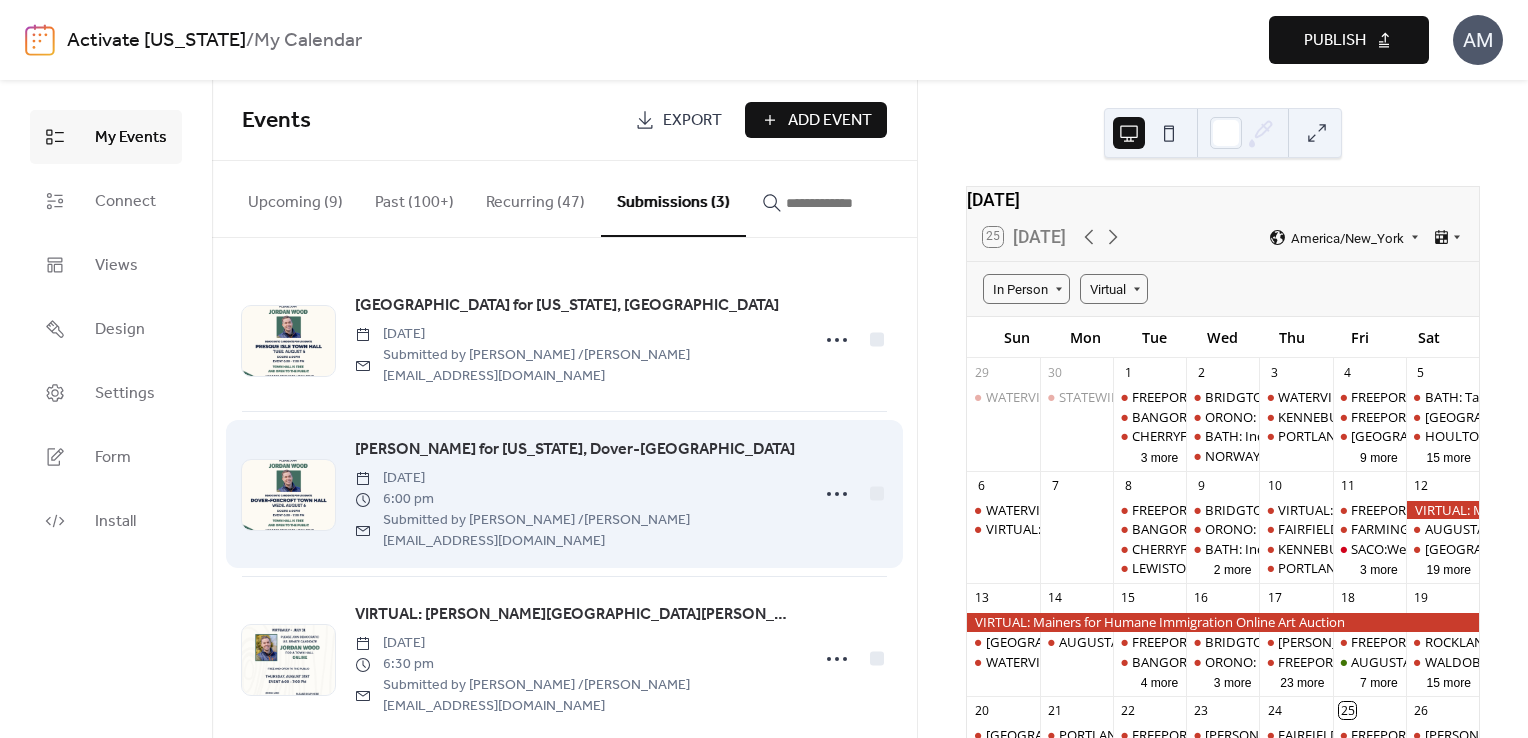 click on "[PERSON_NAME] for [US_STATE], Dover-[GEOGRAPHIC_DATA]" at bounding box center (575, 450) 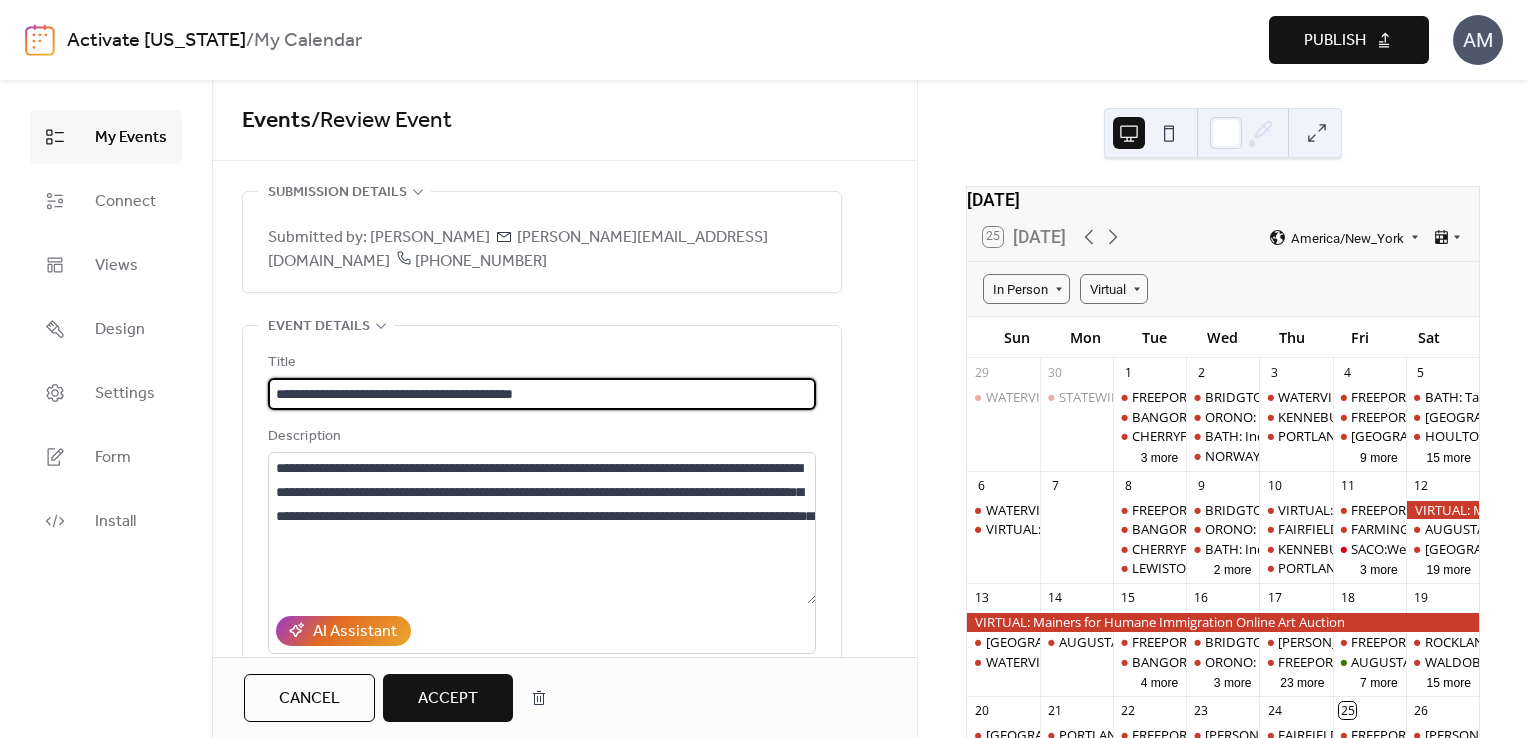 scroll, scrollTop: 0, scrollLeft: 0, axis: both 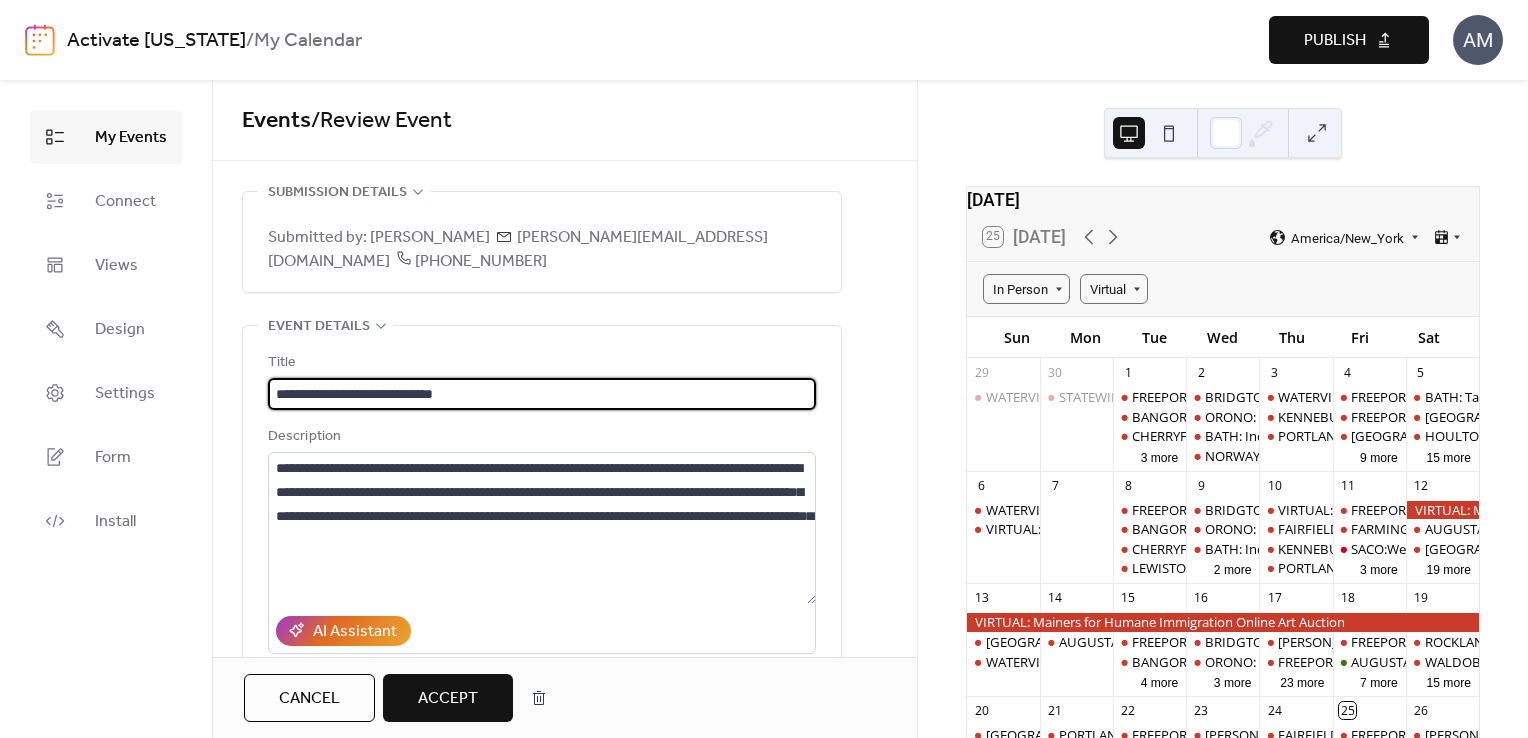 click on "**********" at bounding box center (542, 394) 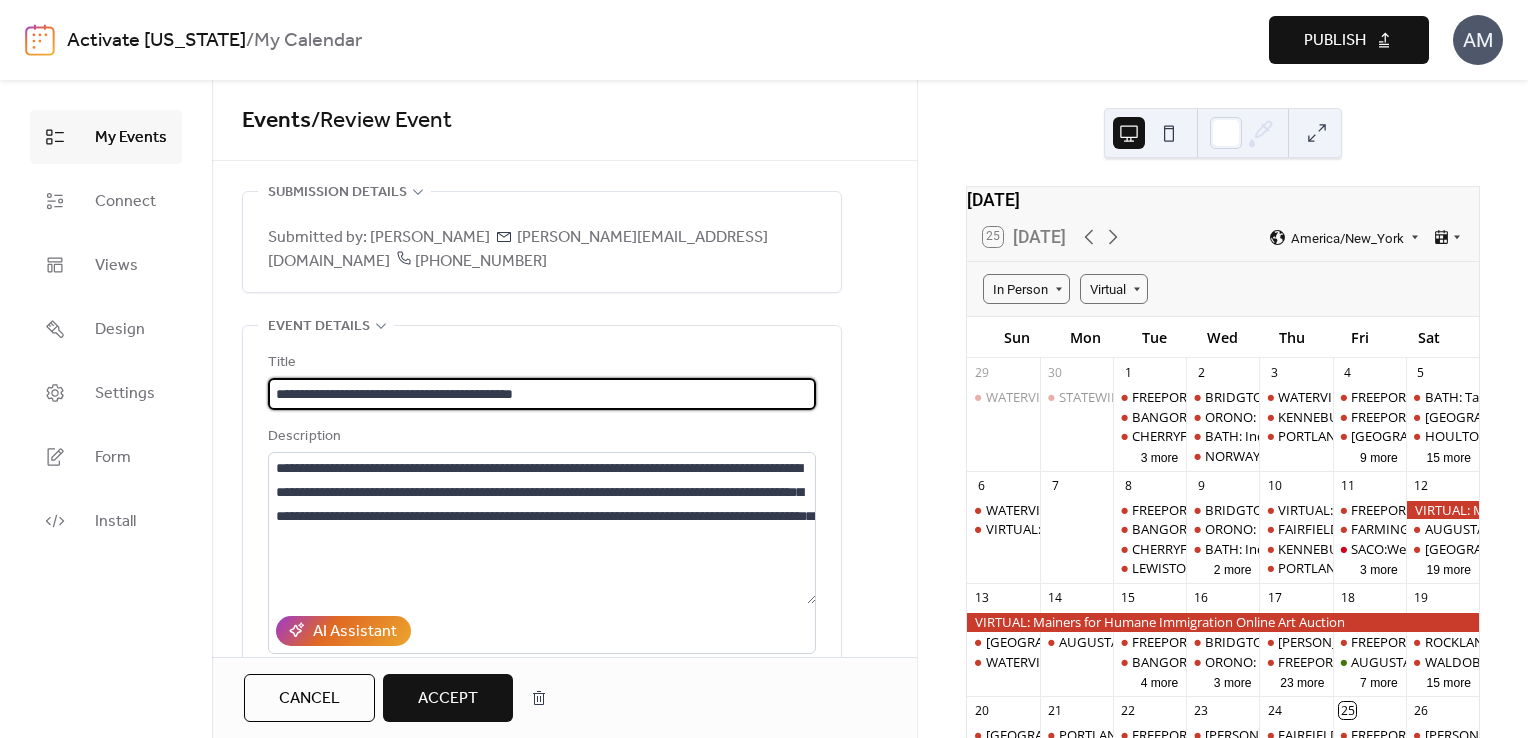 click on "**********" at bounding box center [542, 394] 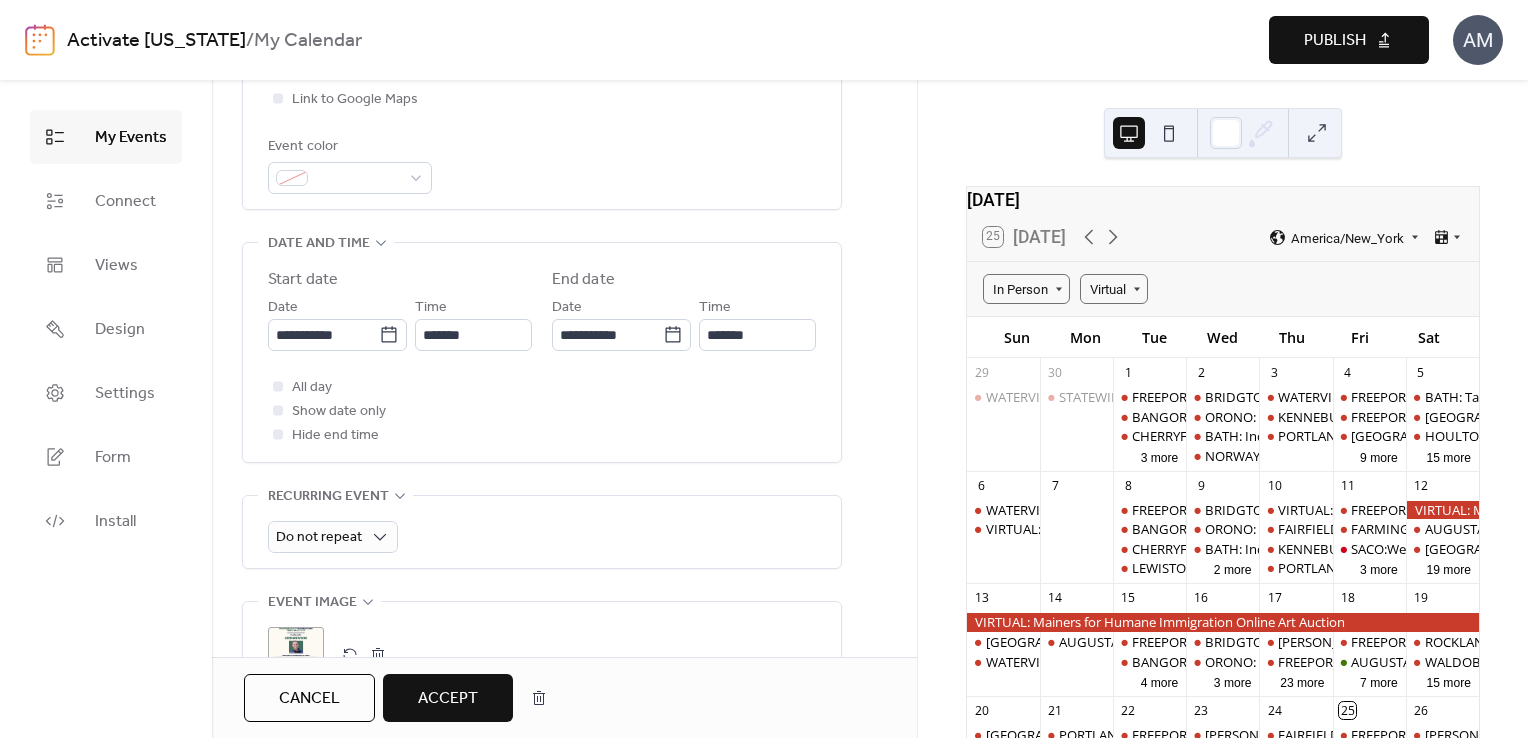 scroll, scrollTop: 671, scrollLeft: 0, axis: vertical 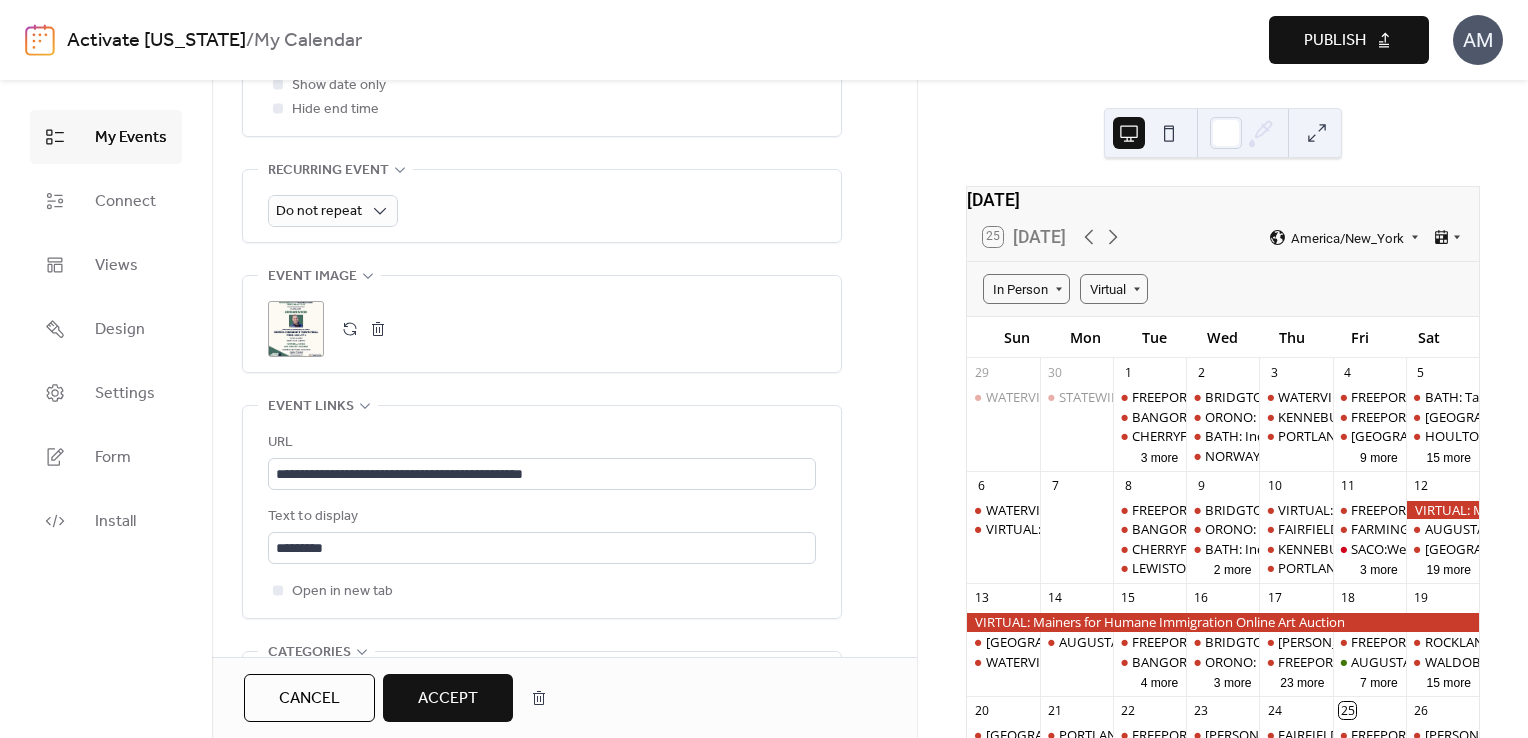 type on "**********" 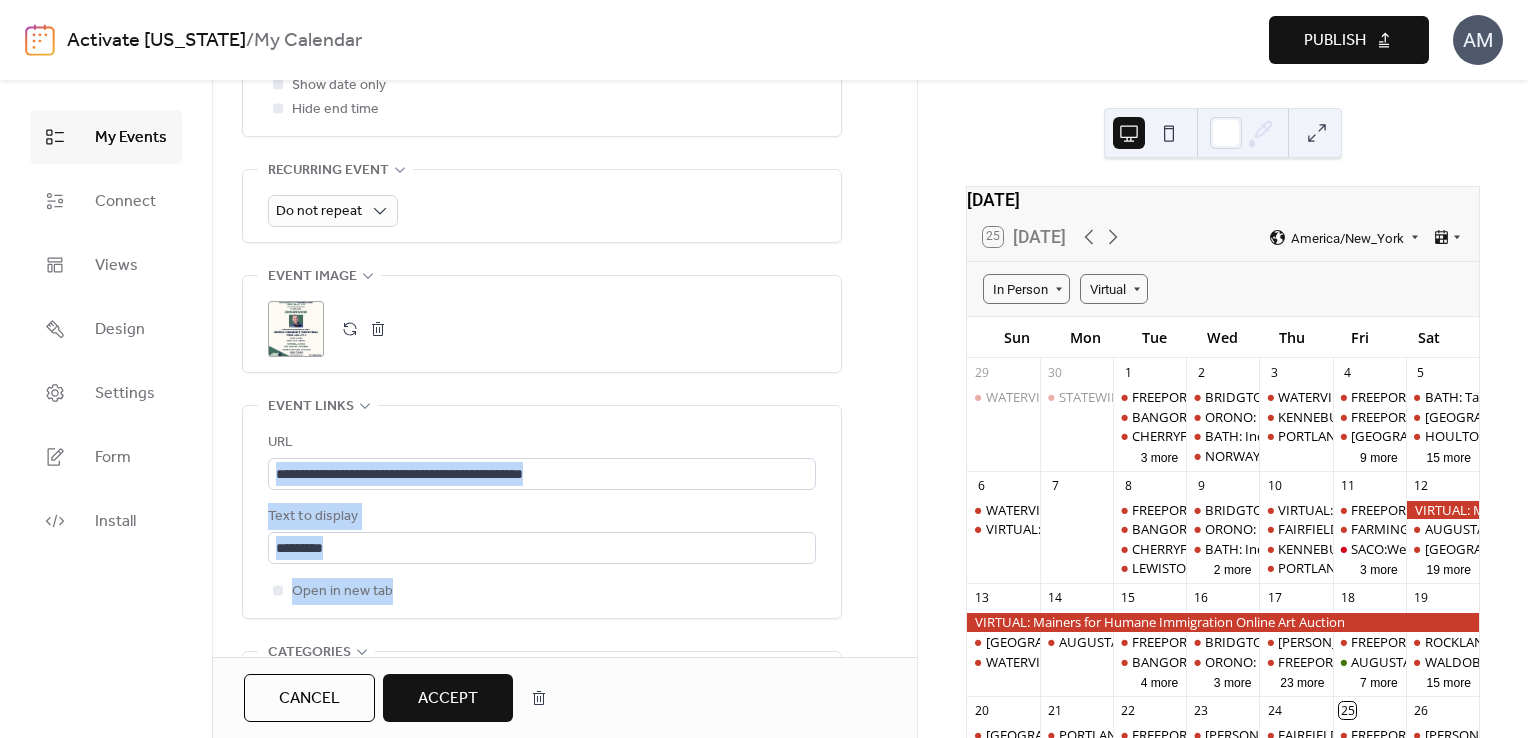 drag, startPoint x: 909, startPoint y: 442, endPoint x: 901, endPoint y: 562, distance: 120.26637 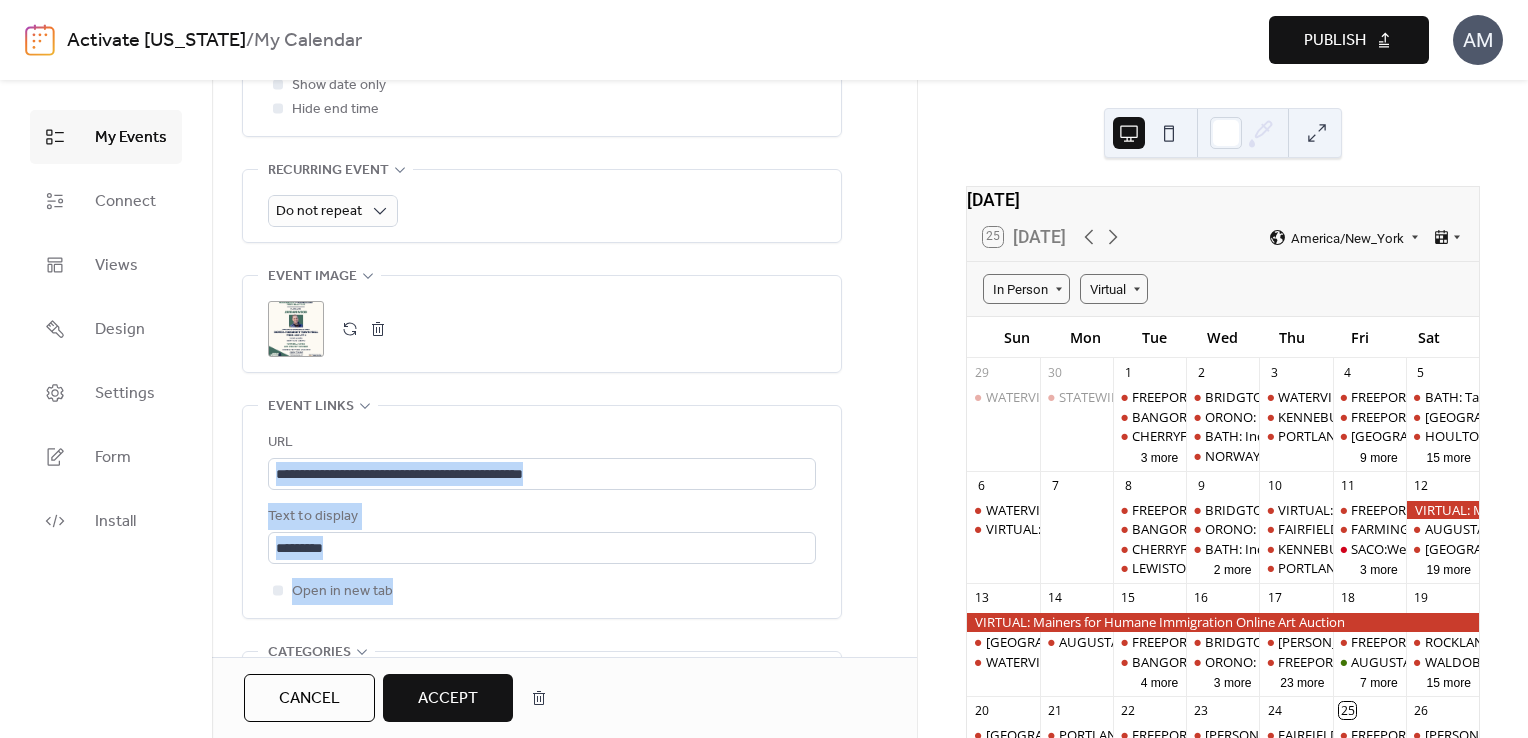 drag, startPoint x: 901, startPoint y: 562, endPoint x: 862, endPoint y: 446, distance: 122.380554 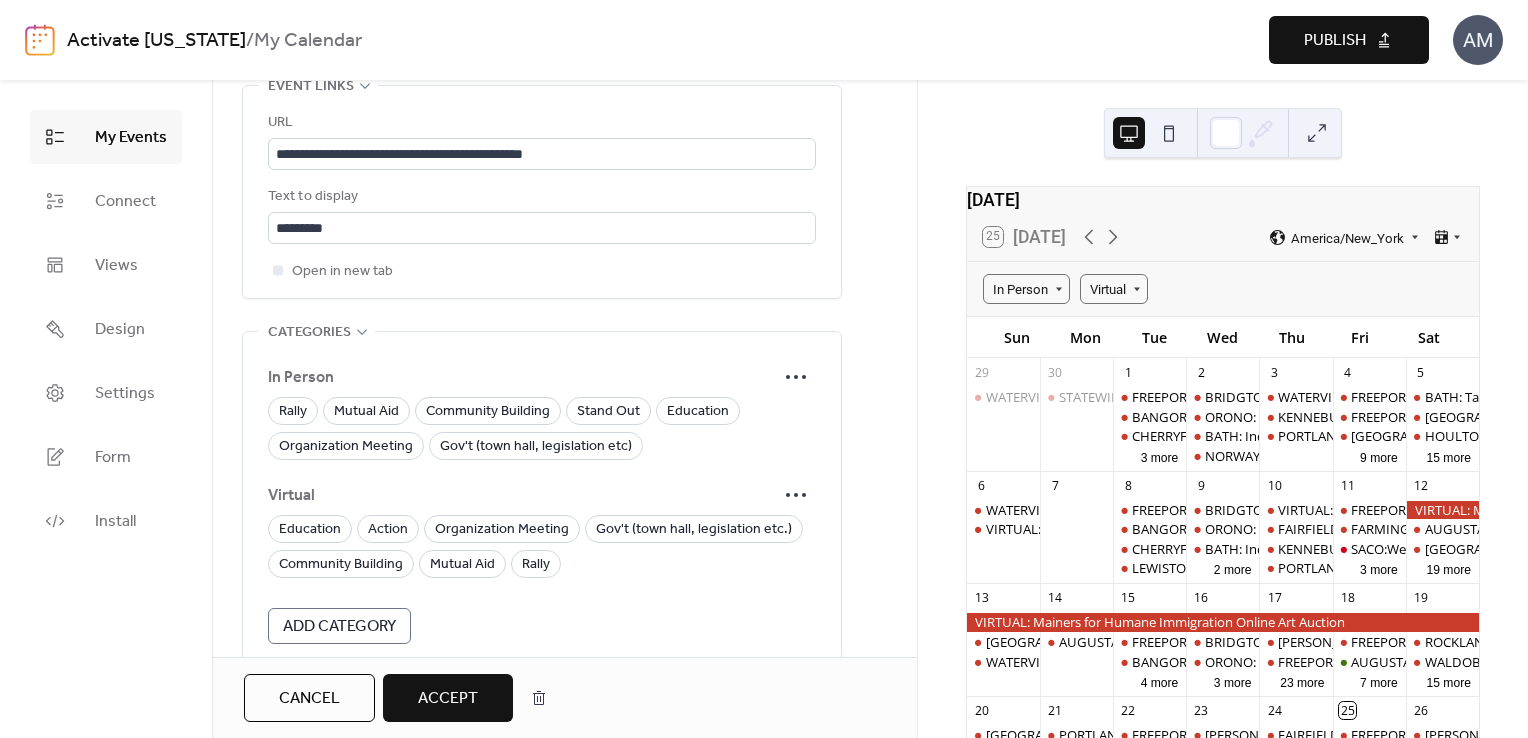 scroll, scrollTop: 1382, scrollLeft: 0, axis: vertical 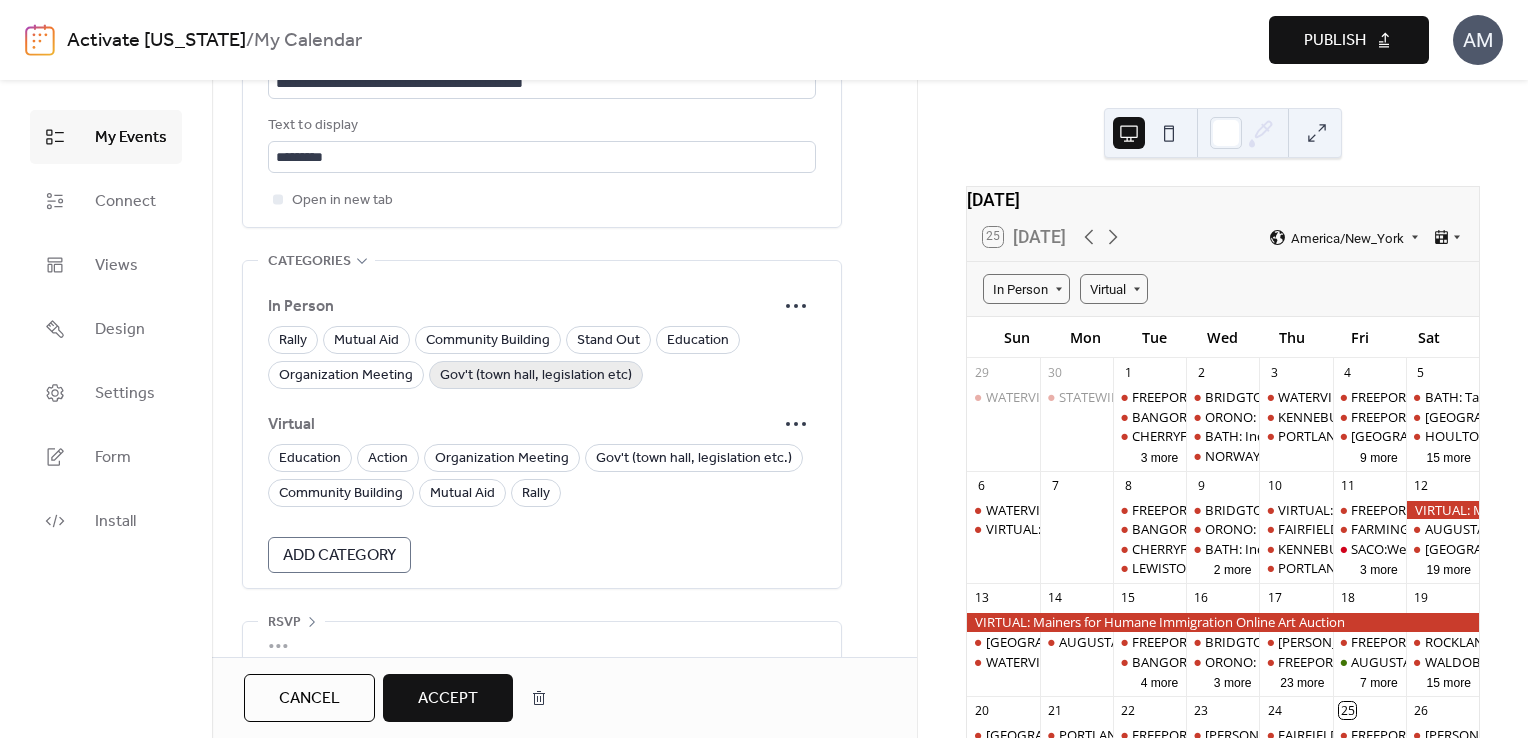 click on "Gov't (town hall, legislation etc)" at bounding box center (536, 376) 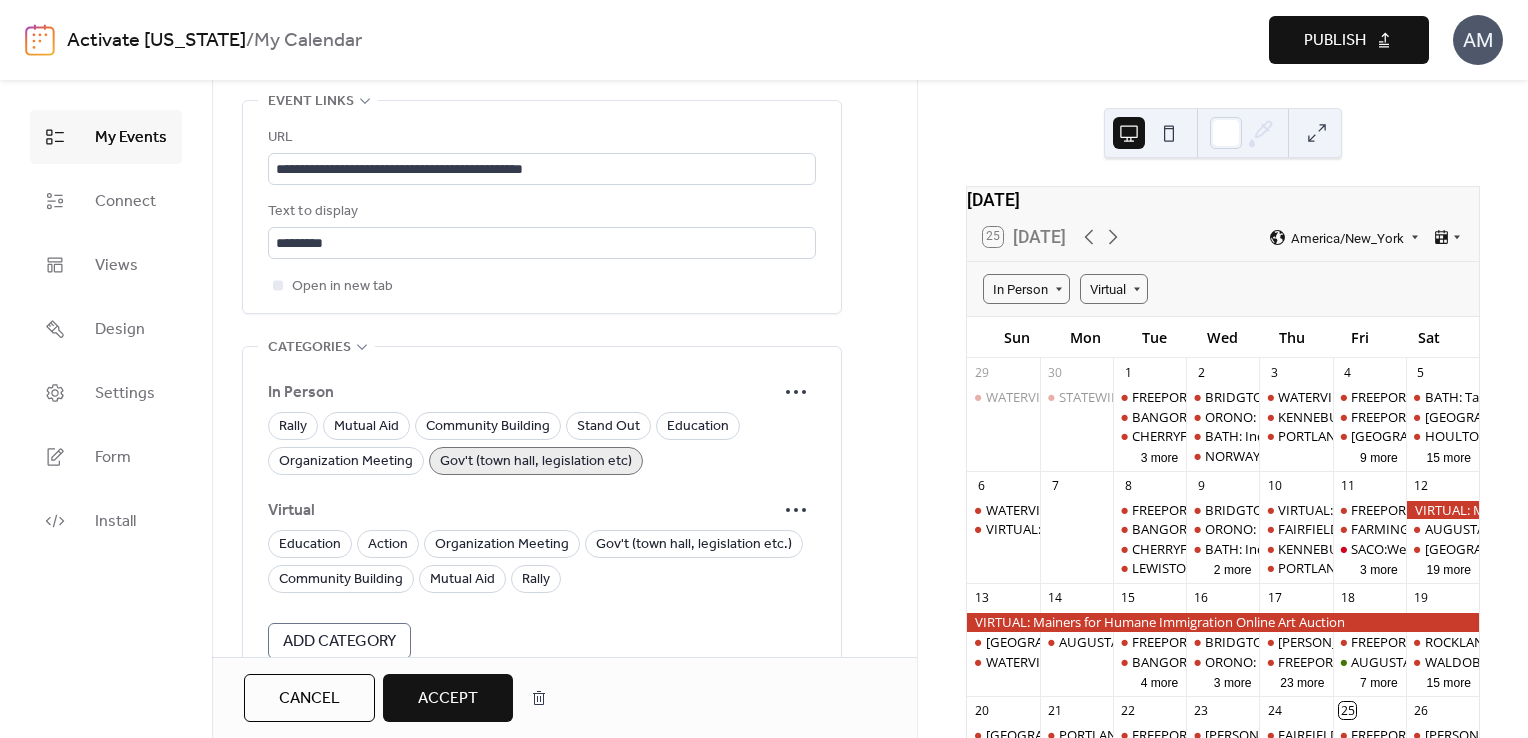 scroll, scrollTop: 1382, scrollLeft: 0, axis: vertical 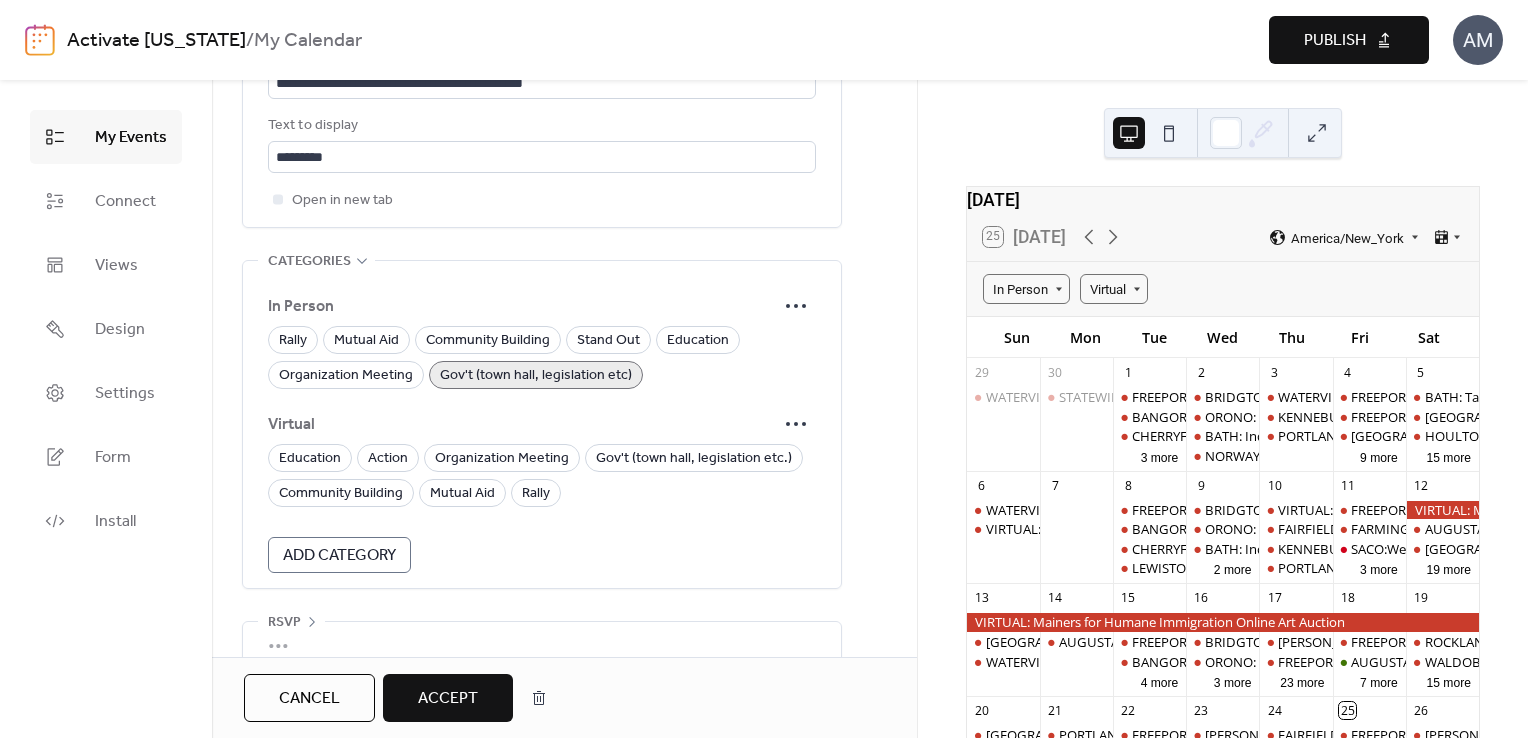 click on "Accept" at bounding box center [448, 699] 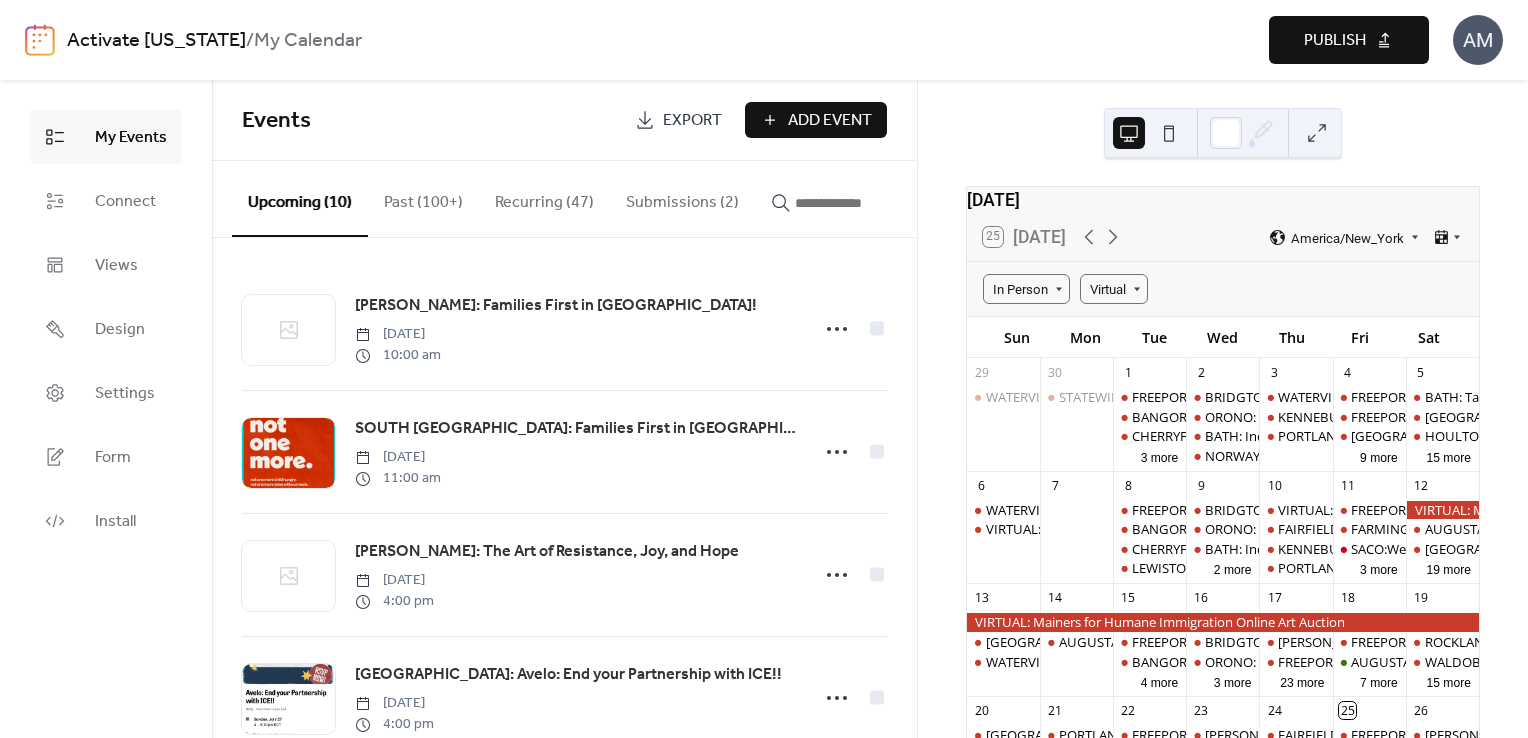 click on "Publish" at bounding box center [1335, 41] 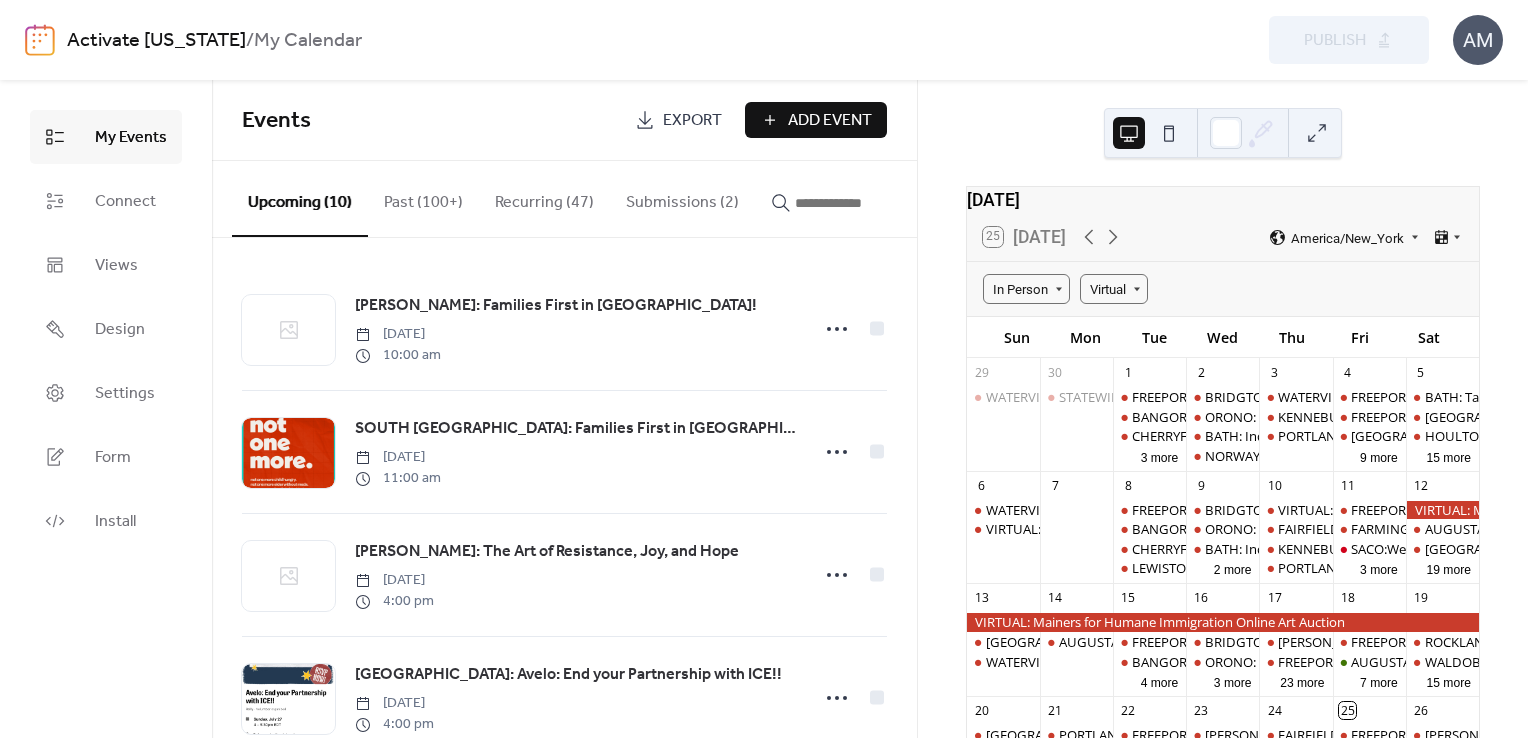 click on "Submissions (2)" at bounding box center (682, 198) 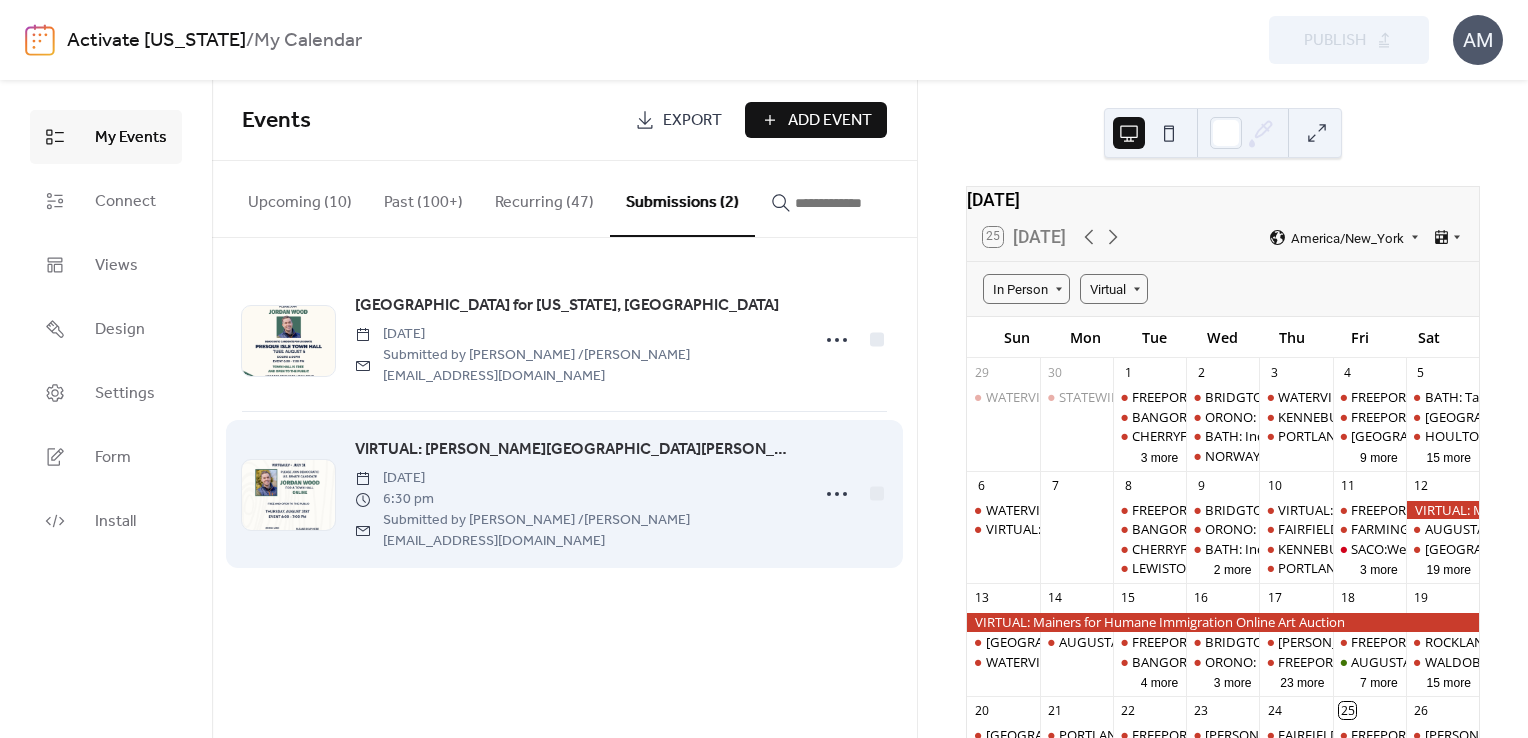 click on "VIRTUAL: [PERSON_NAME][GEOGRAPHIC_DATA][PERSON_NAME], Courage not Concern" at bounding box center [575, 450] 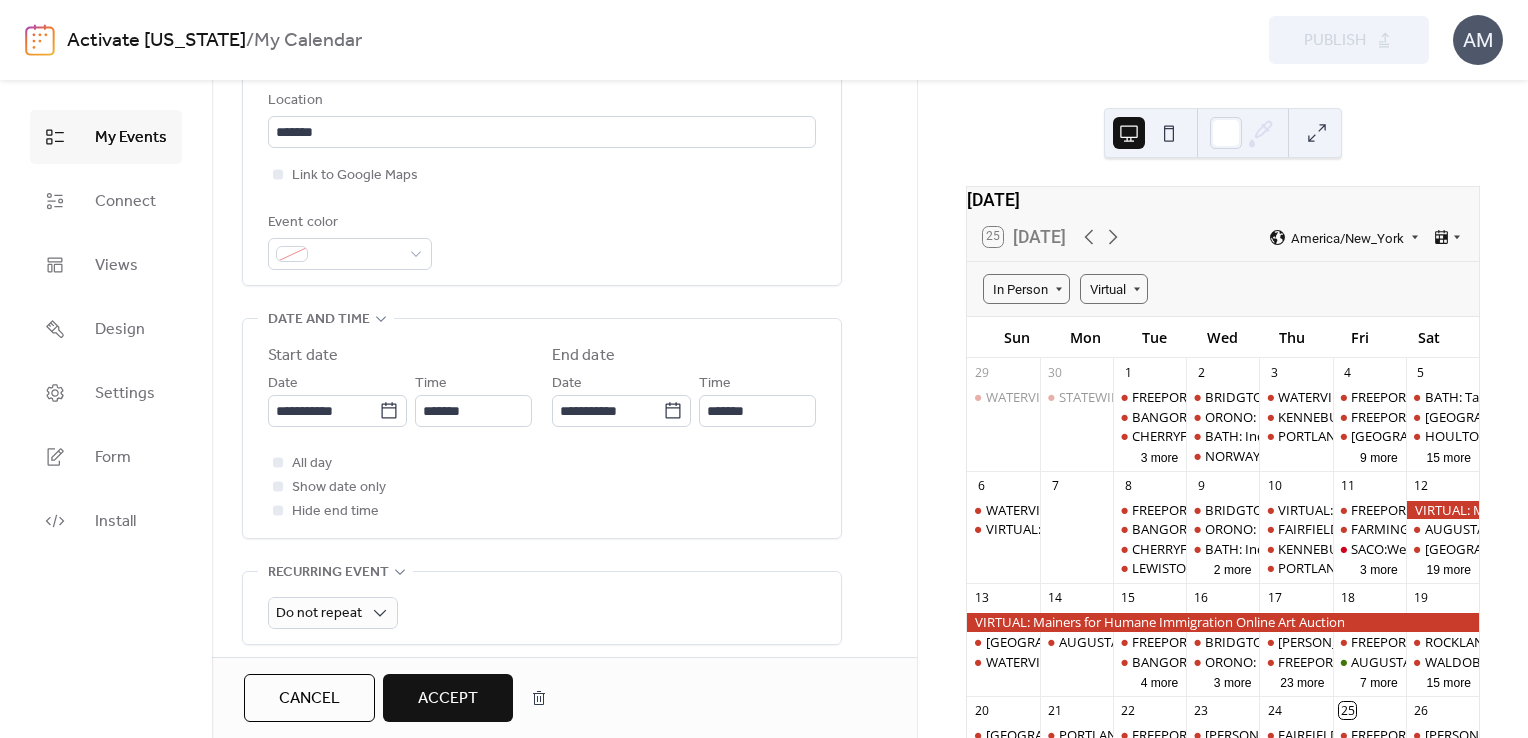 scroll, scrollTop: 600, scrollLeft: 0, axis: vertical 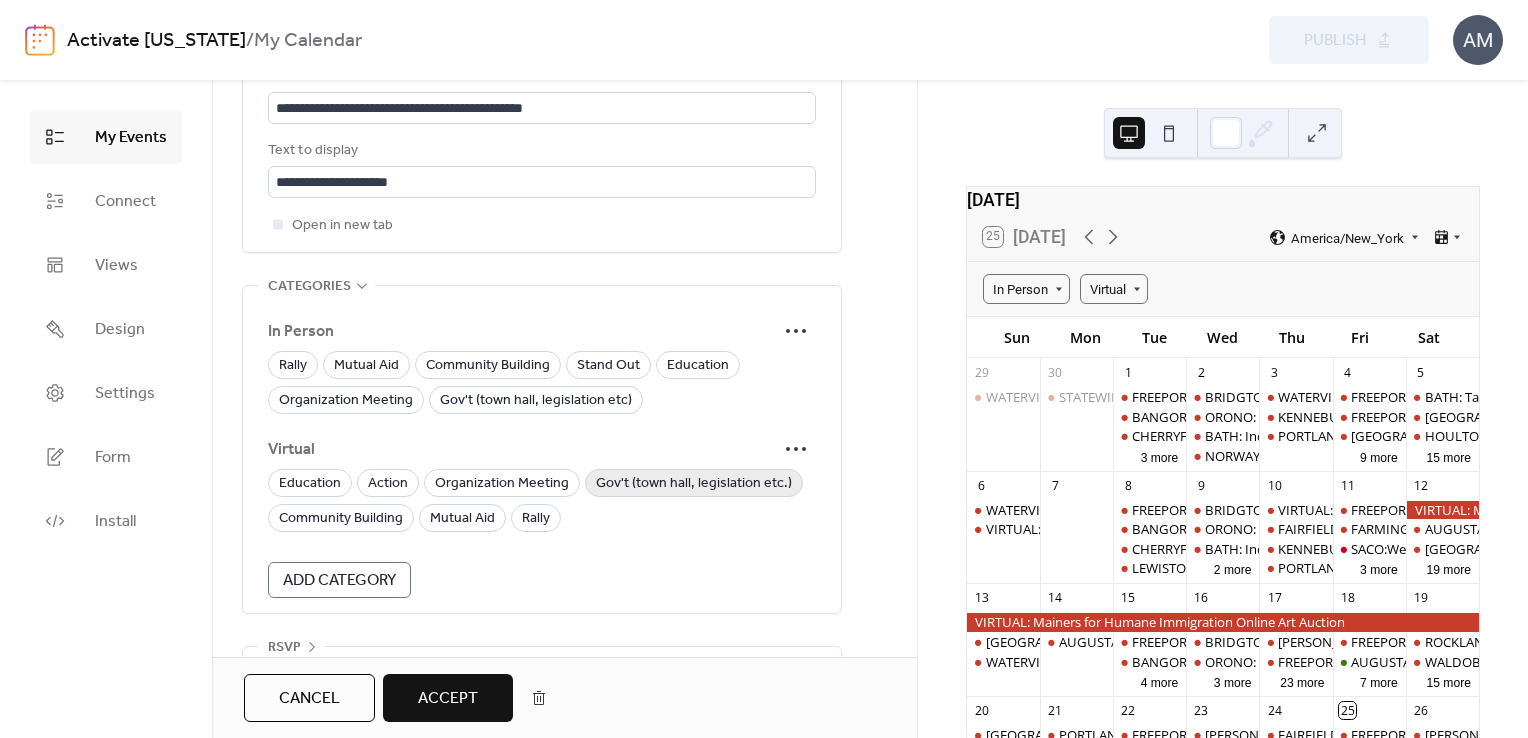 click on "Gov't (town hall, legislation etc.)" at bounding box center (694, 484) 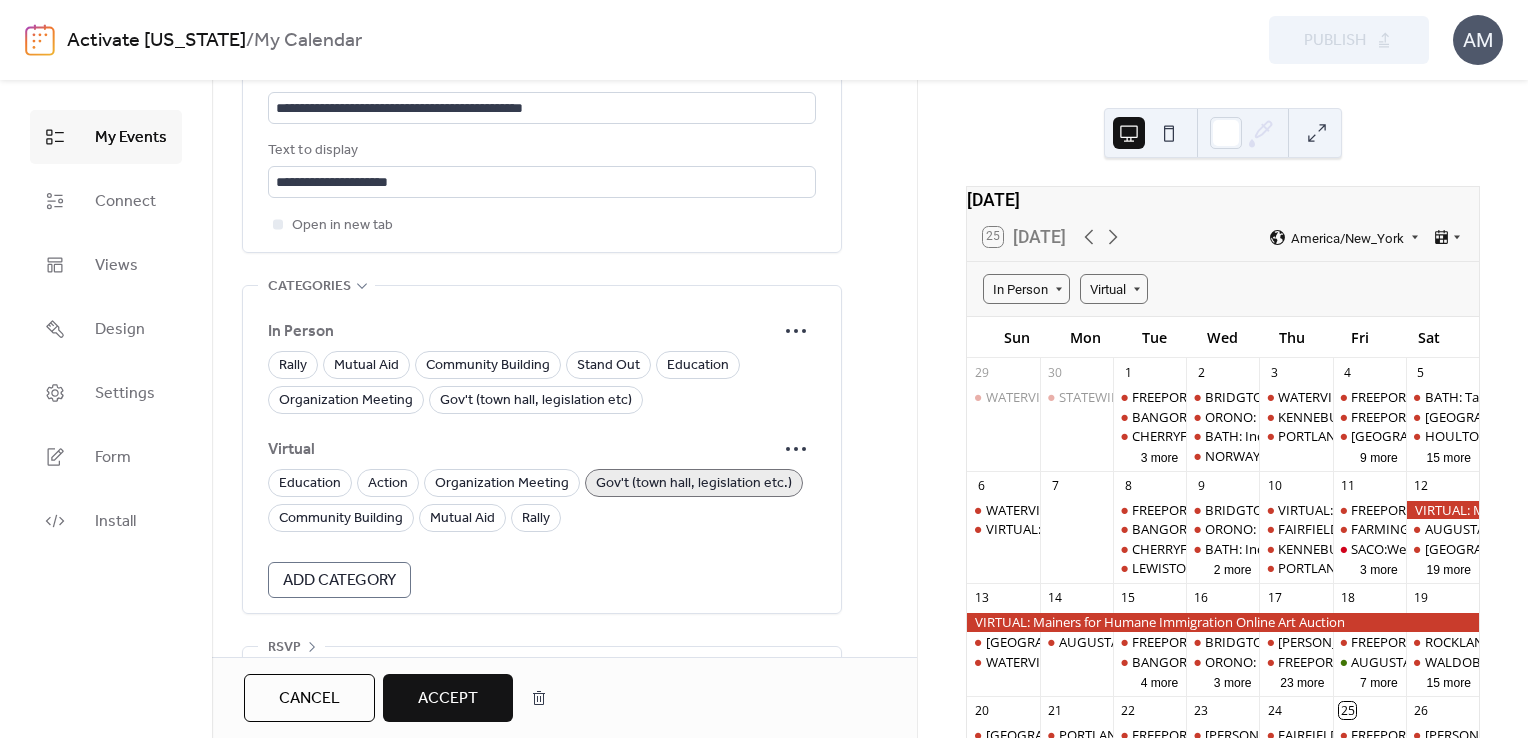 click on "Accept" at bounding box center (448, 699) 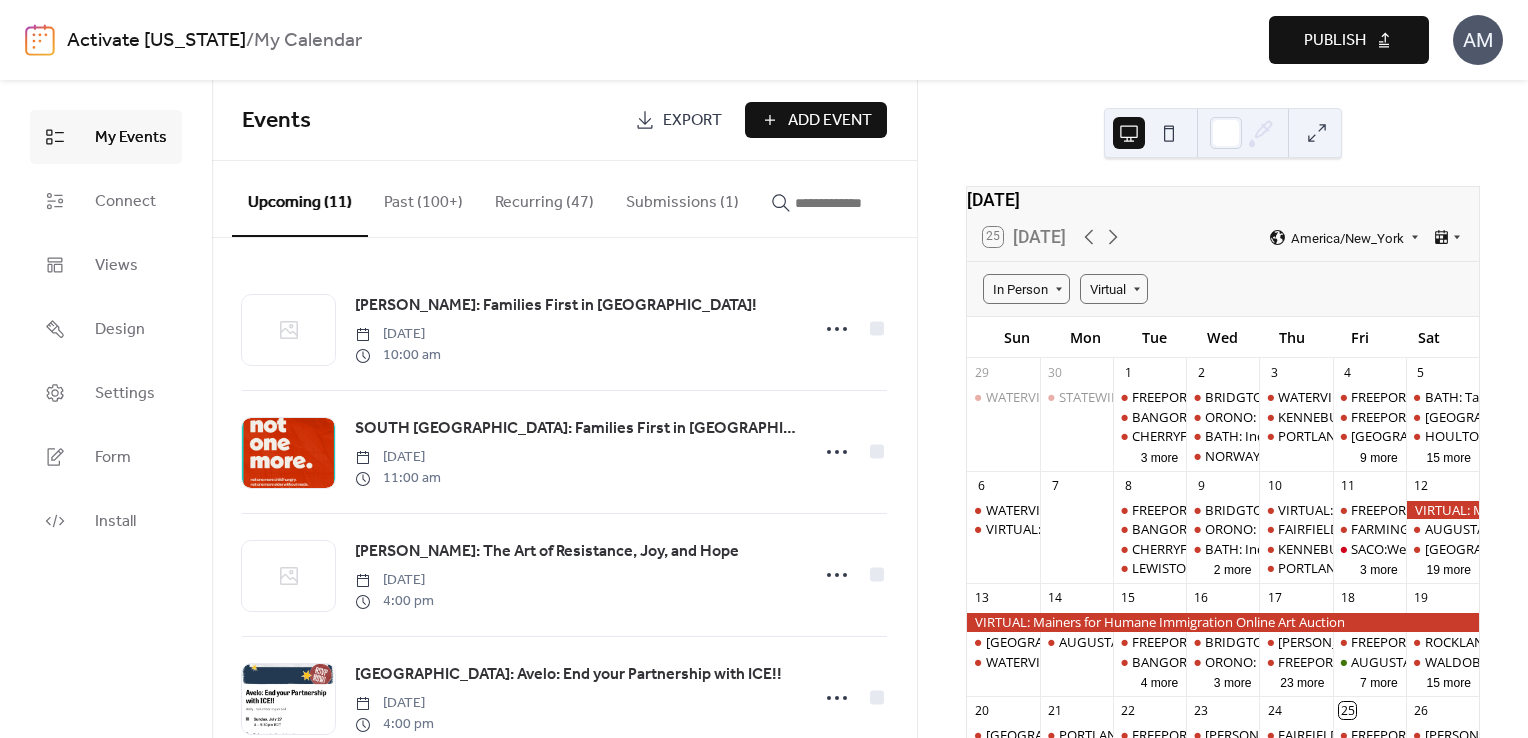 click on "Publish" at bounding box center (1335, 41) 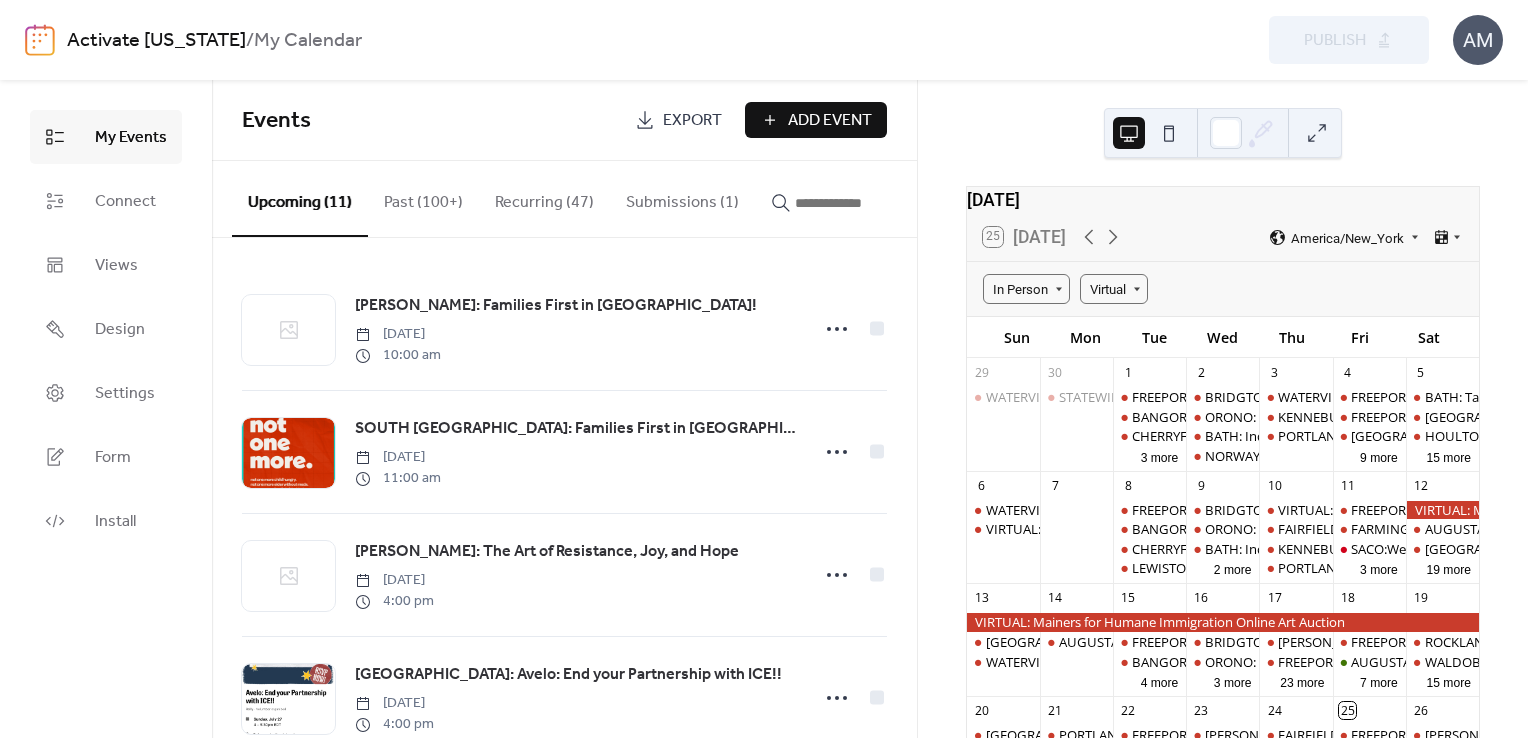 click on "Submissions (1)" at bounding box center [682, 198] 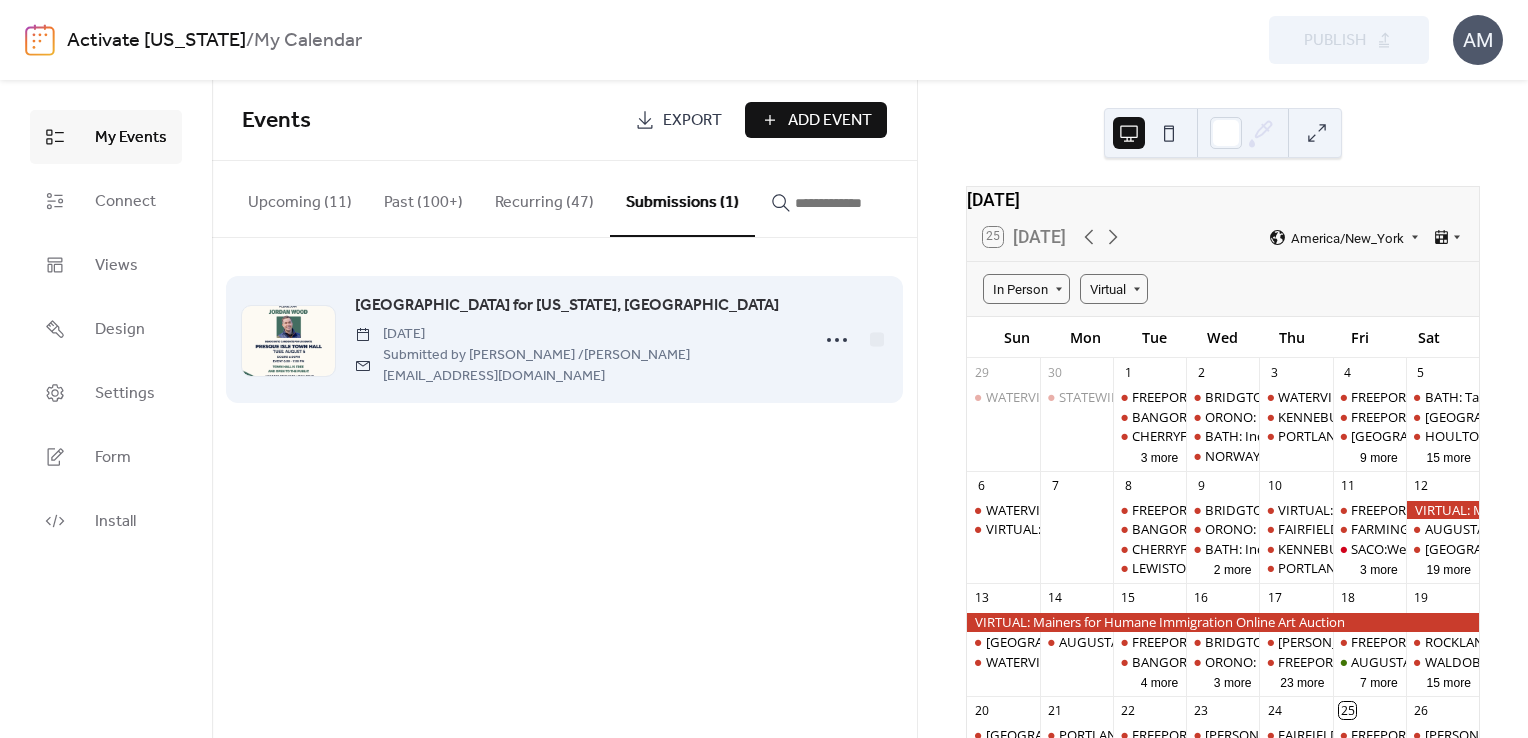 click on "[GEOGRAPHIC_DATA] for [US_STATE], [GEOGRAPHIC_DATA]" at bounding box center [567, 306] 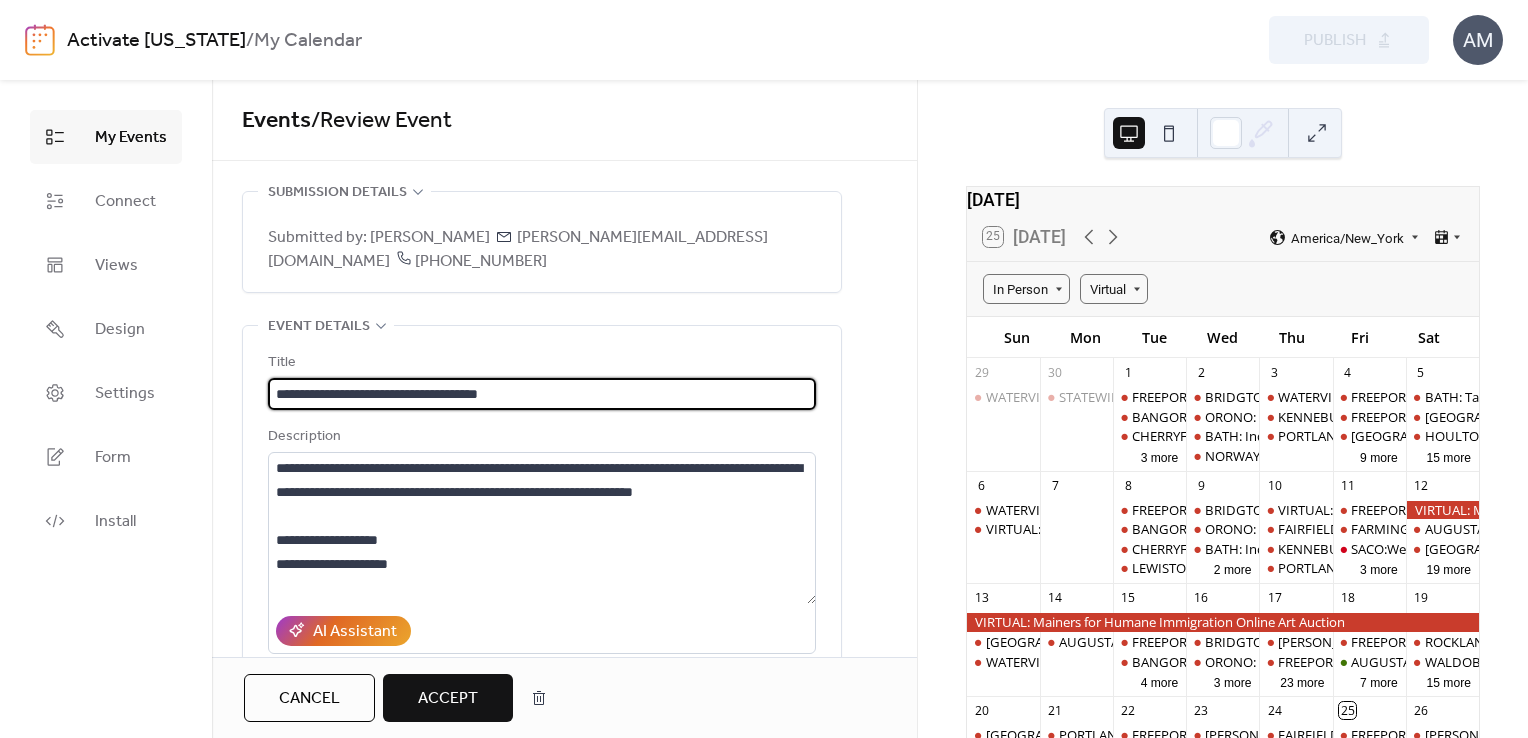 drag, startPoint x: 380, startPoint y: 363, endPoint x: 456, endPoint y: 370, distance: 76.321686 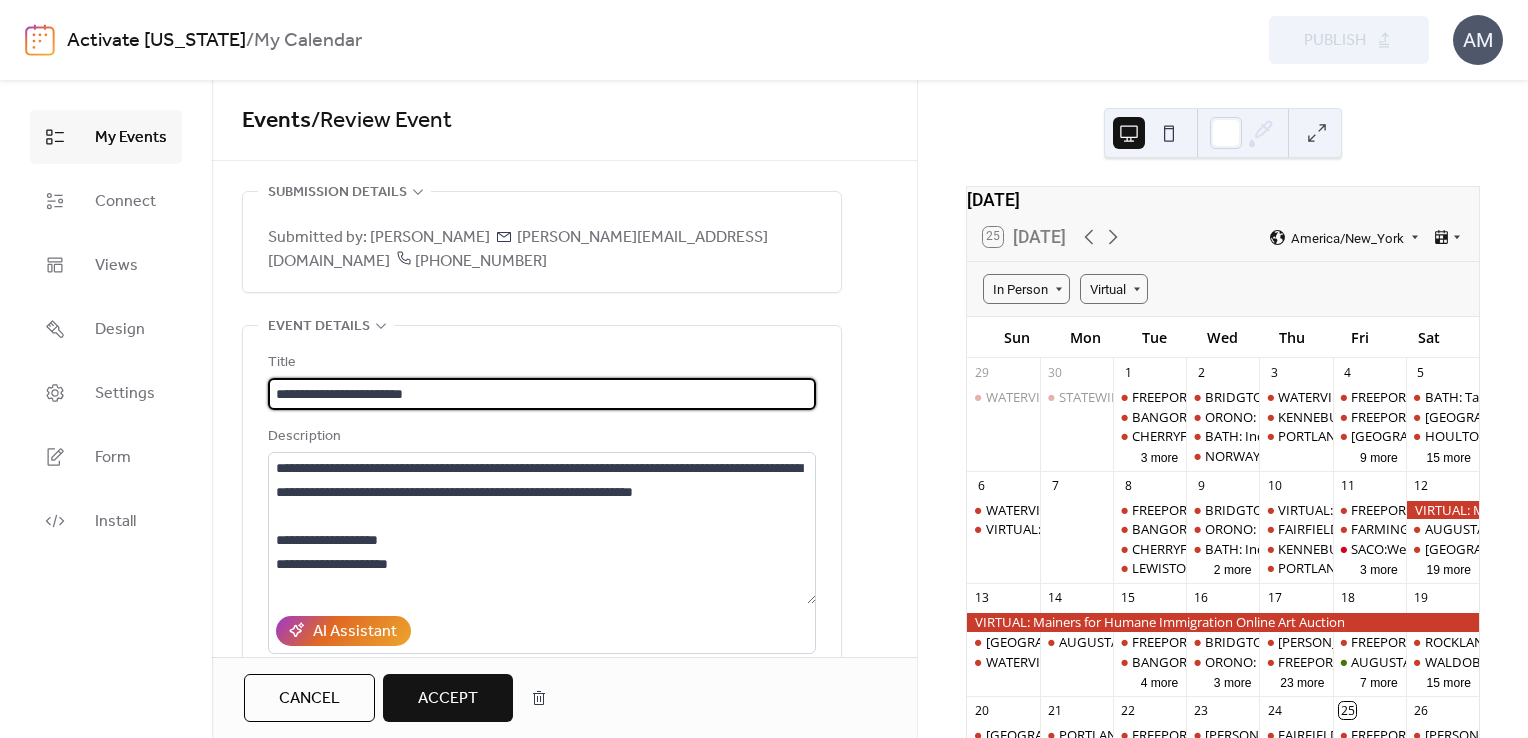 click on "**********" at bounding box center [542, 394] 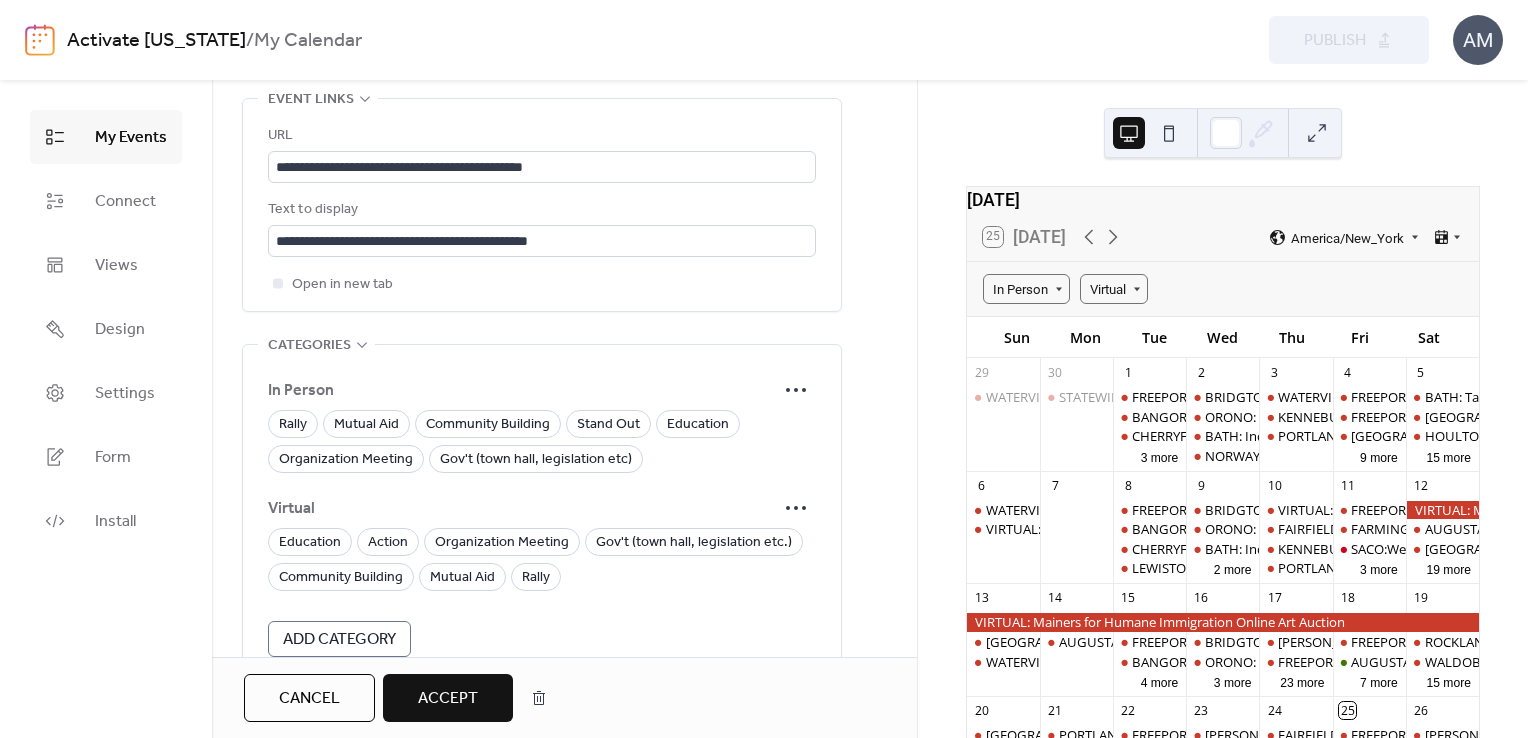 scroll, scrollTop: 1306, scrollLeft: 0, axis: vertical 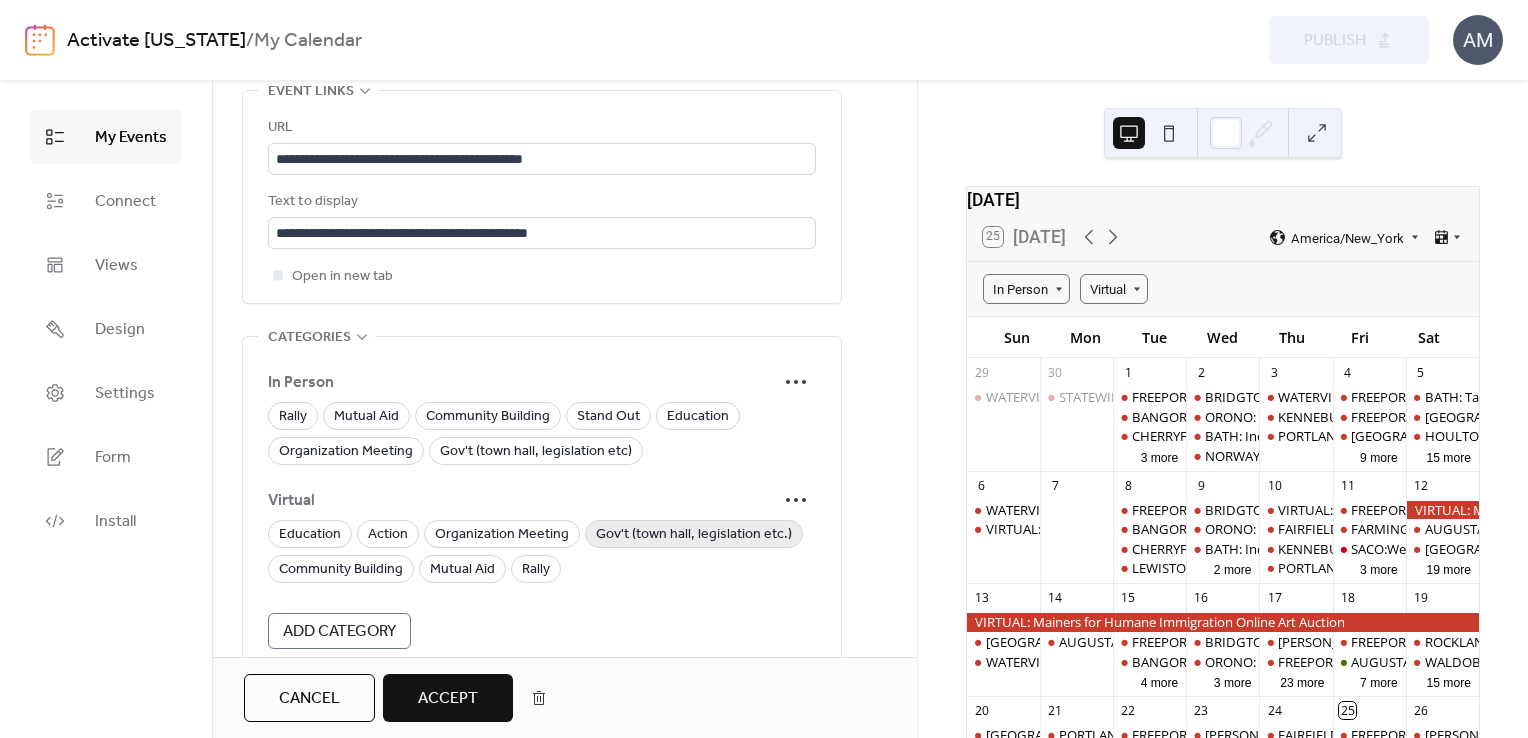 type on "**********" 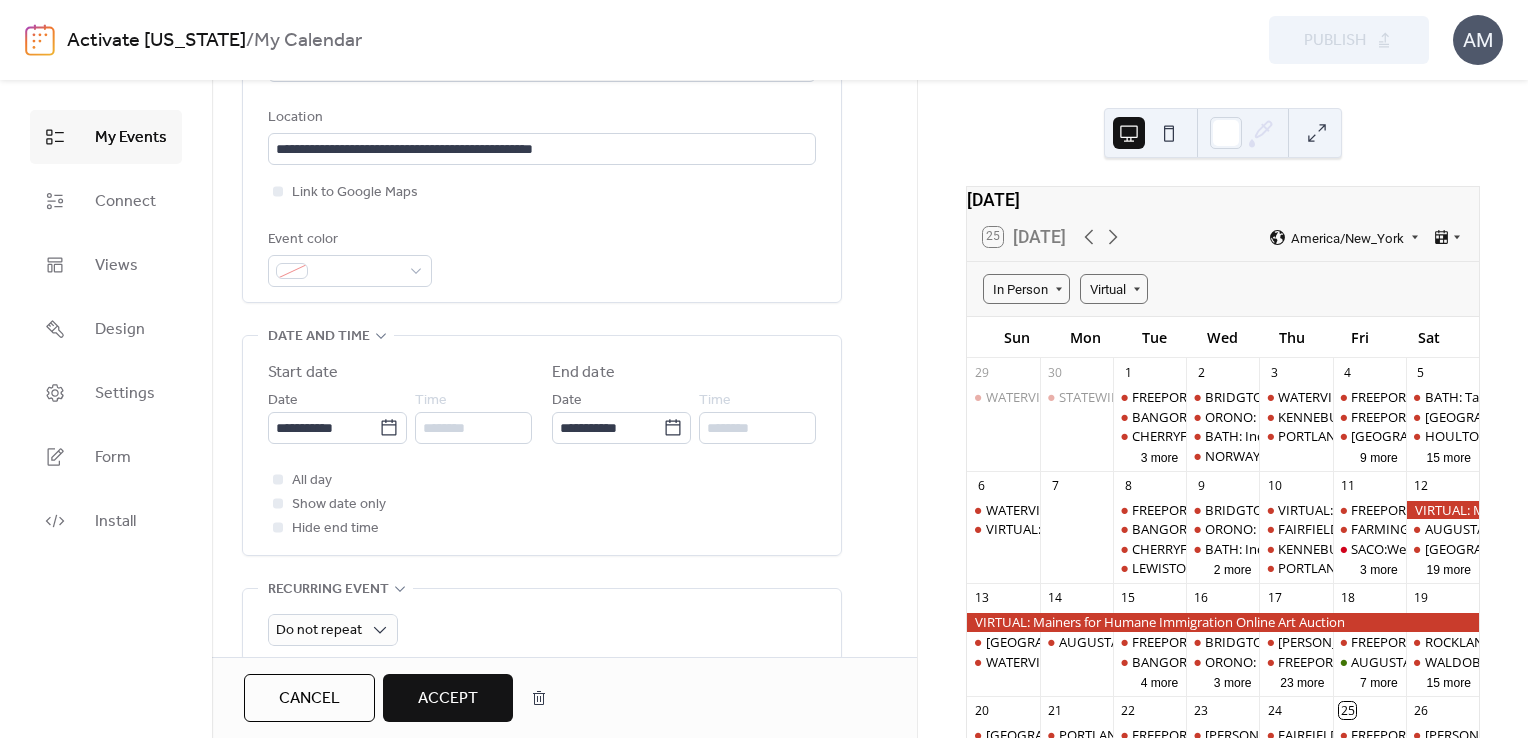 scroll, scrollTop: 564, scrollLeft: 0, axis: vertical 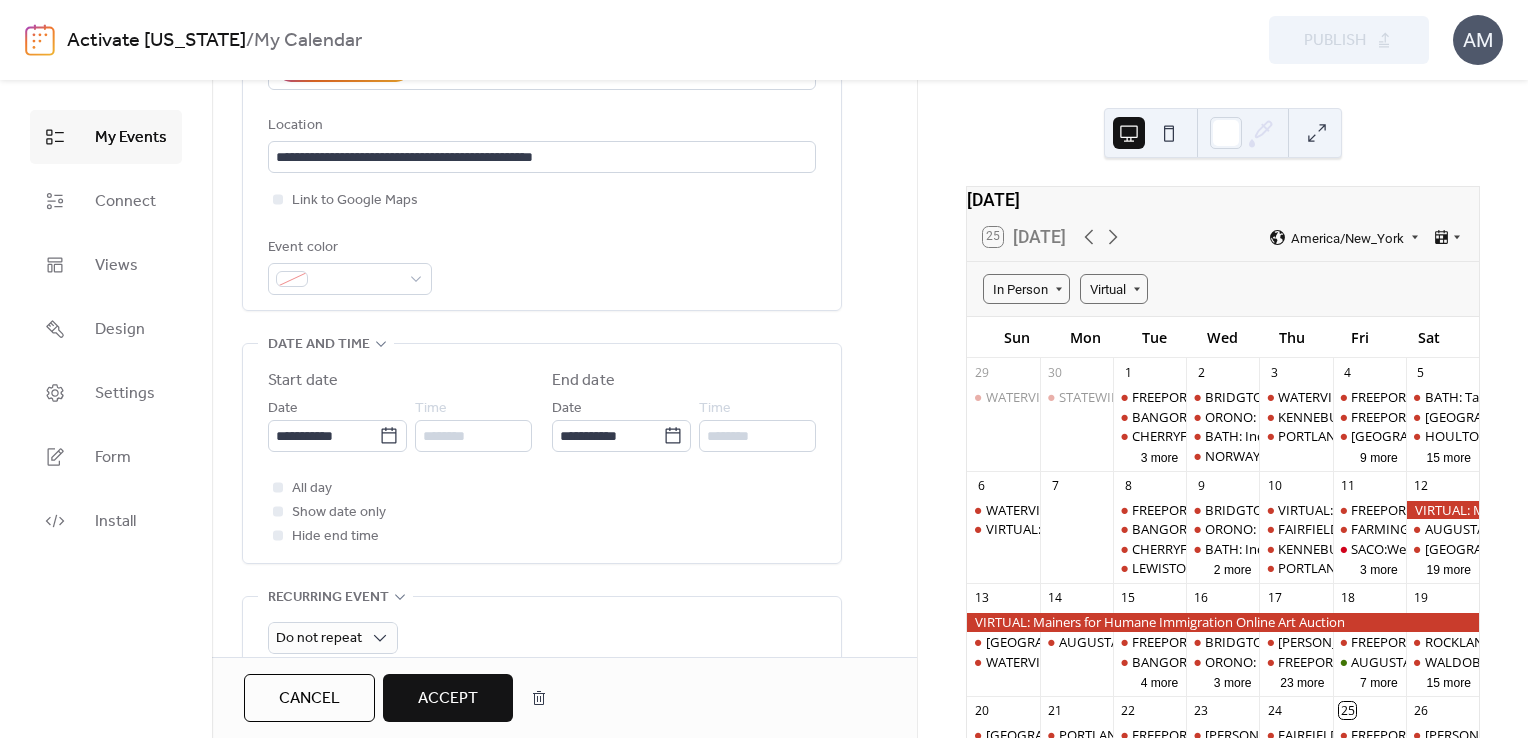 click on "********" at bounding box center (473, 436) 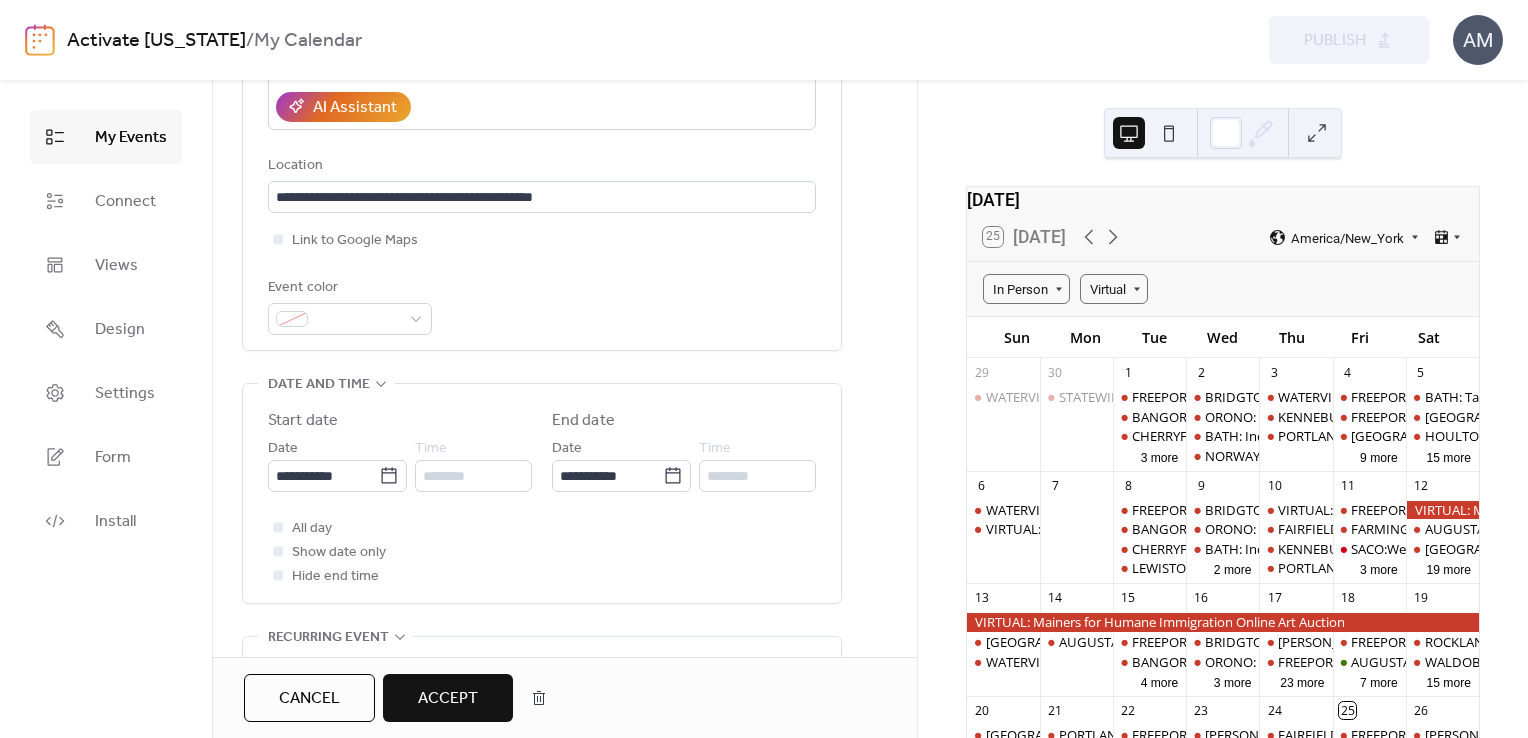 scroll, scrollTop: 526, scrollLeft: 0, axis: vertical 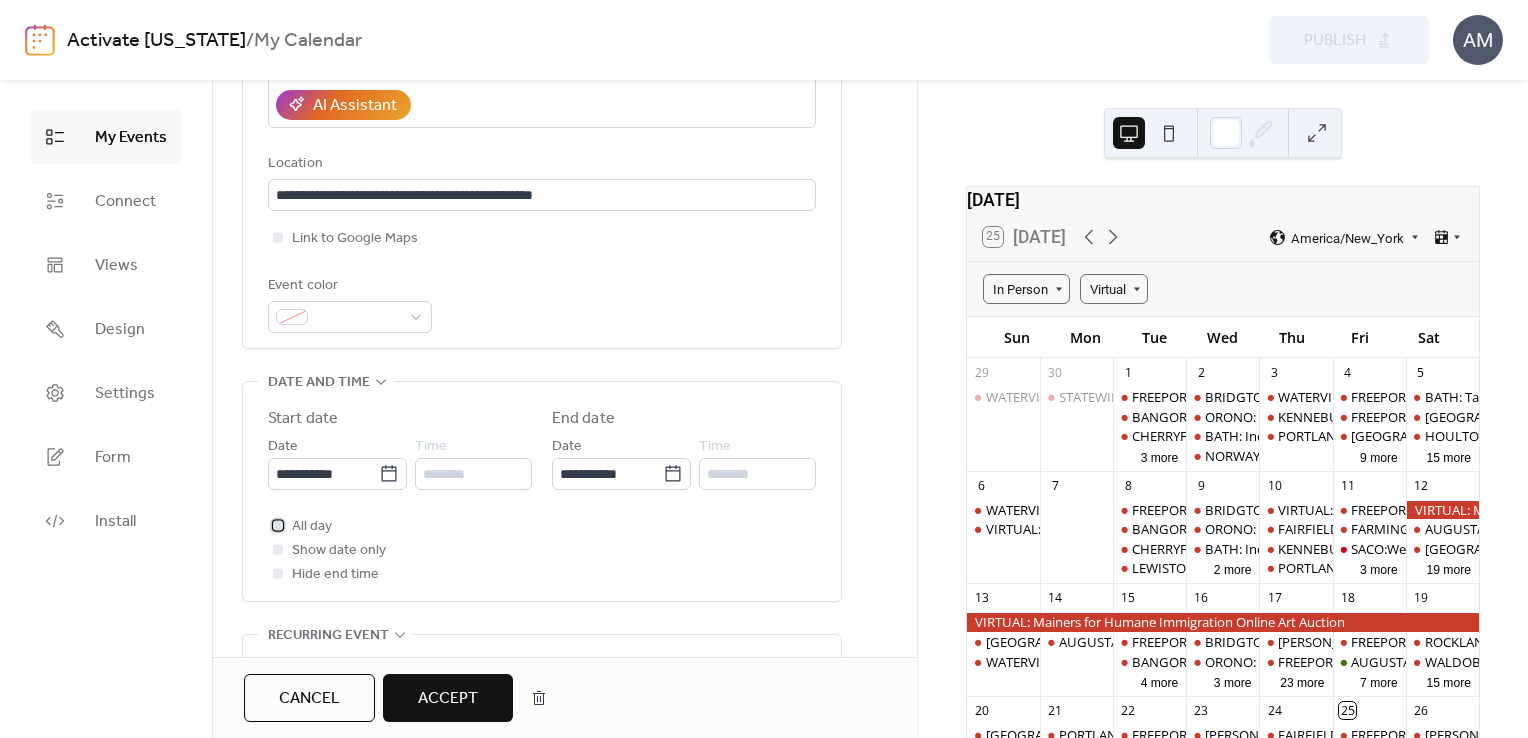 click 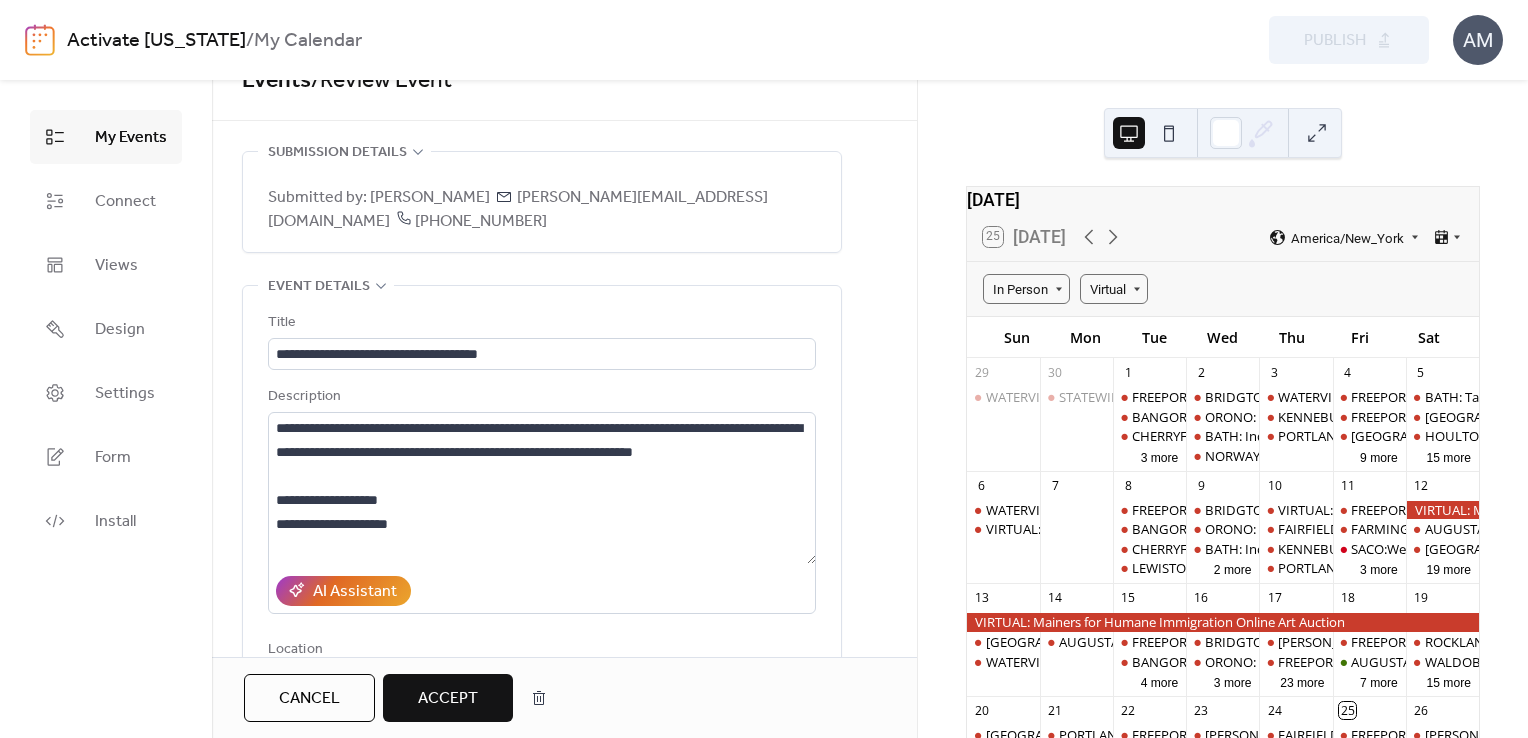scroll, scrollTop: 35, scrollLeft: 0, axis: vertical 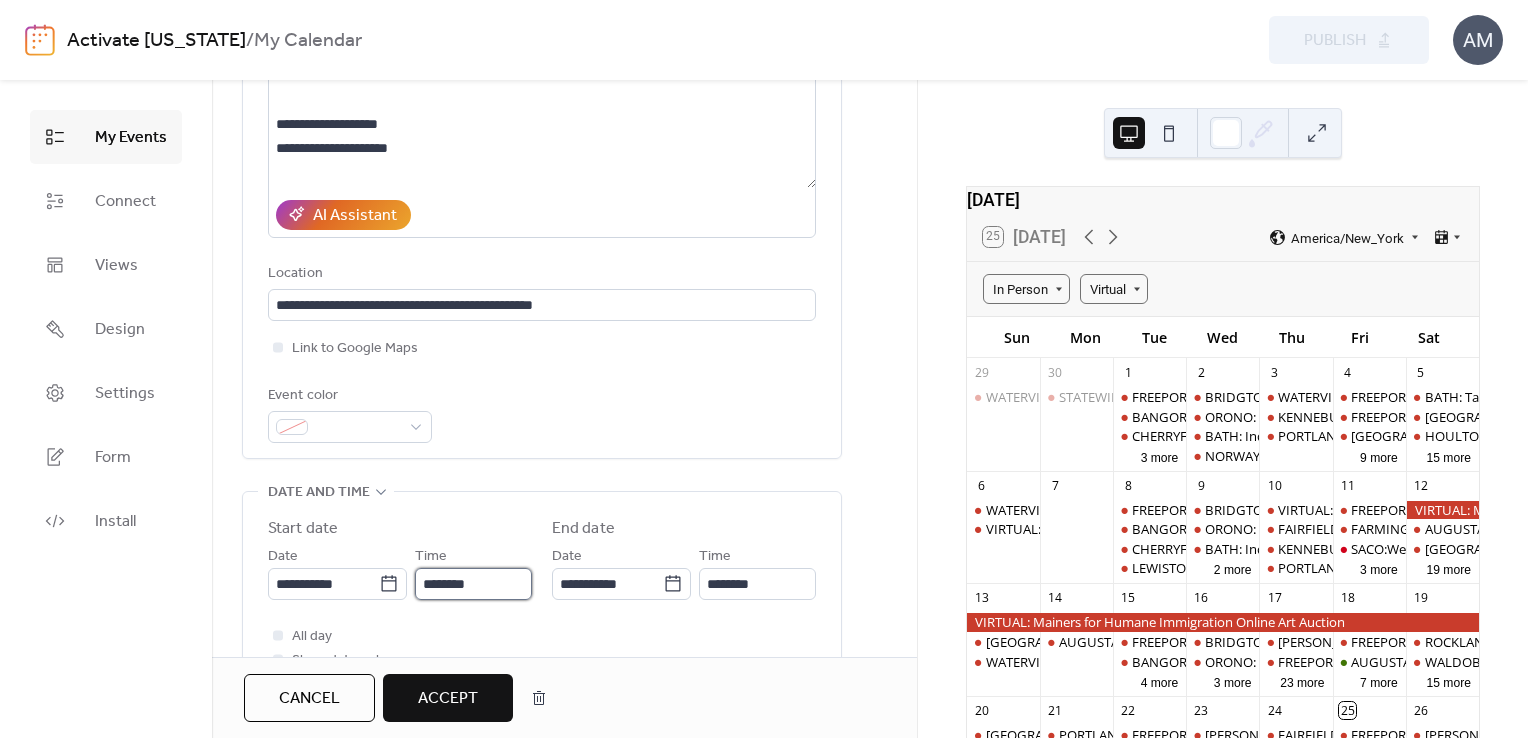 click on "********" at bounding box center [473, 584] 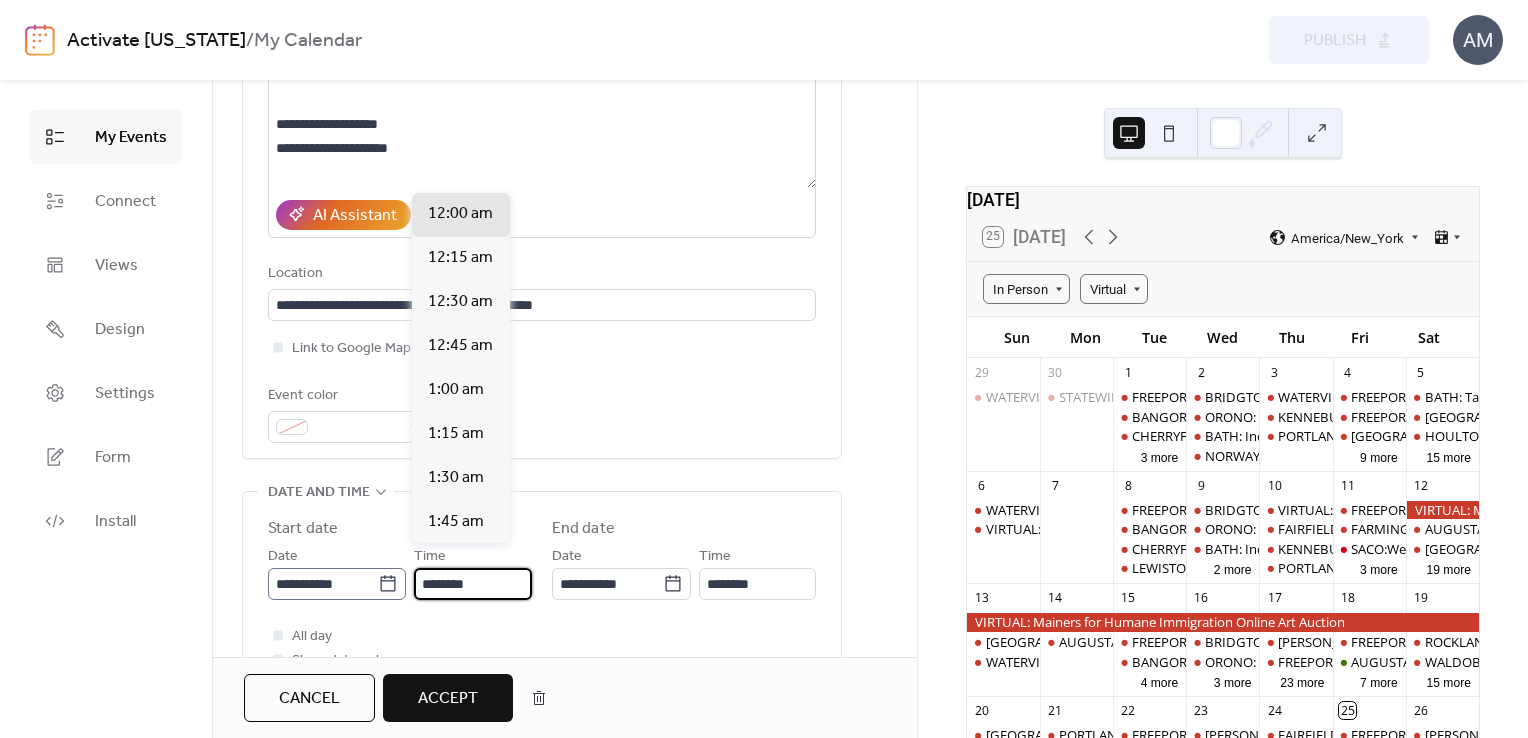 scroll, scrollTop: 0, scrollLeft: 0, axis: both 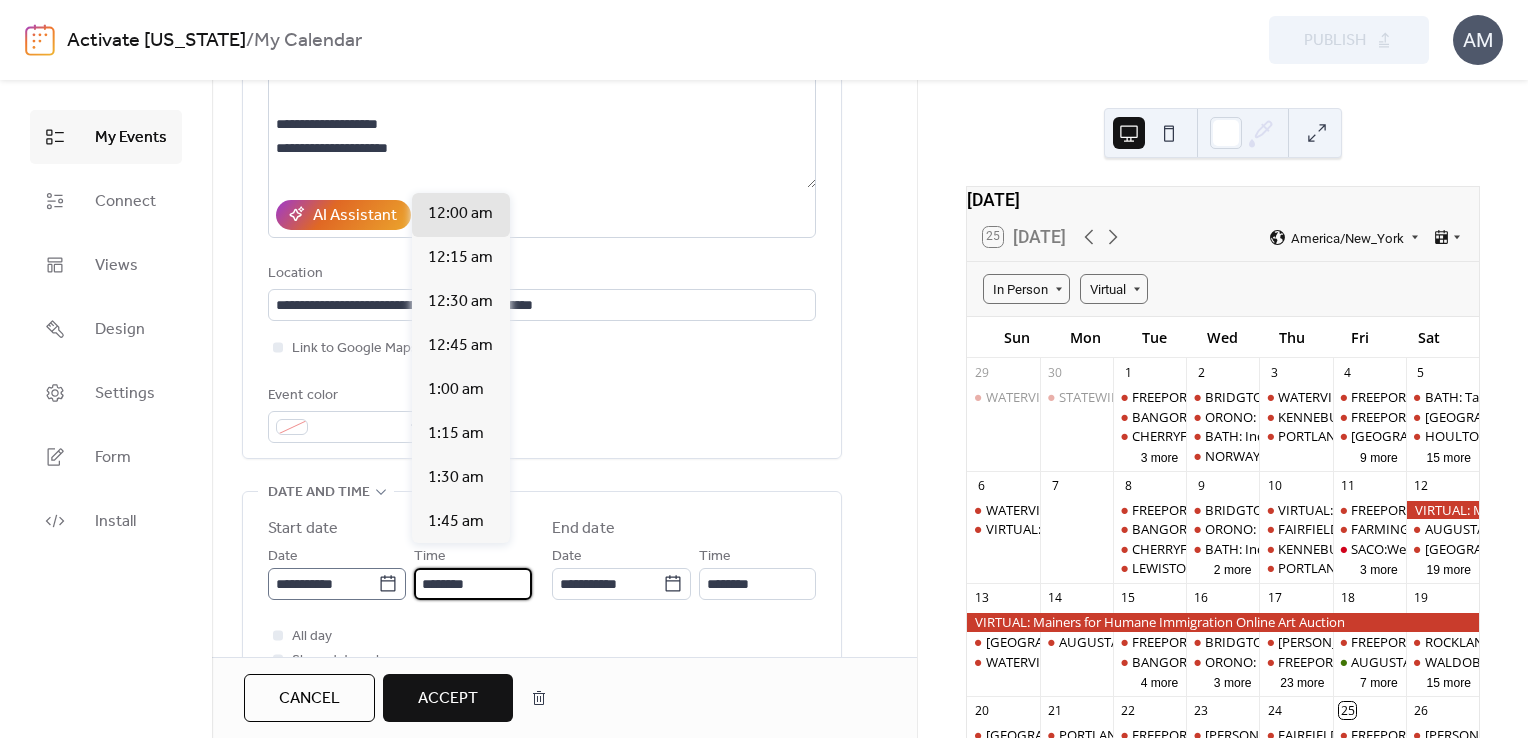 drag, startPoint x: 482, startPoint y: 552, endPoint x: 399, endPoint y: 559, distance: 83.294655 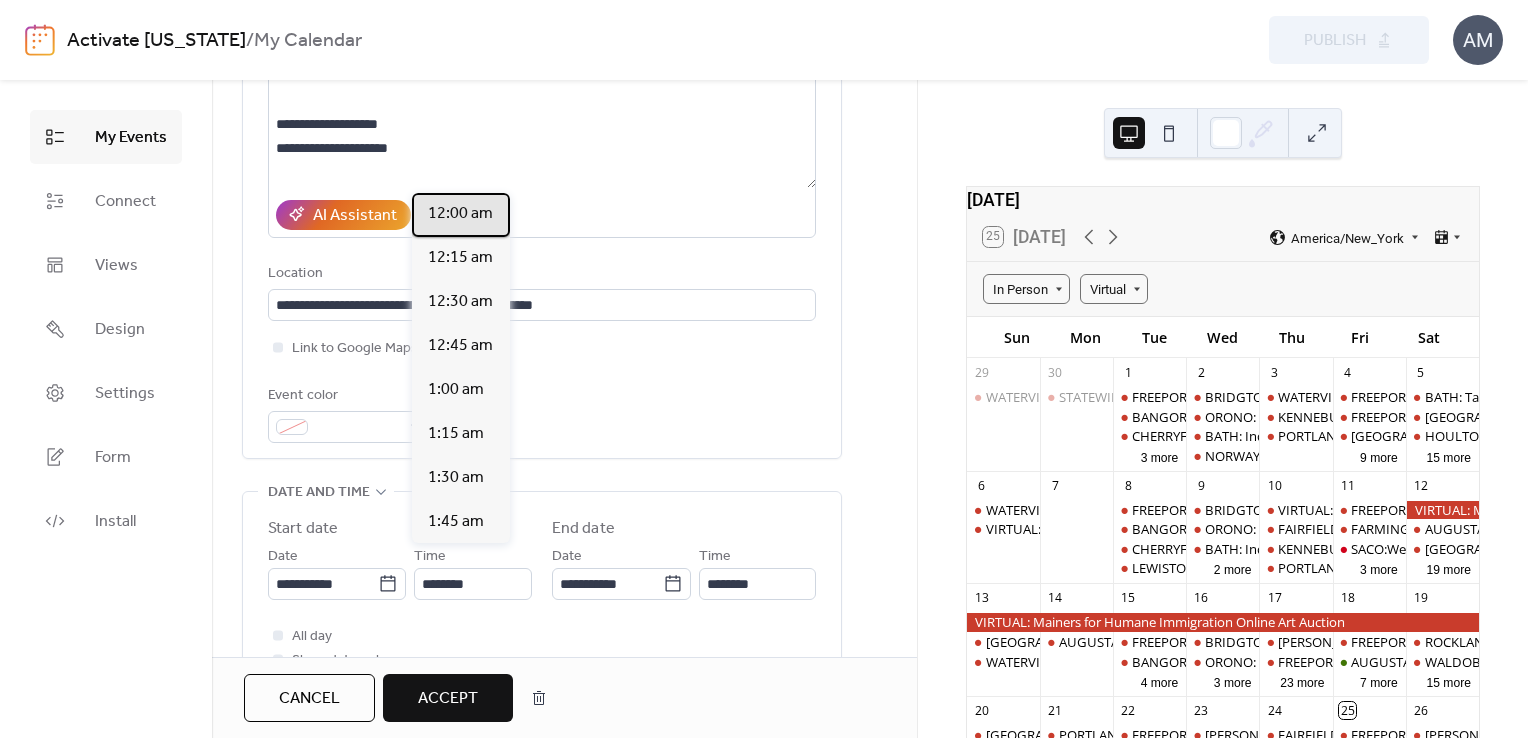 drag, startPoint x: 508, startPoint y: 204, endPoint x: 508, endPoint y: 230, distance: 26 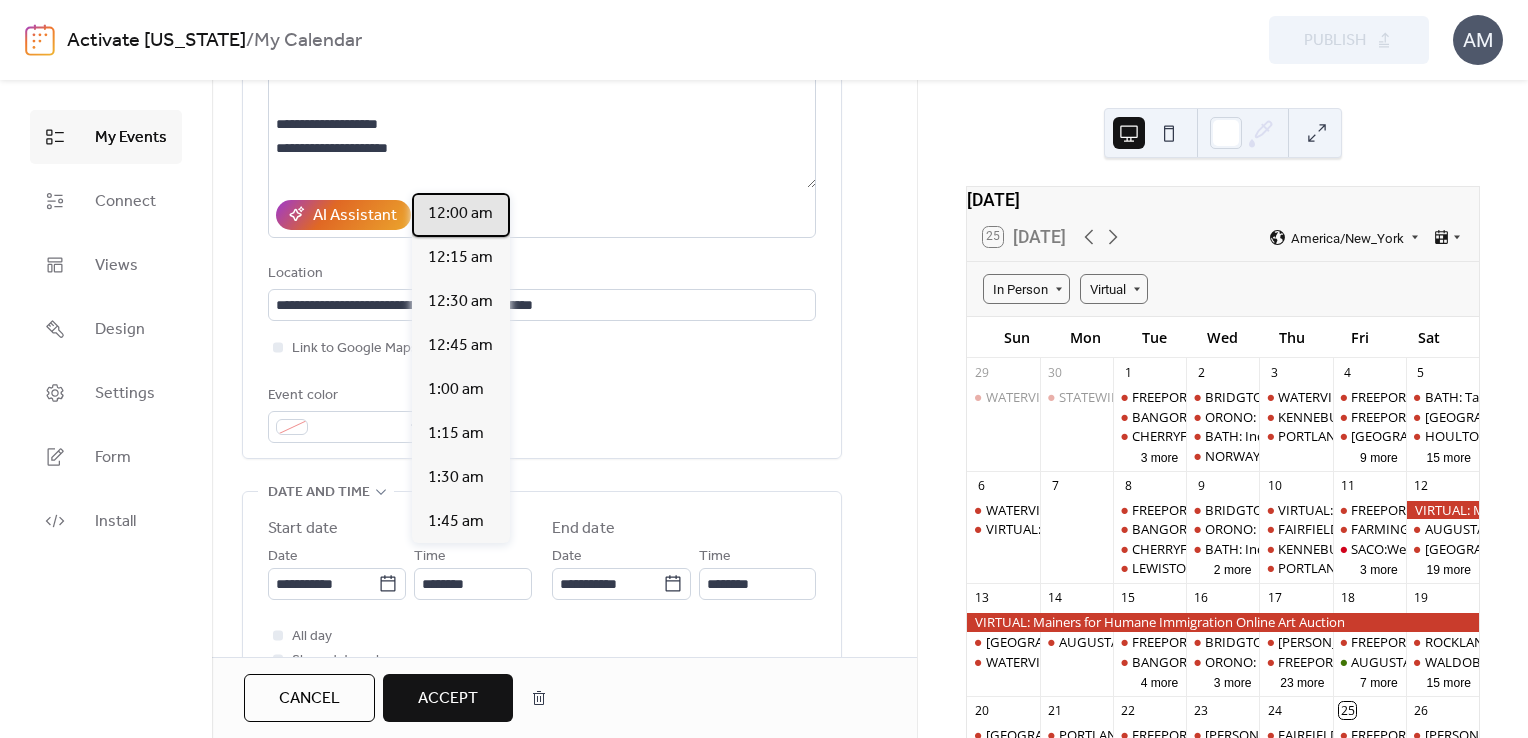 click on "12:00 am" at bounding box center (461, 215) 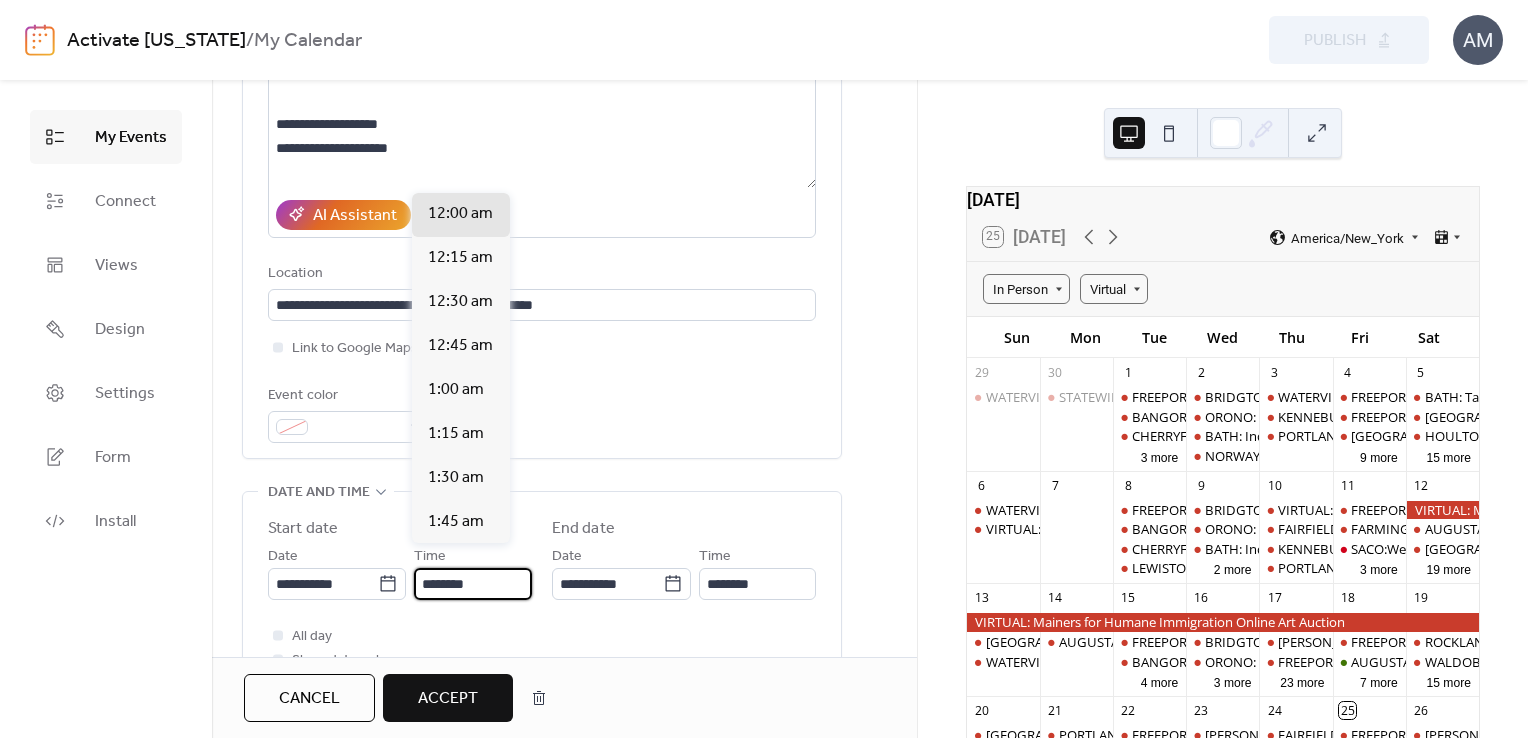 click on "********" at bounding box center [473, 584] 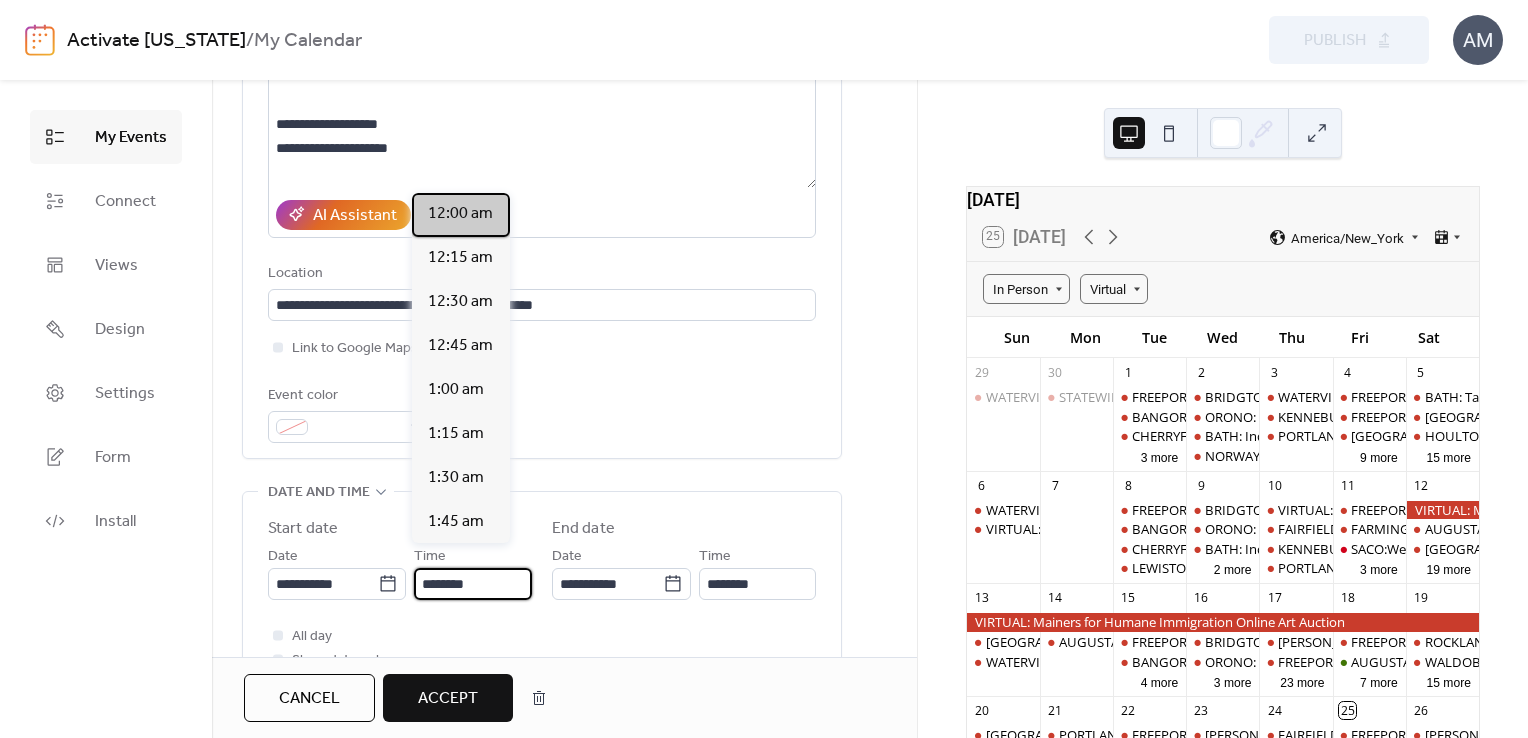 click on "12:00 am" at bounding box center [461, 215] 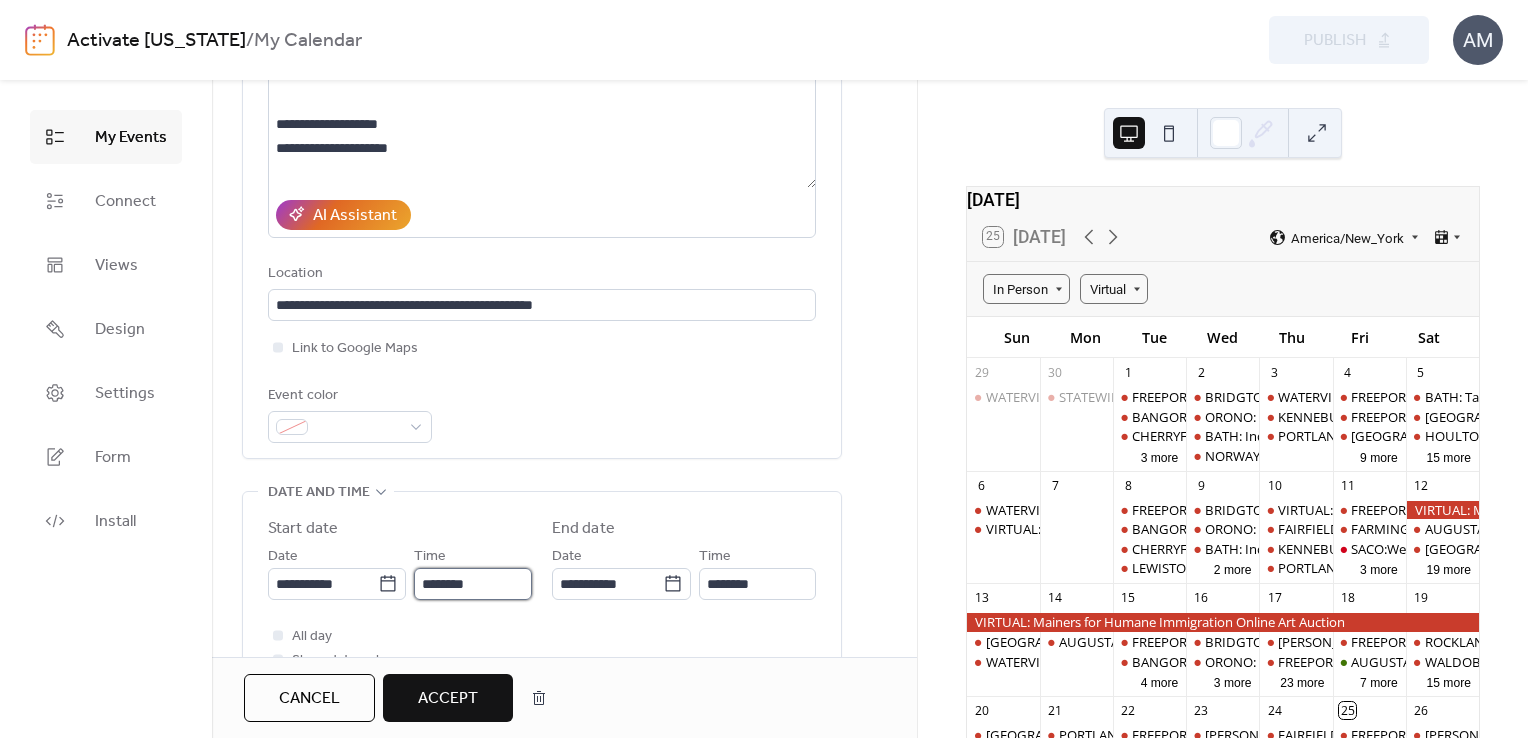 click on "********" at bounding box center (473, 584) 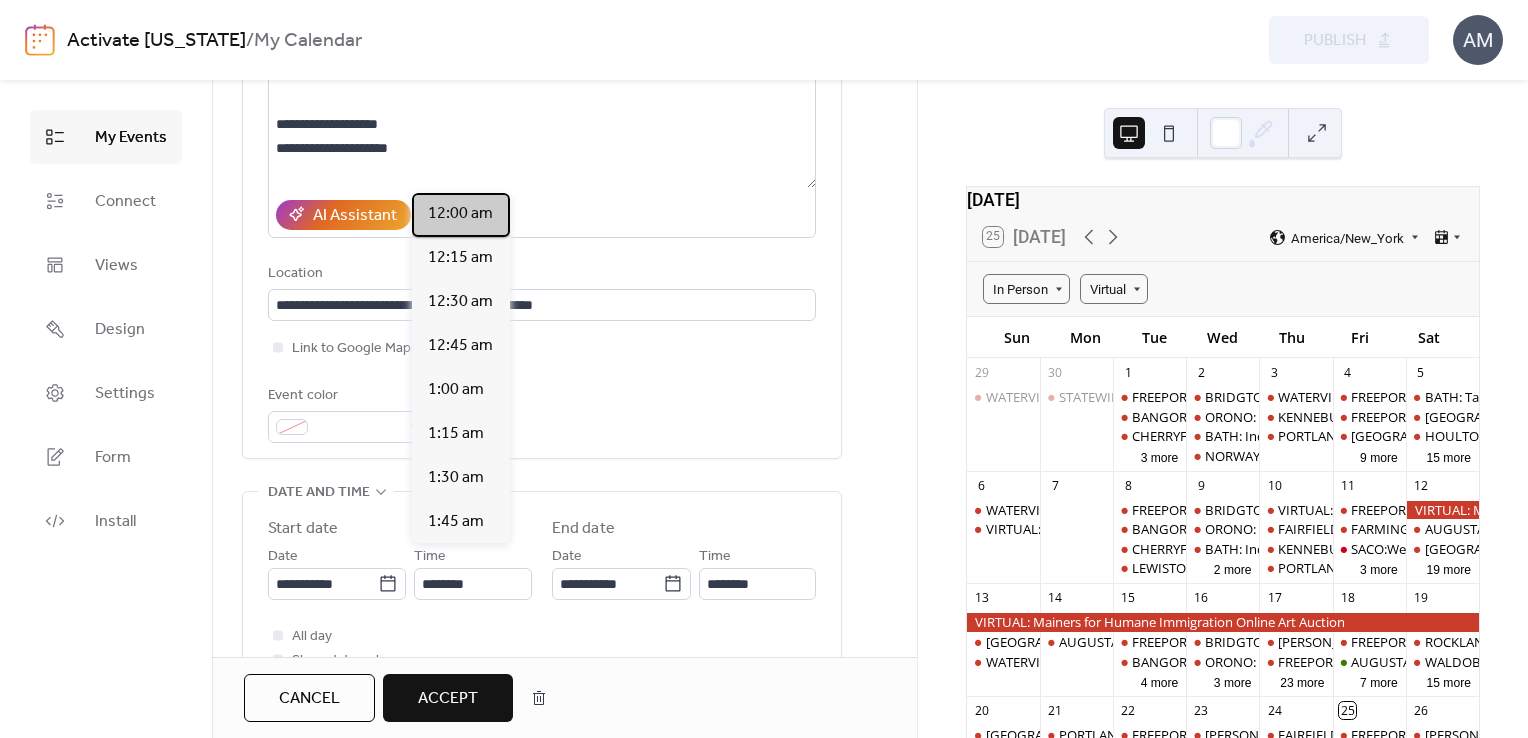 click on "12:00 am" at bounding box center (461, 215) 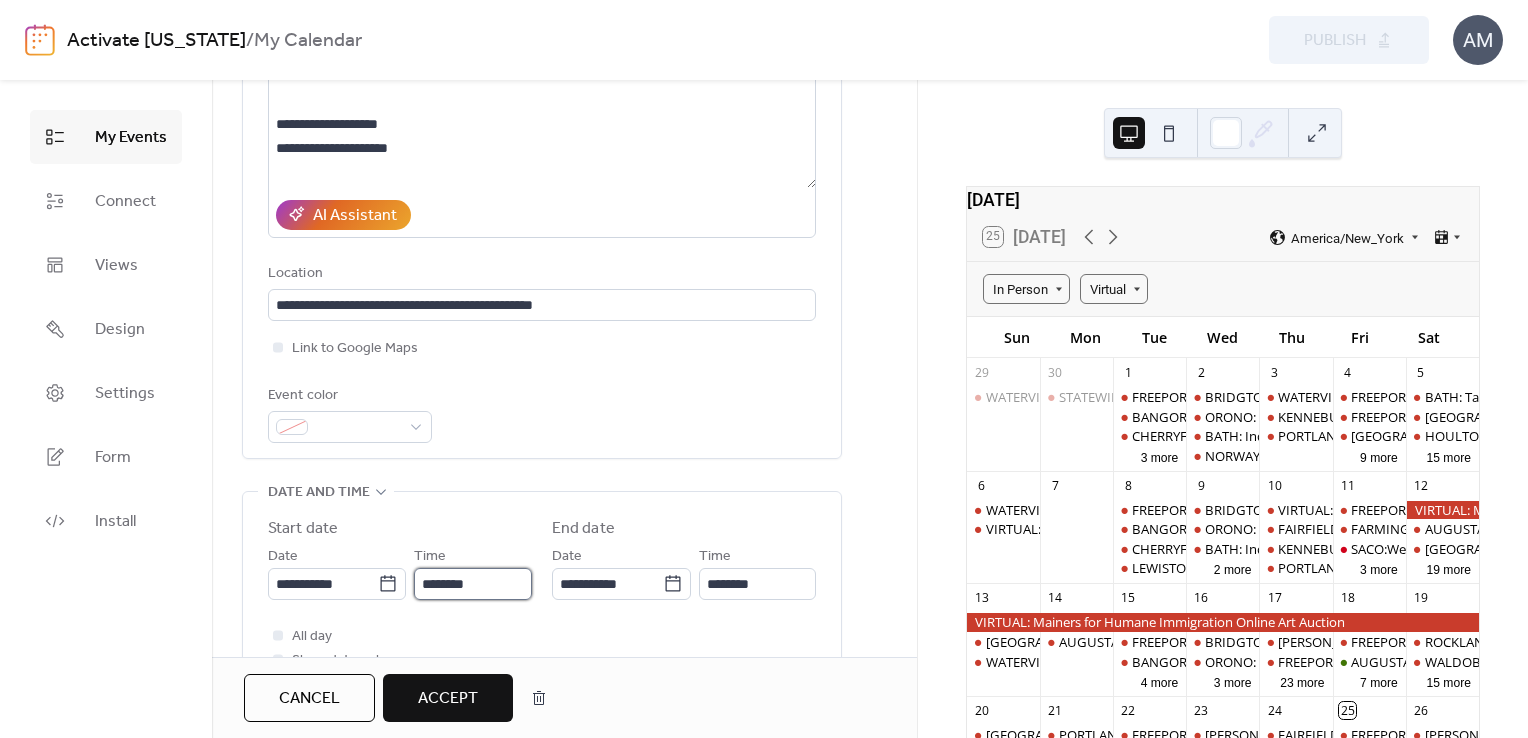 click on "********" at bounding box center [473, 584] 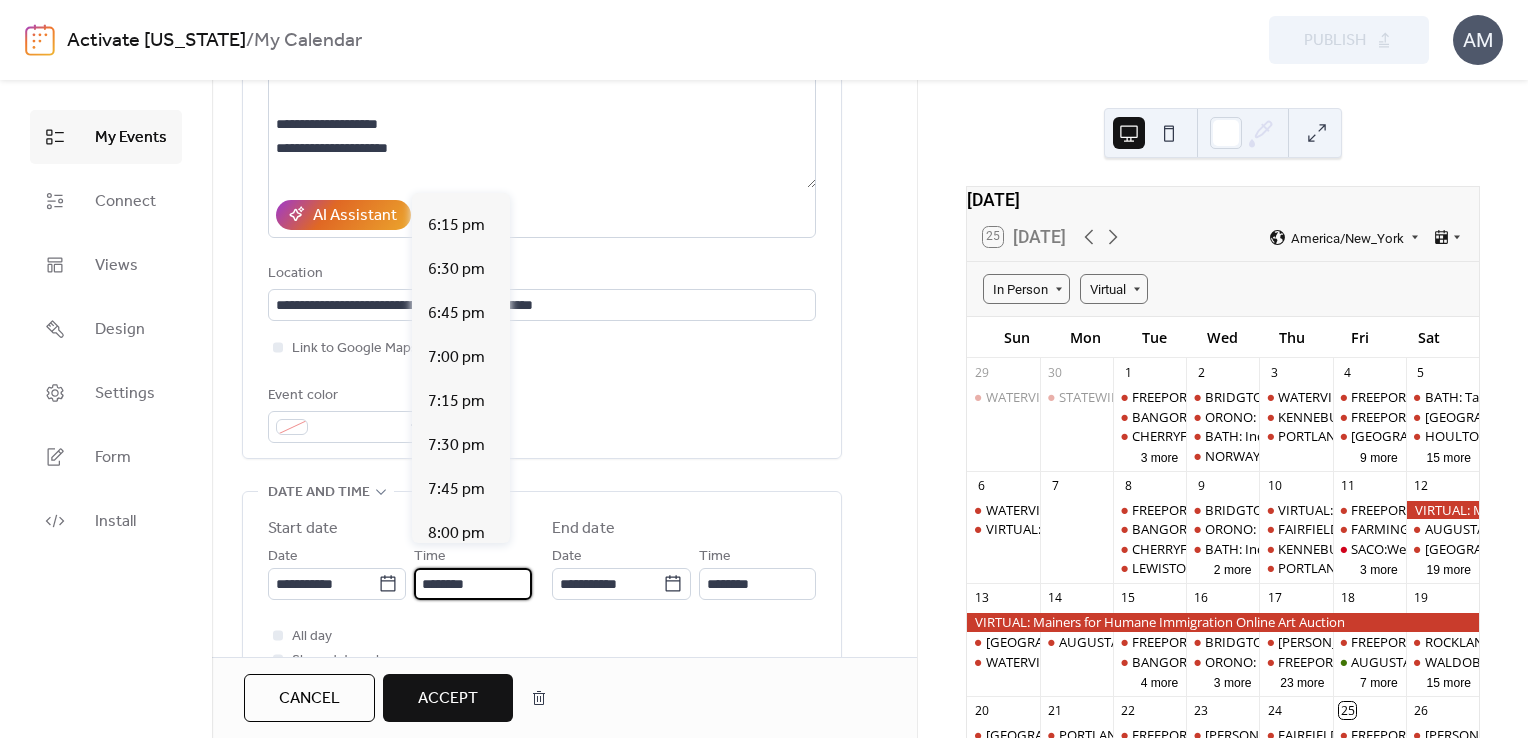 scroll, scrollTop: 3197, scrollLeft: 0, axis: vertical 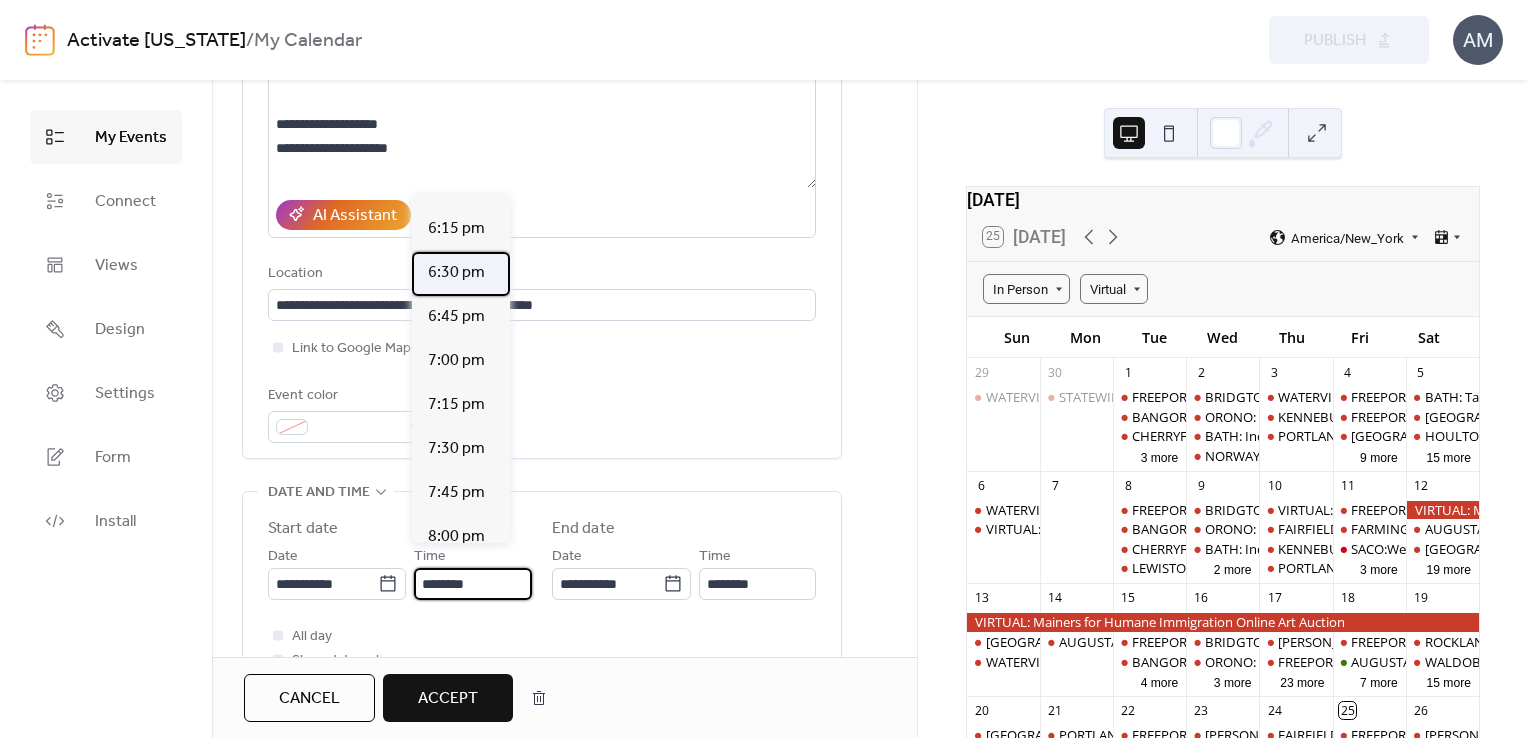 click on "6:30 pm" at bounding box center [456, 273] 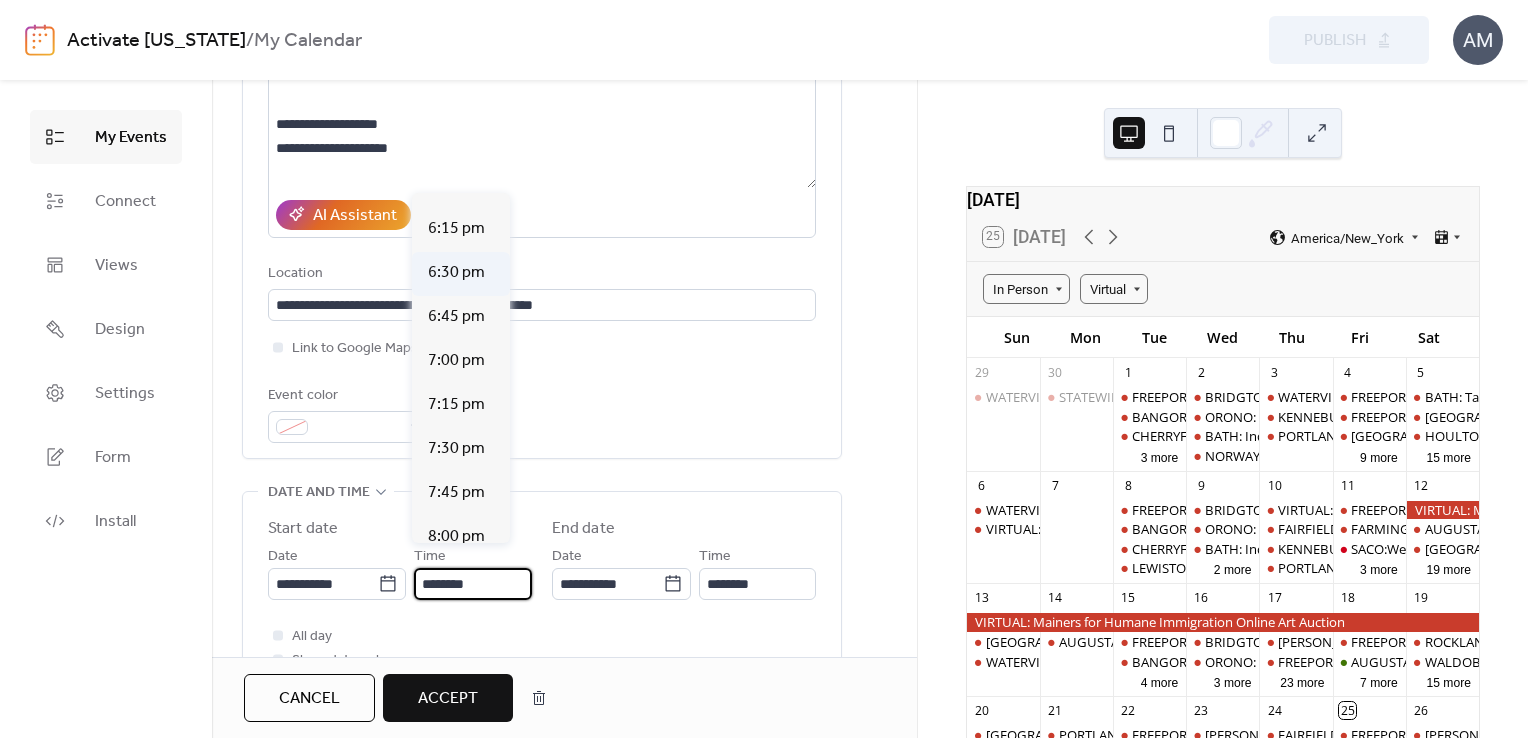 type on "*******" 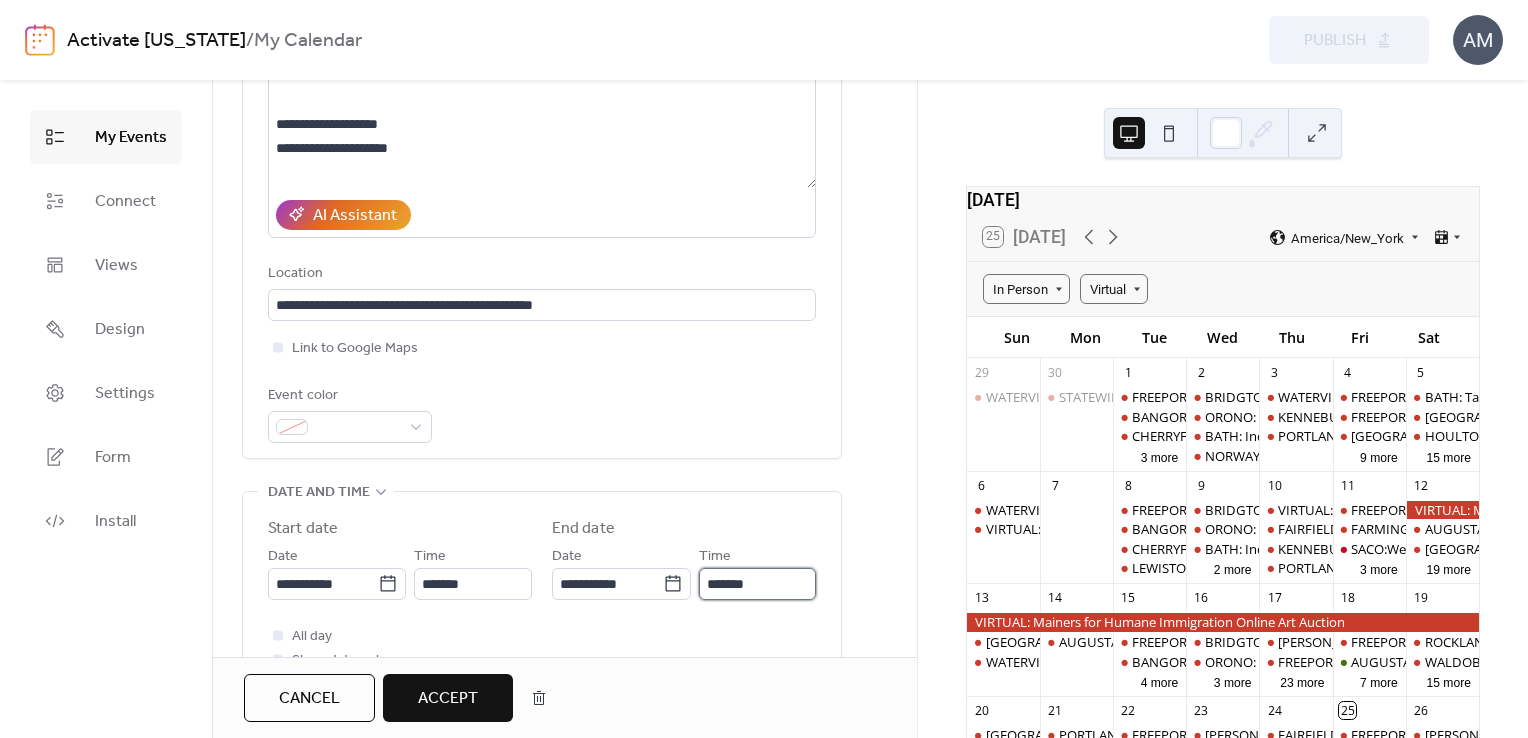 click on "*******" at bounding box center [757, 584] 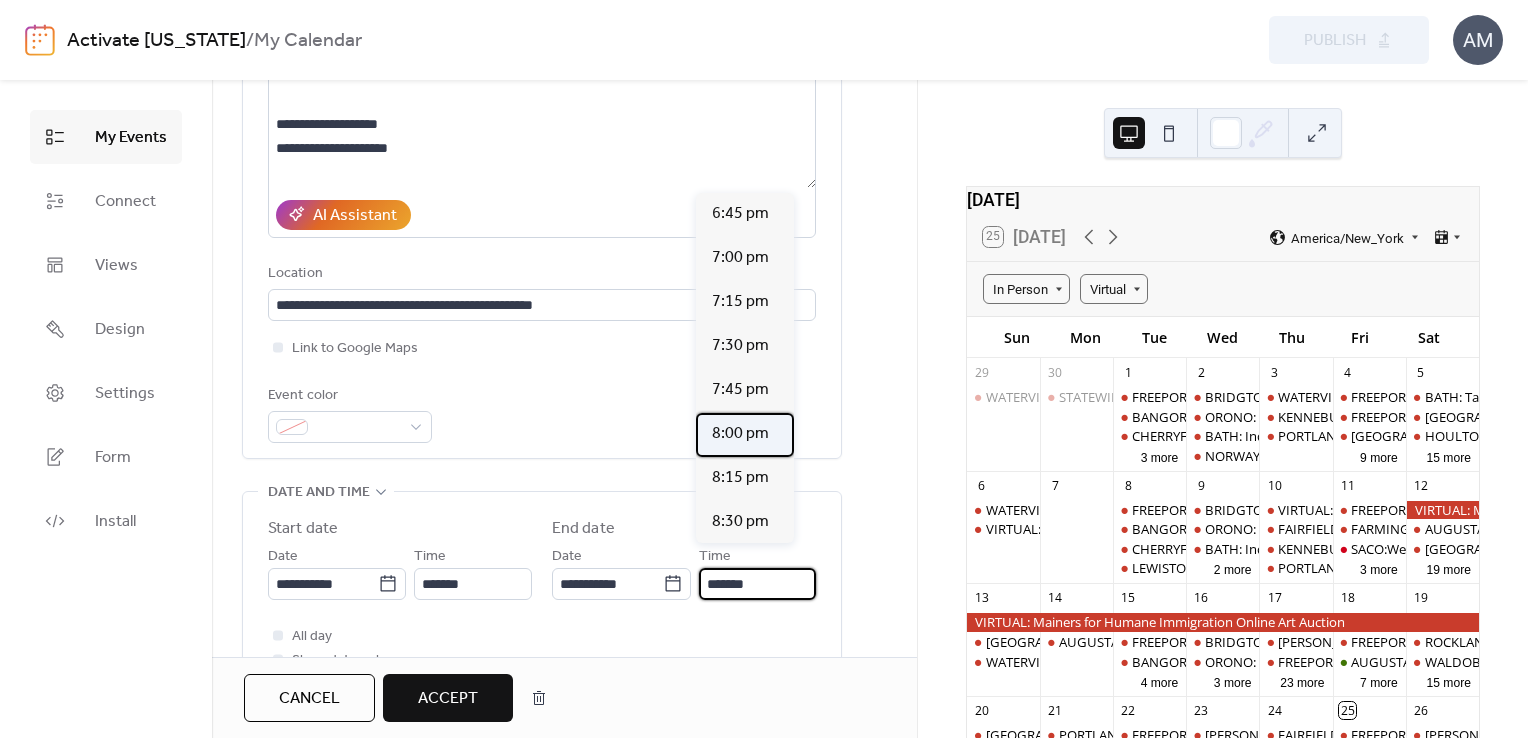 click on "8:00 pm" at bounding box center [740, 434] 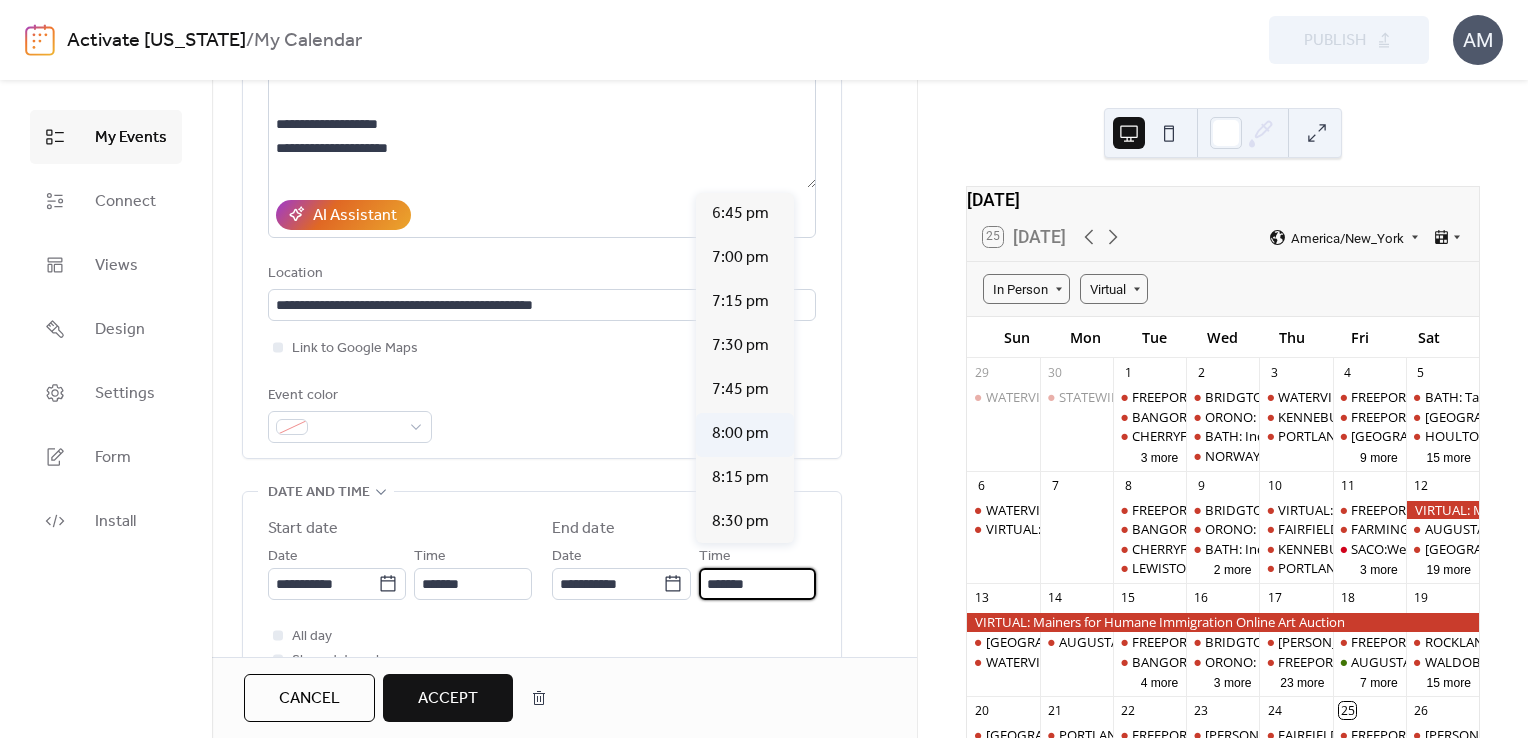 type on "*******" 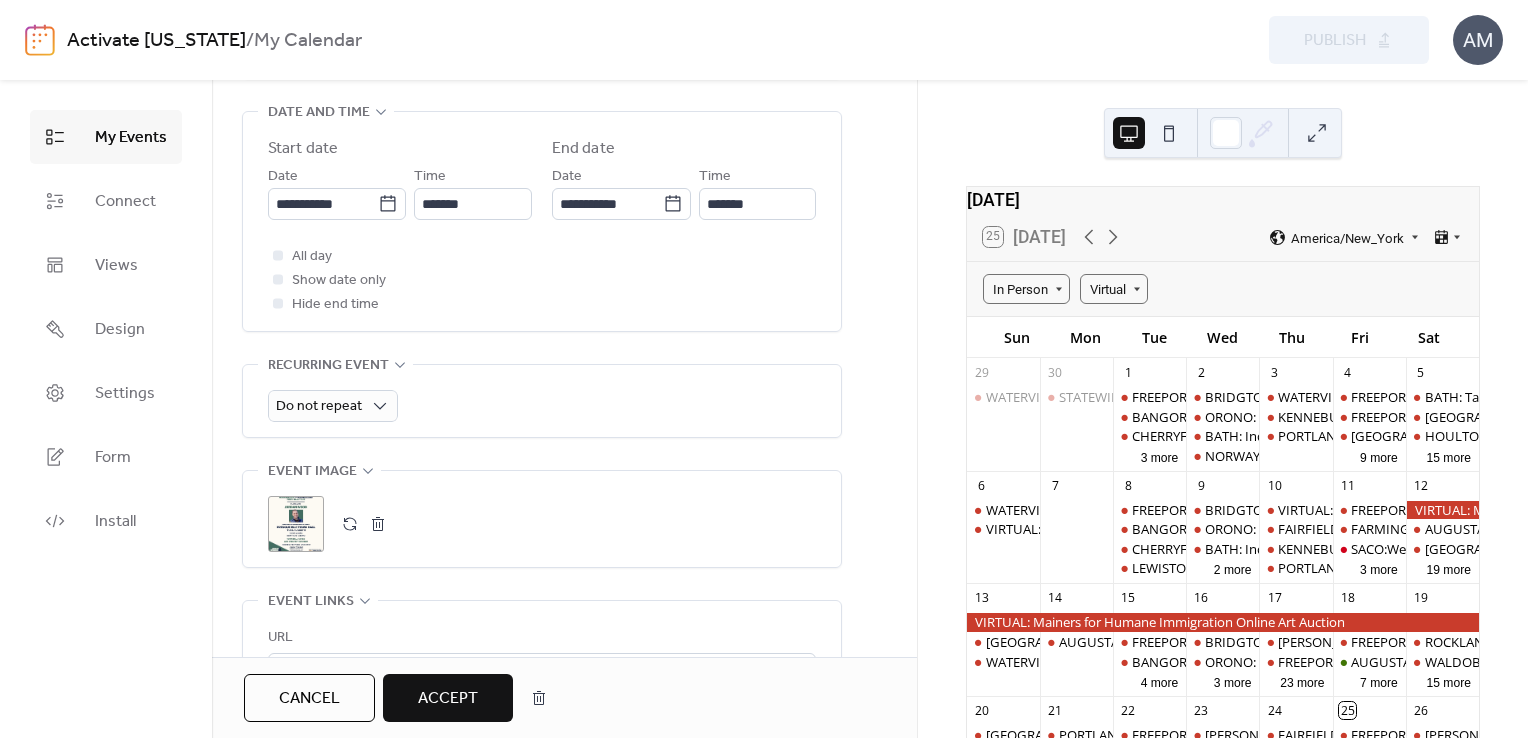 scroll, scrollTop: 1382, scrollLeft: 0, axis: vertical 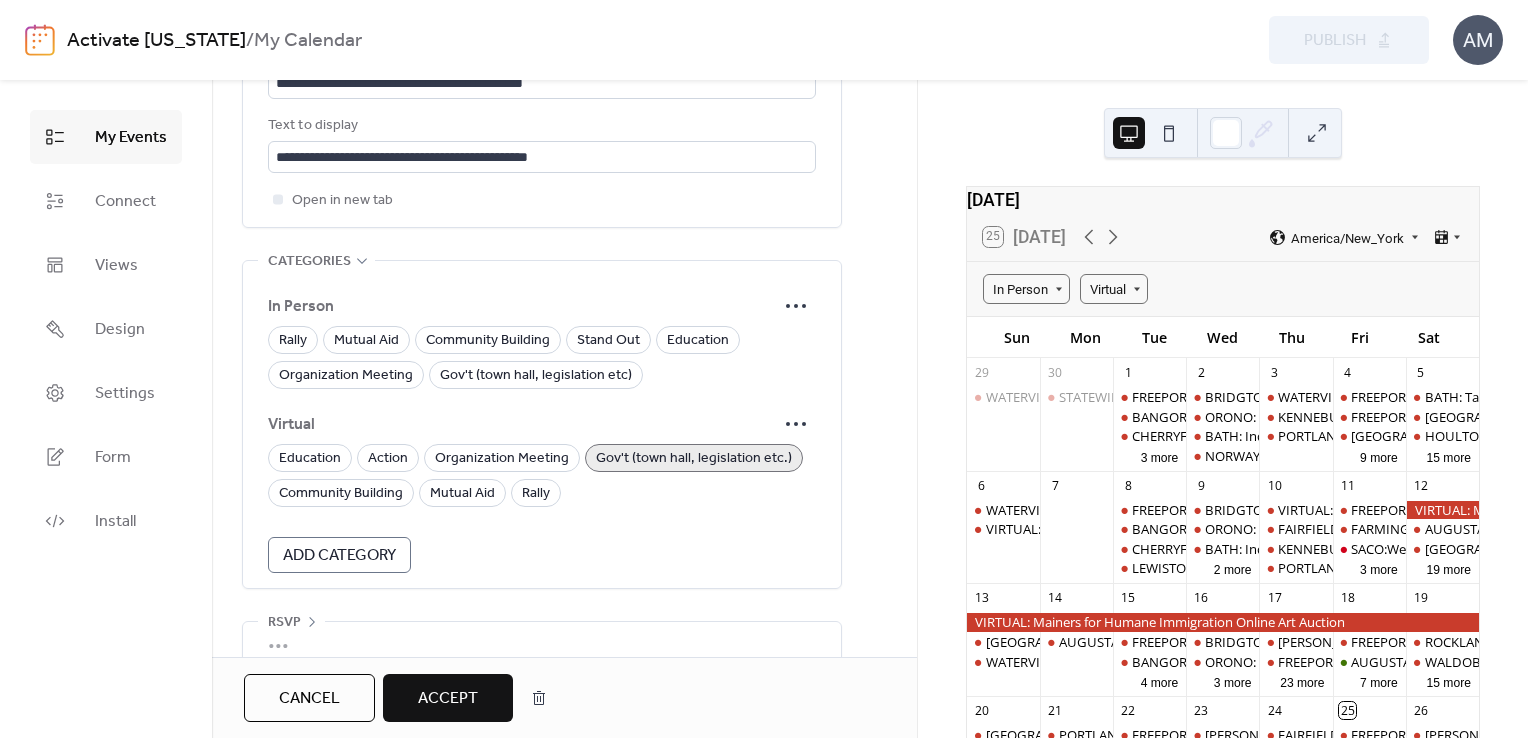 click on "Gov't (town hall, legislation etc.)" at bounding box center (694, 459) 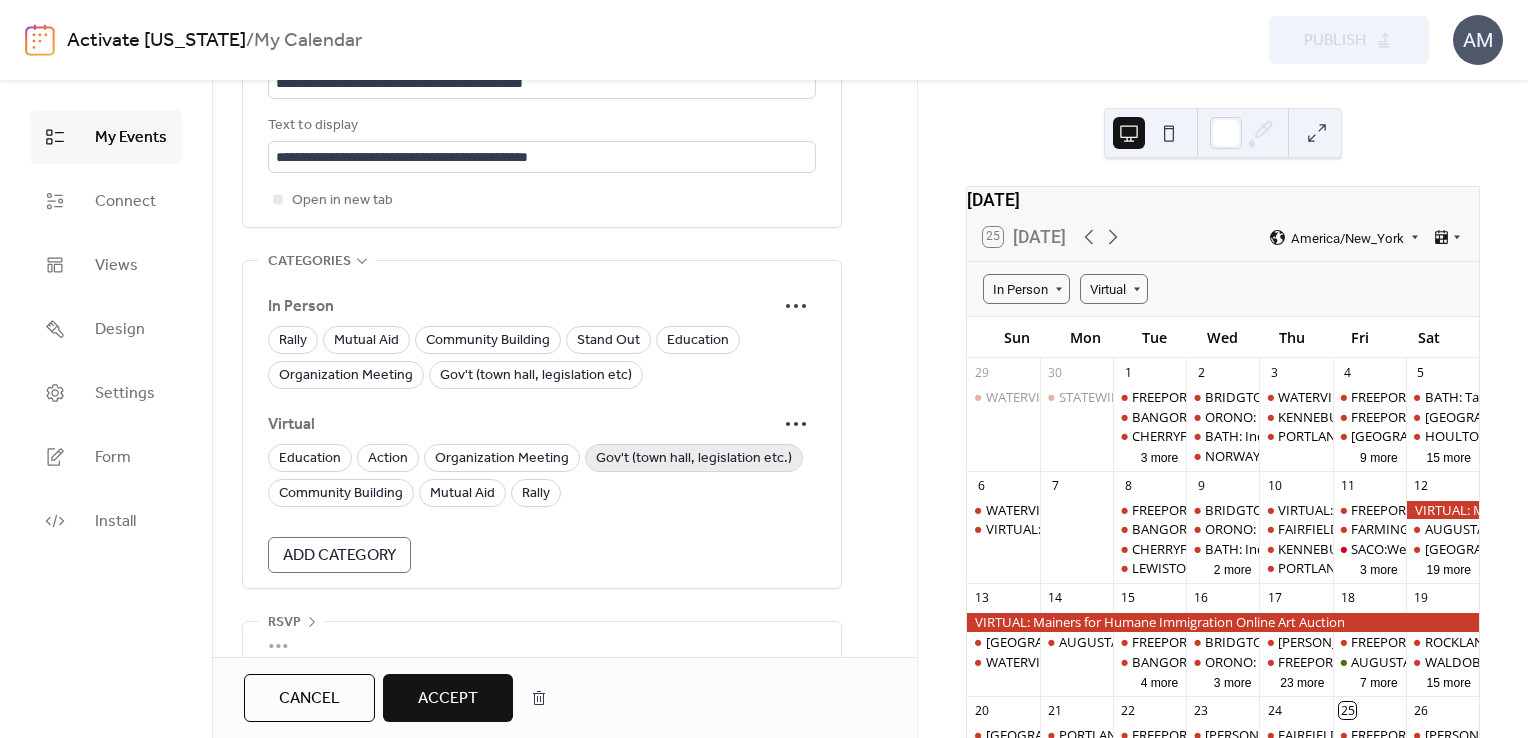 click on "Gov't (town hall, legislation etc.)" at bounding box center [694, 459] 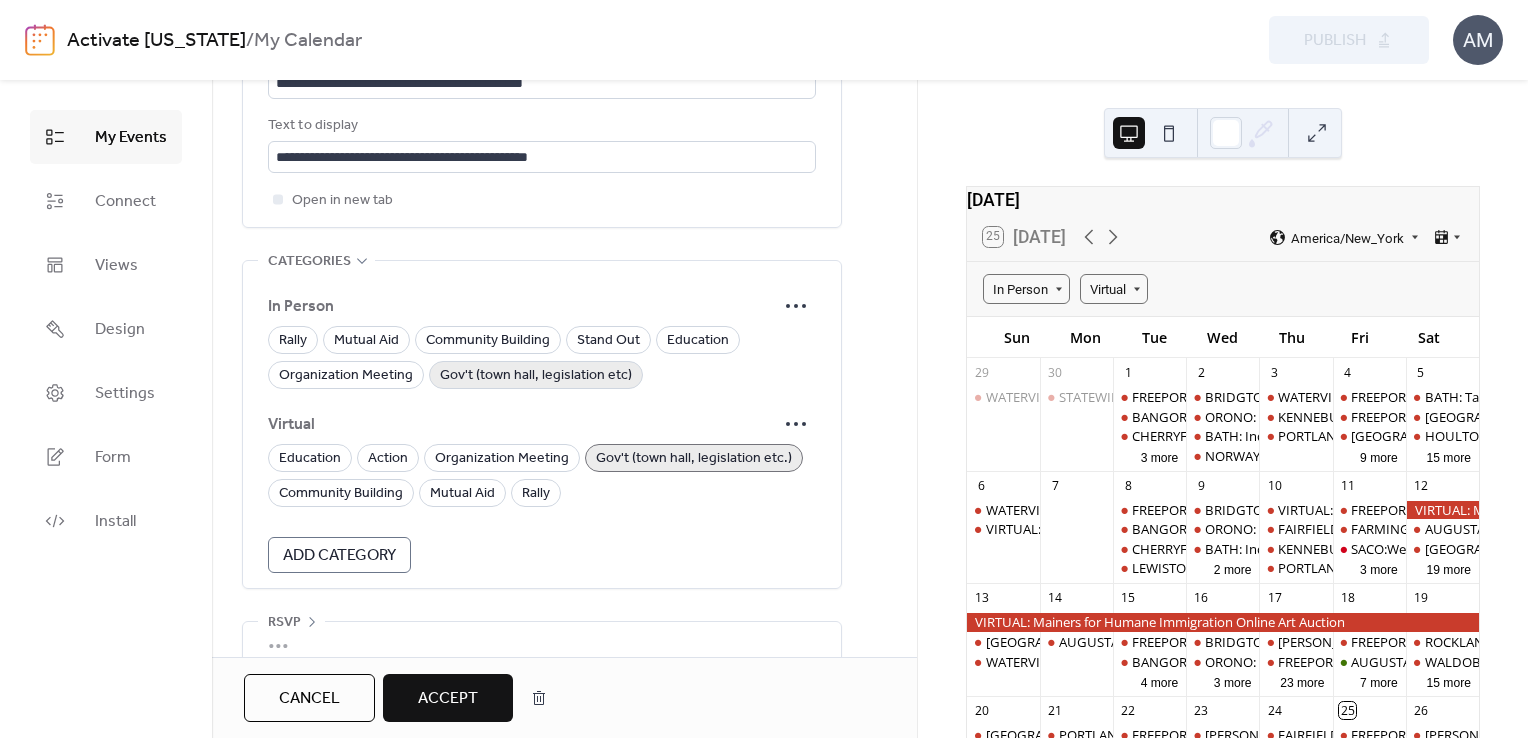 click on "Gov't (town hall, legislation etc)" at bounding box center [536, 376] 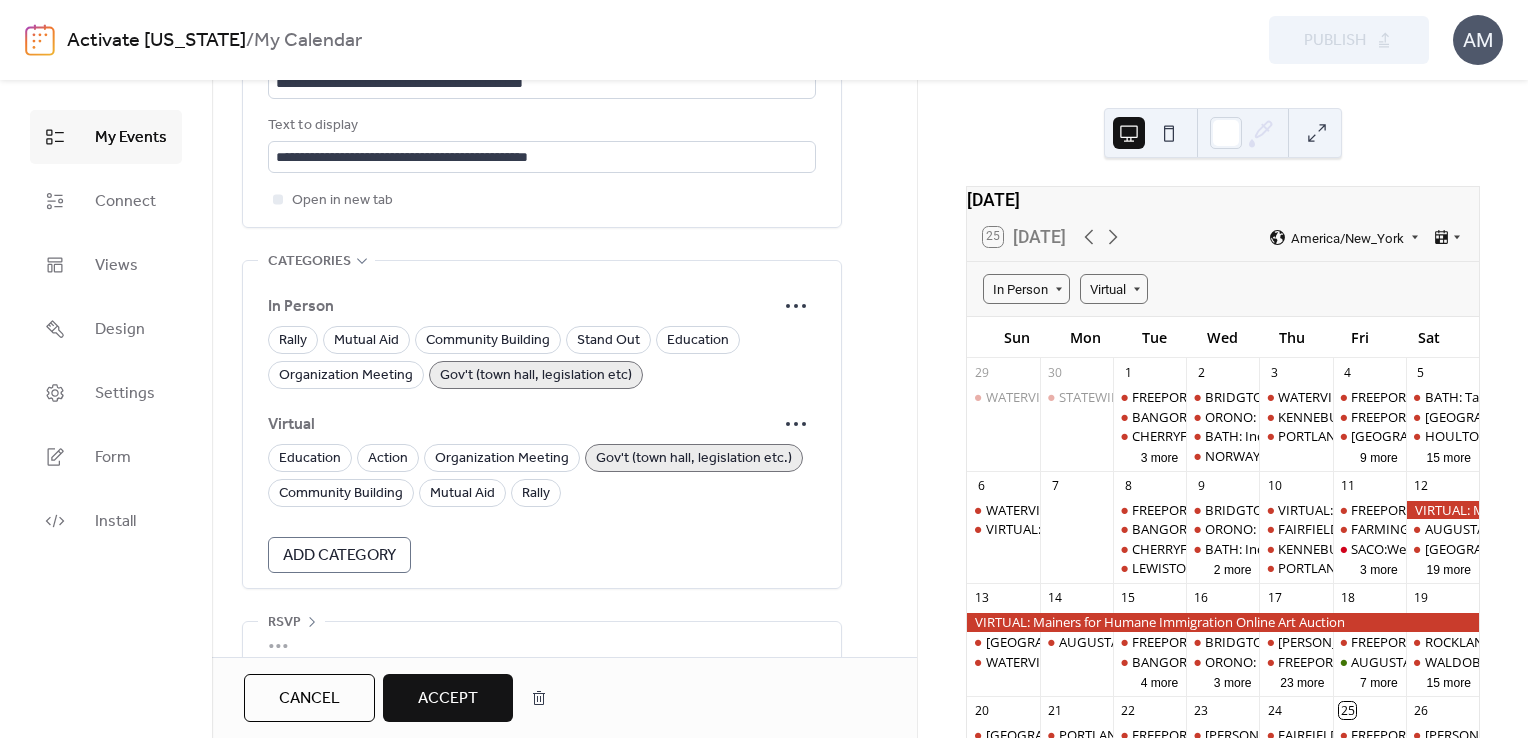 click on "Gov't (town hall, legislation etc.)" at bounding box center (694, 459) 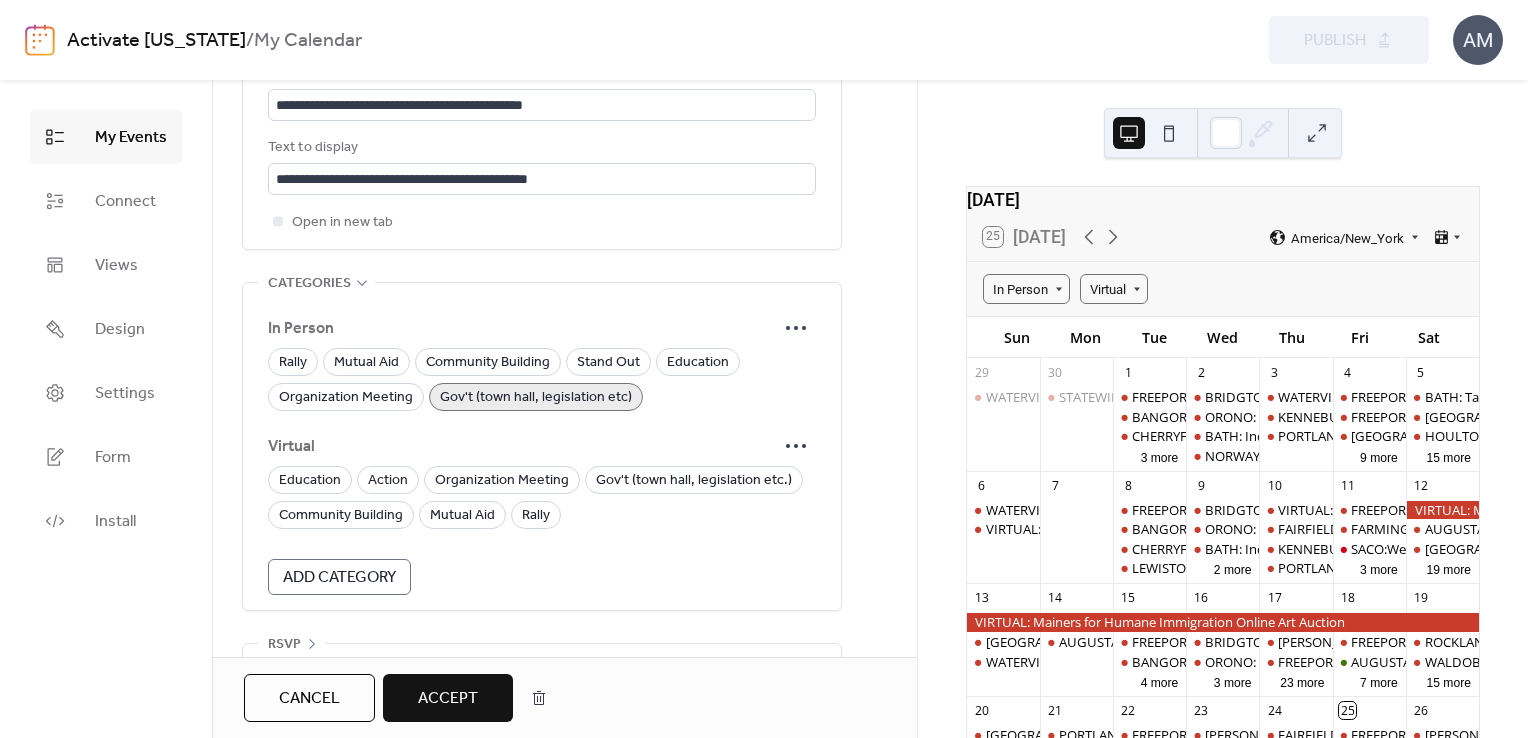 scroll, scrollTop: 1382, scrollLeft: 0, axis: vertical 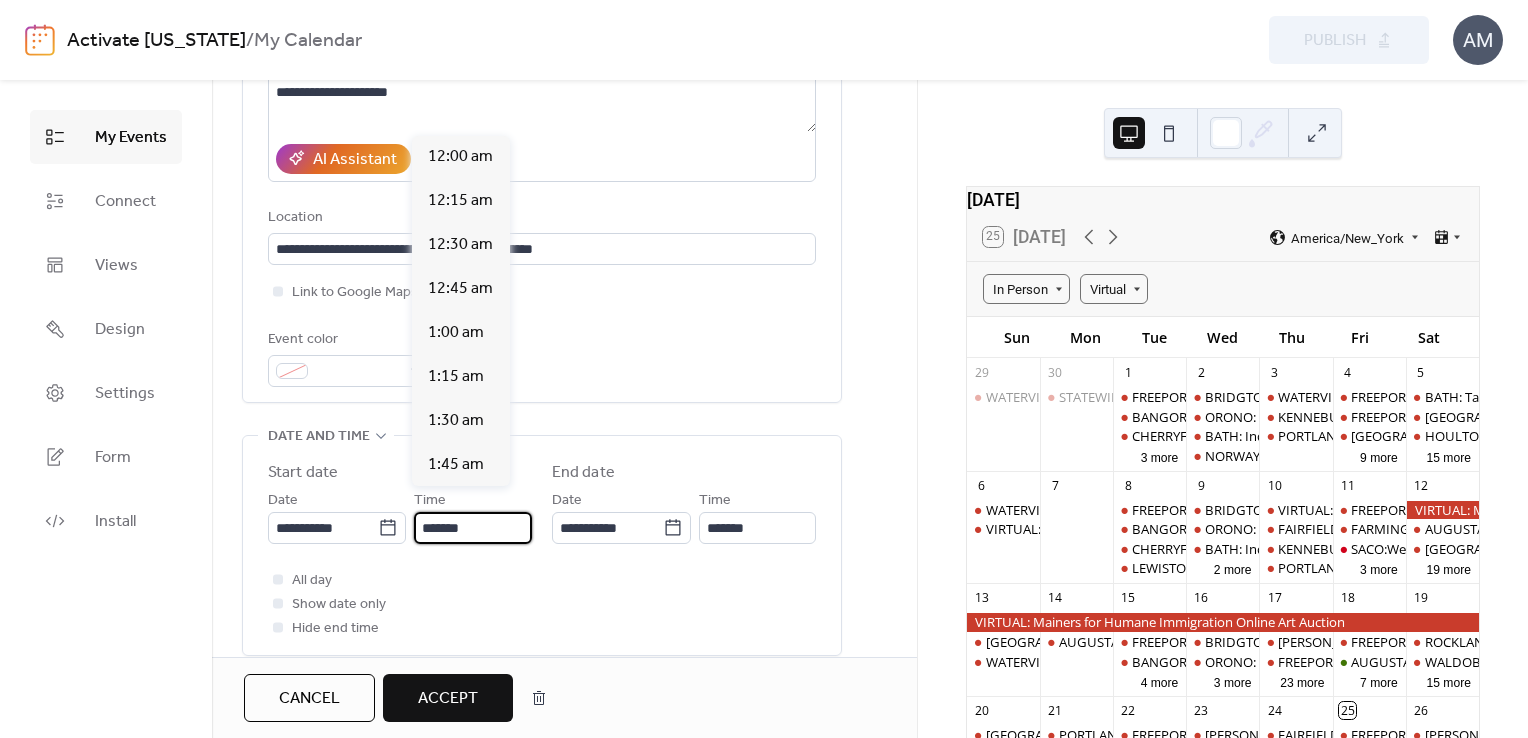 click on "*******" at bounding box center (473, 528) 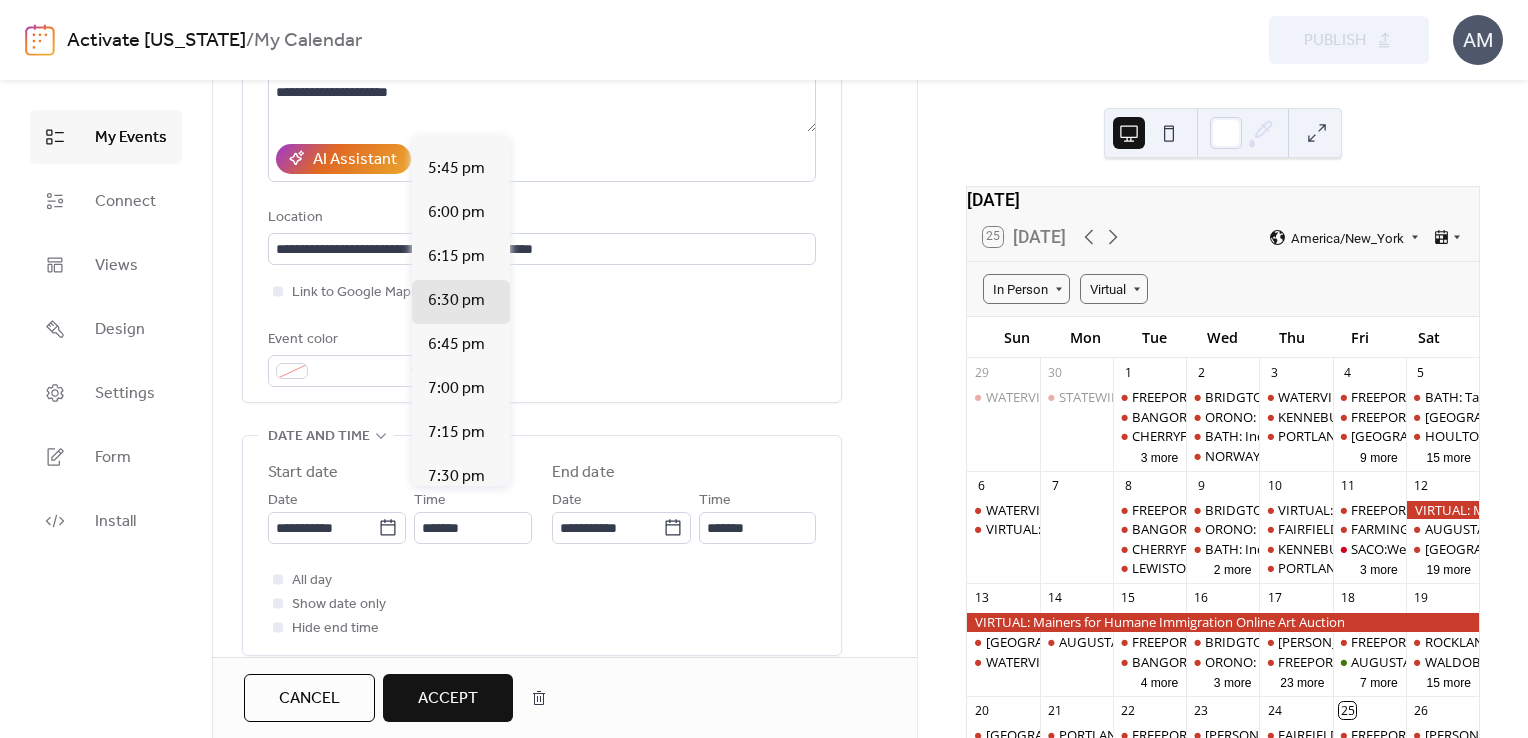 scroll, scrollTop: 3064, scrollLeft: 0, axis: vertical 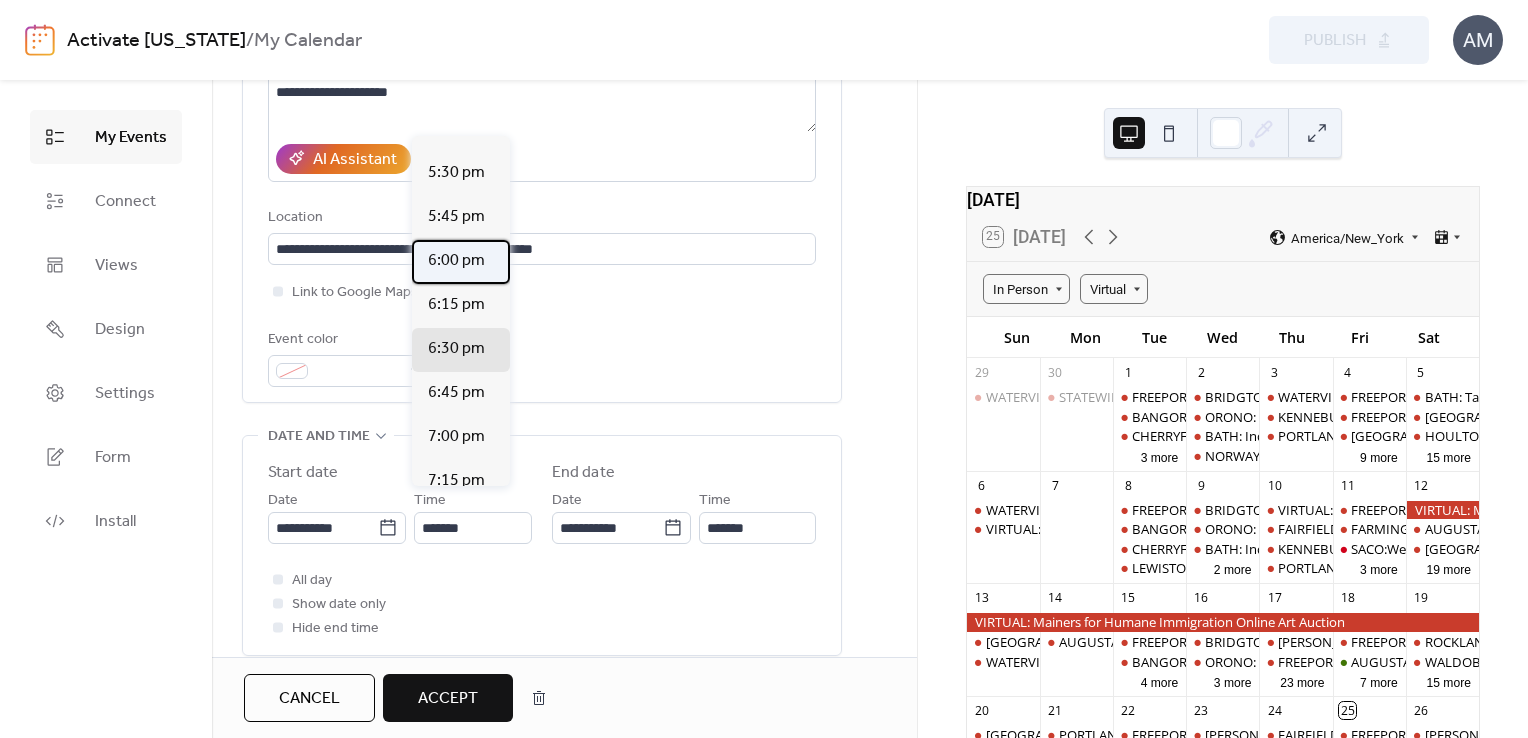 click on "6:00 pm" at bounding box center [456, 261] 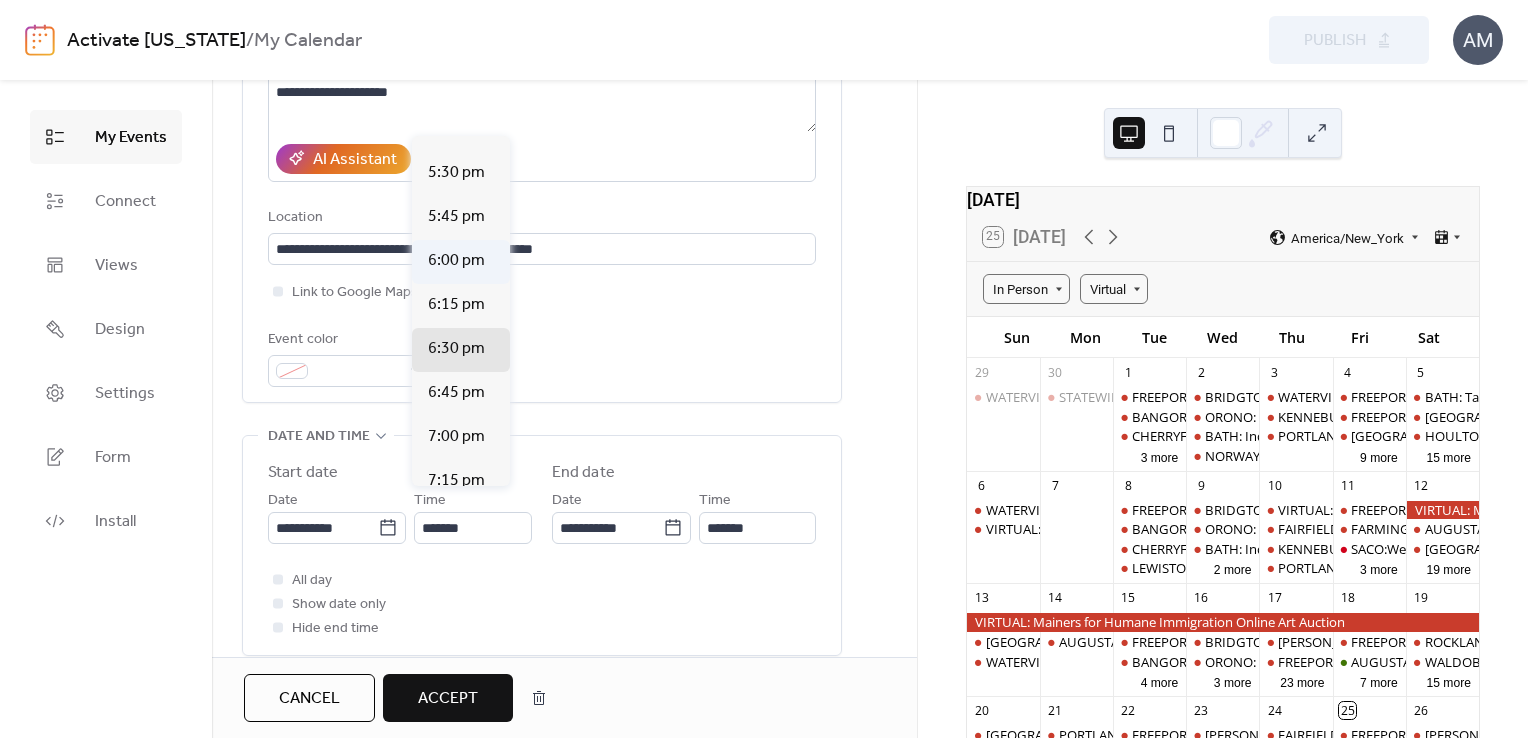 type on "*******" 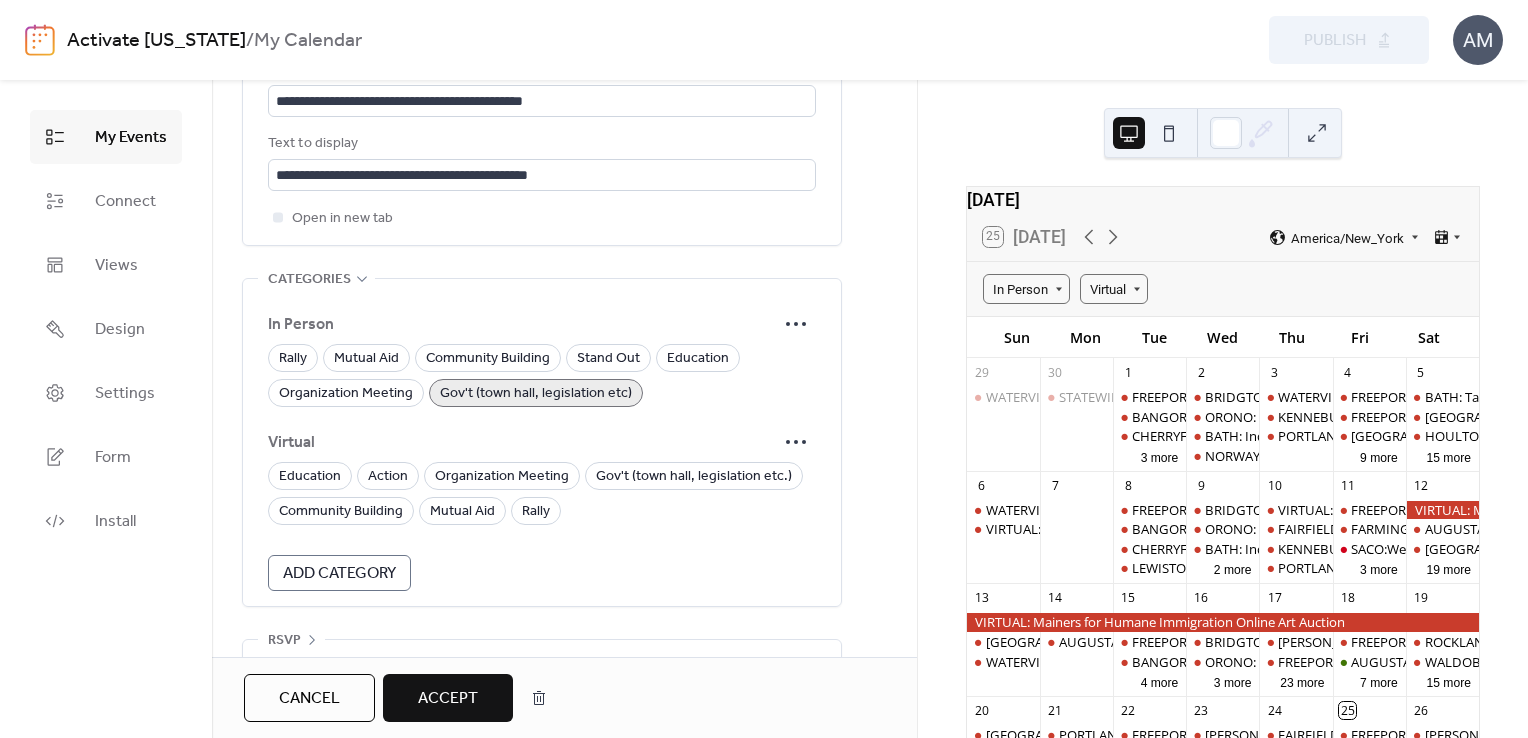 scroll, scrollTop: 1382, scrollLeft: 0, axis: vertical 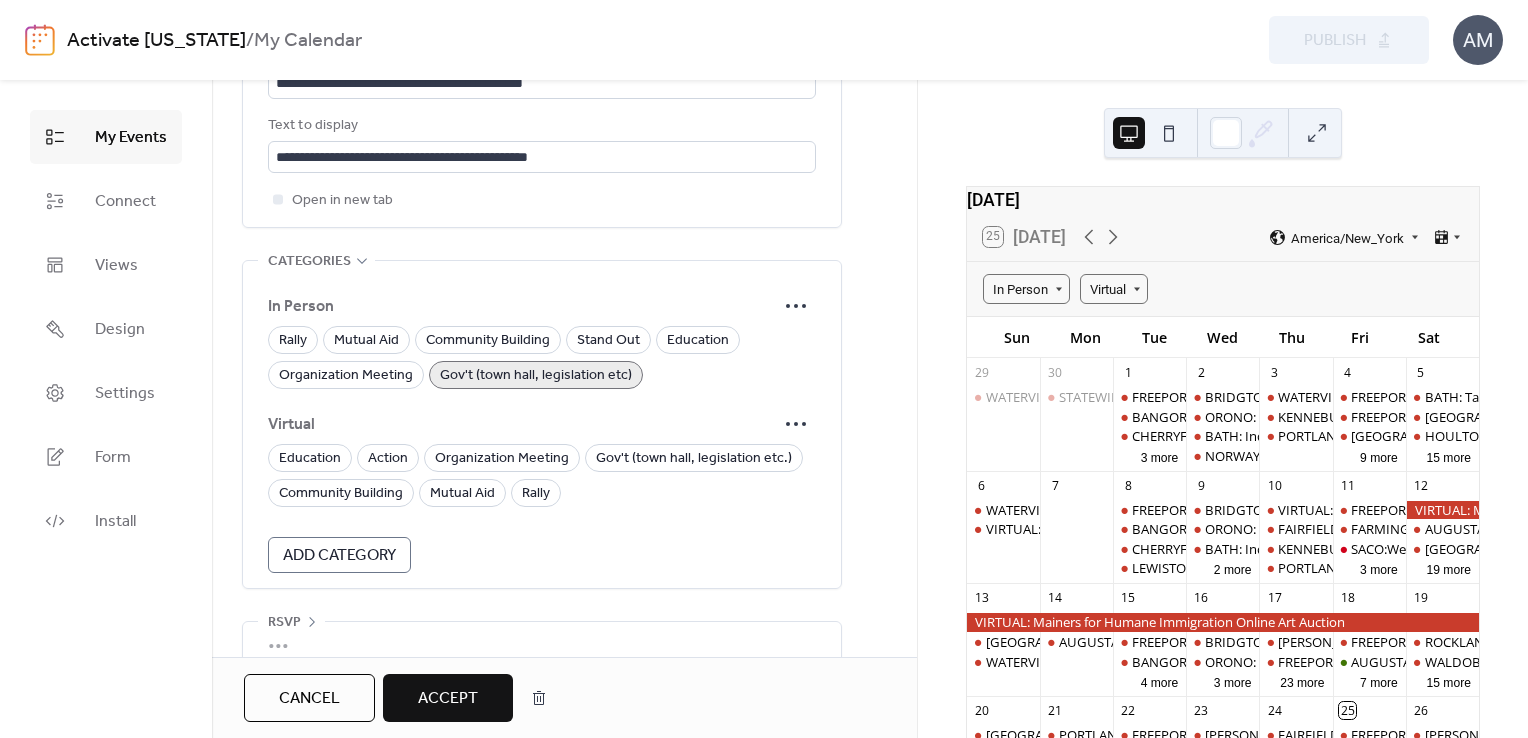 click on "Accept" at bounding box center (448, 699) 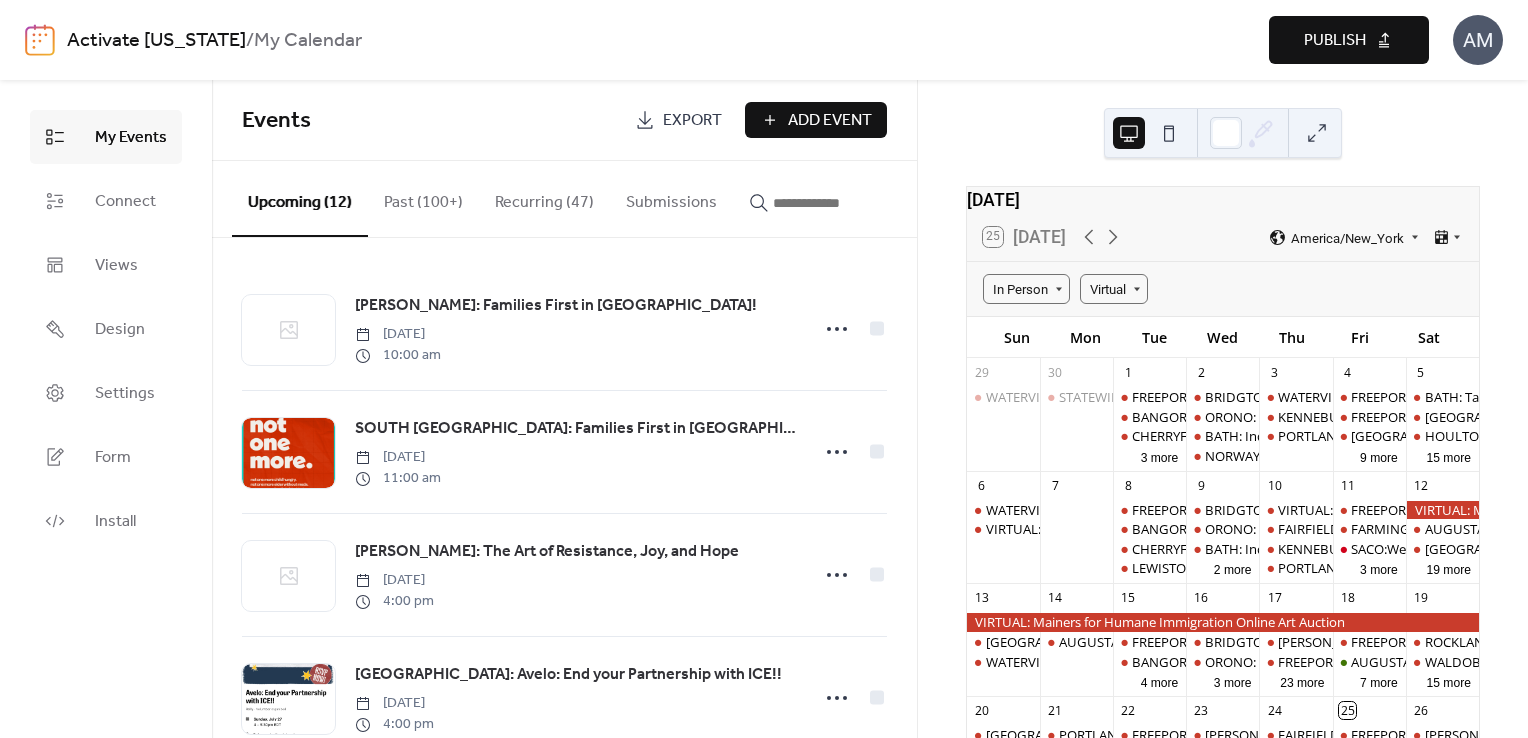 click on "Publish" at bounding box center (1349, 40) 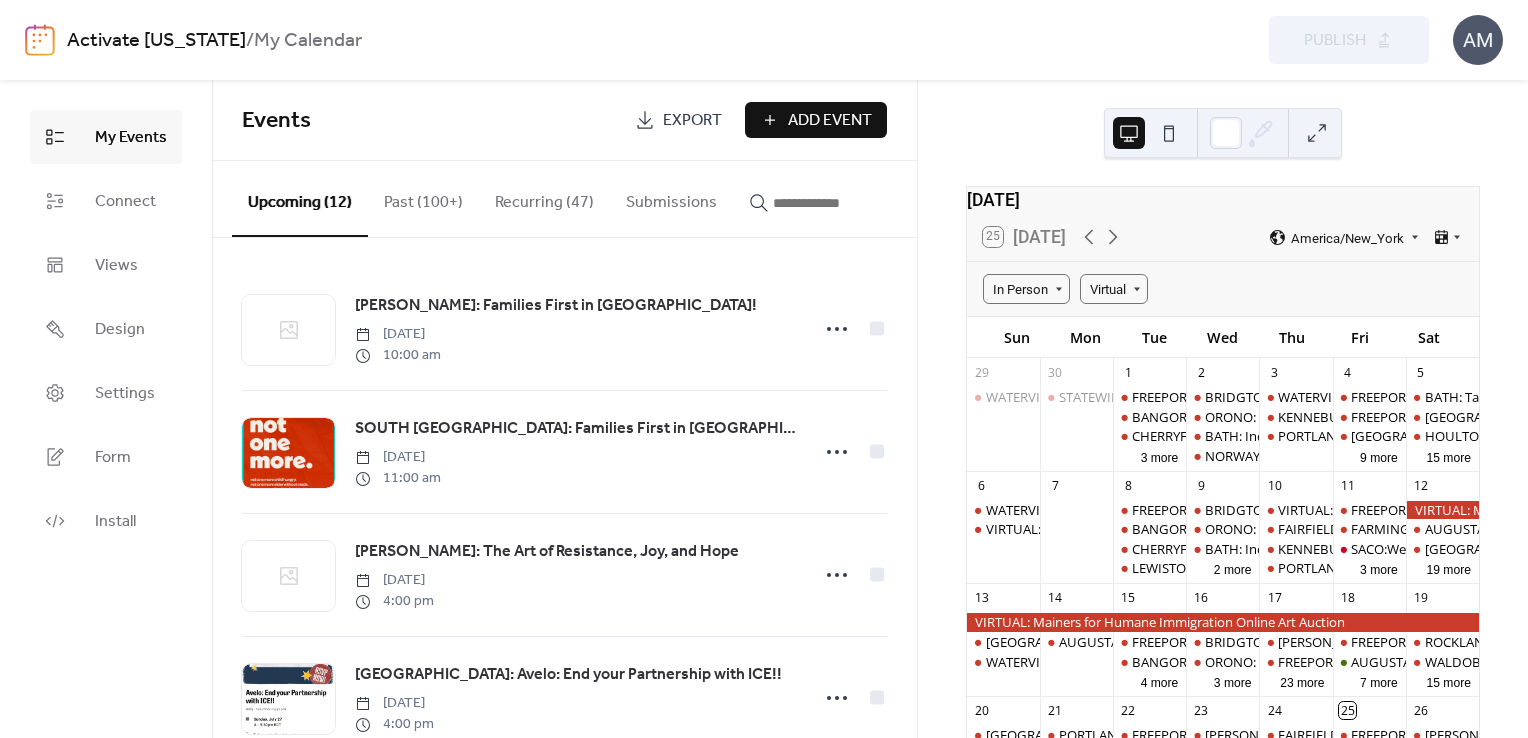 click on "Activate [US_STATE]" at bounding box center [156, 41] 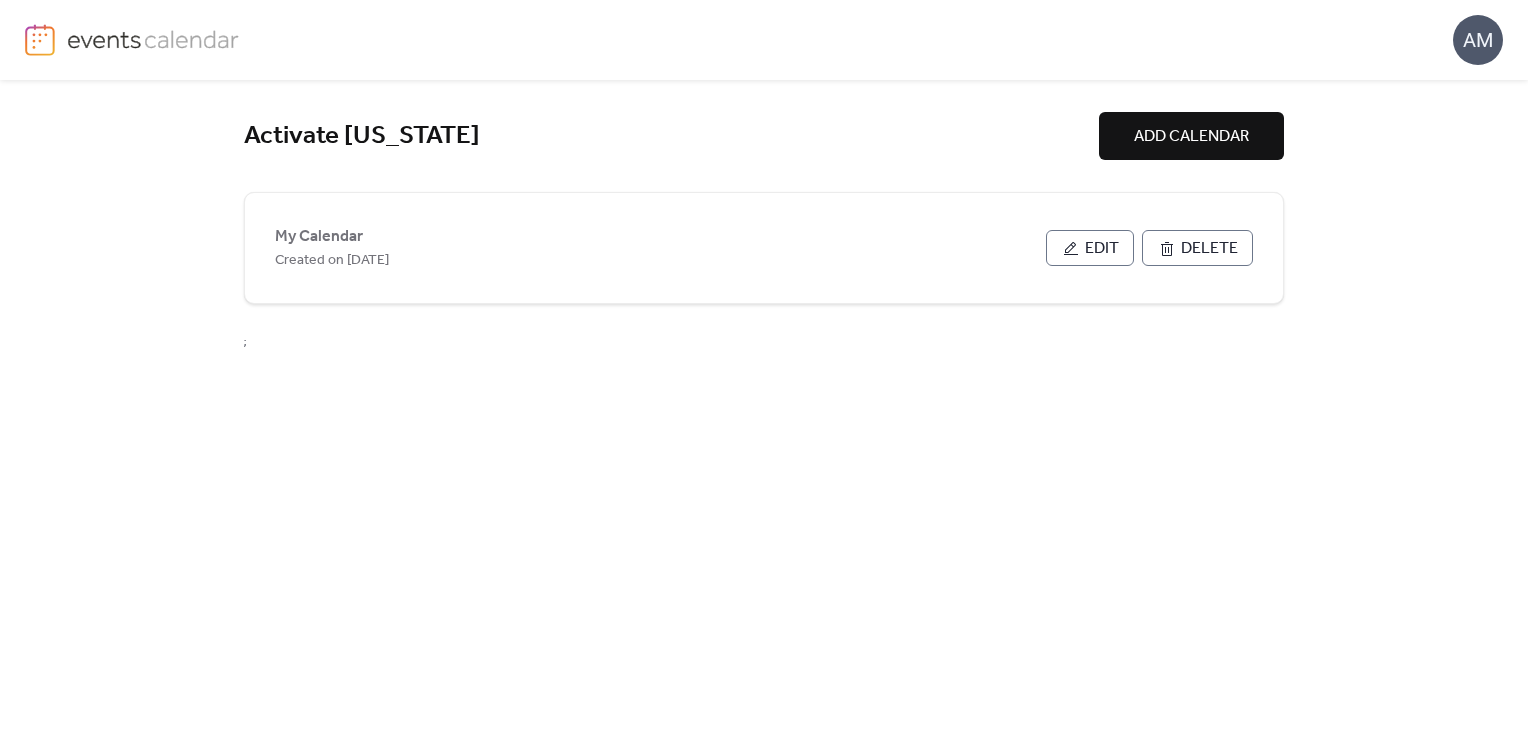 click at bounding box center [153, 39] 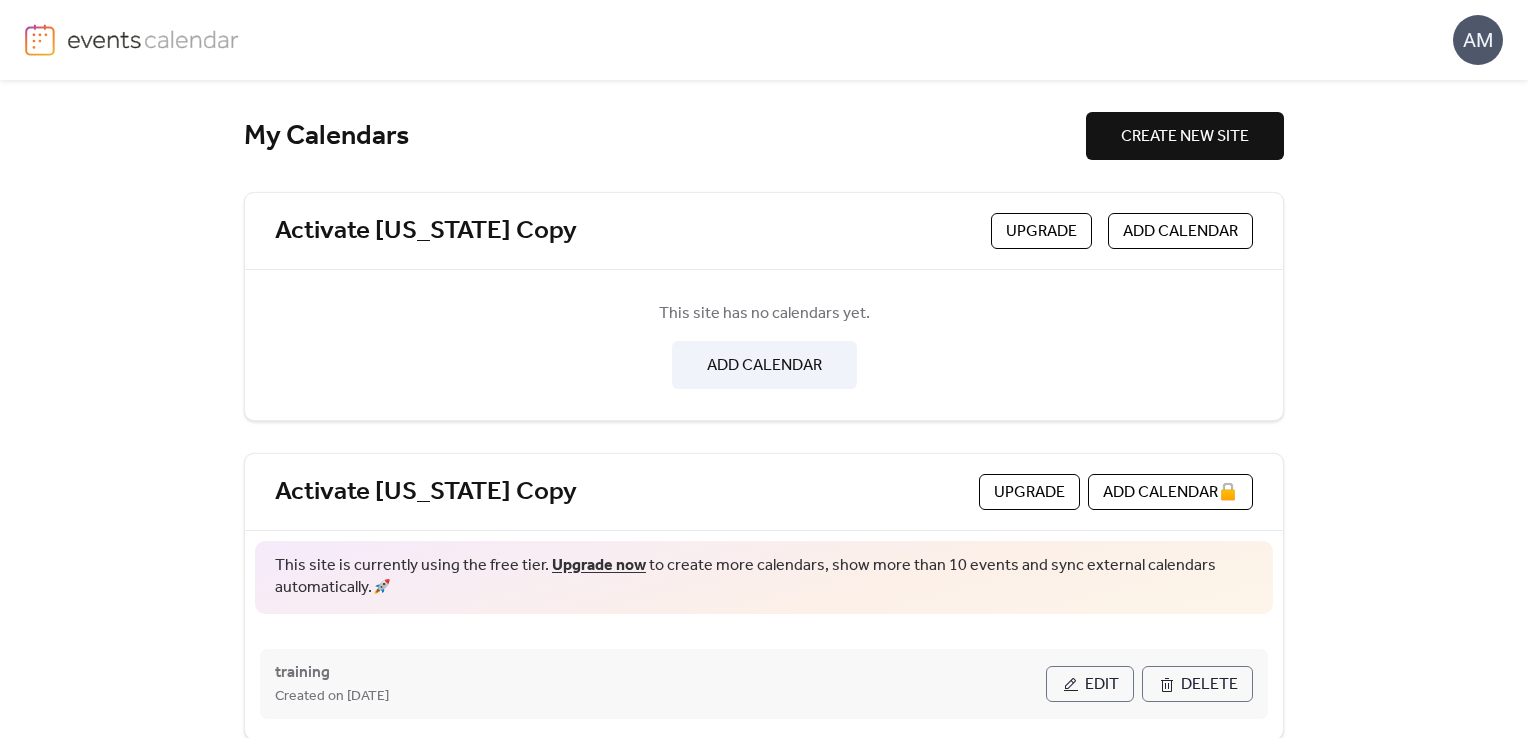 click on "Delete" at bounding box center (1209, 685) 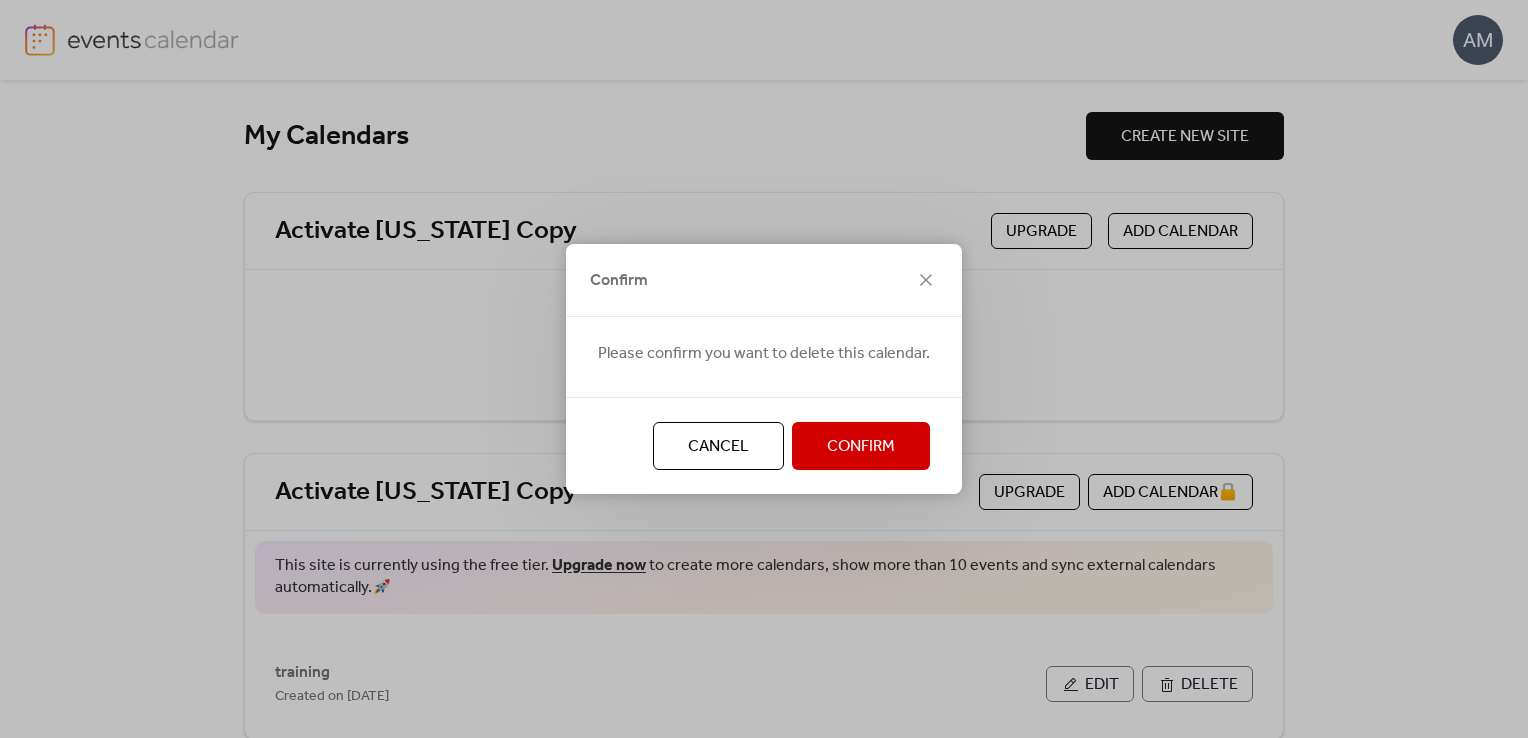 click on "Confirm" at bounding box center [861, 447] 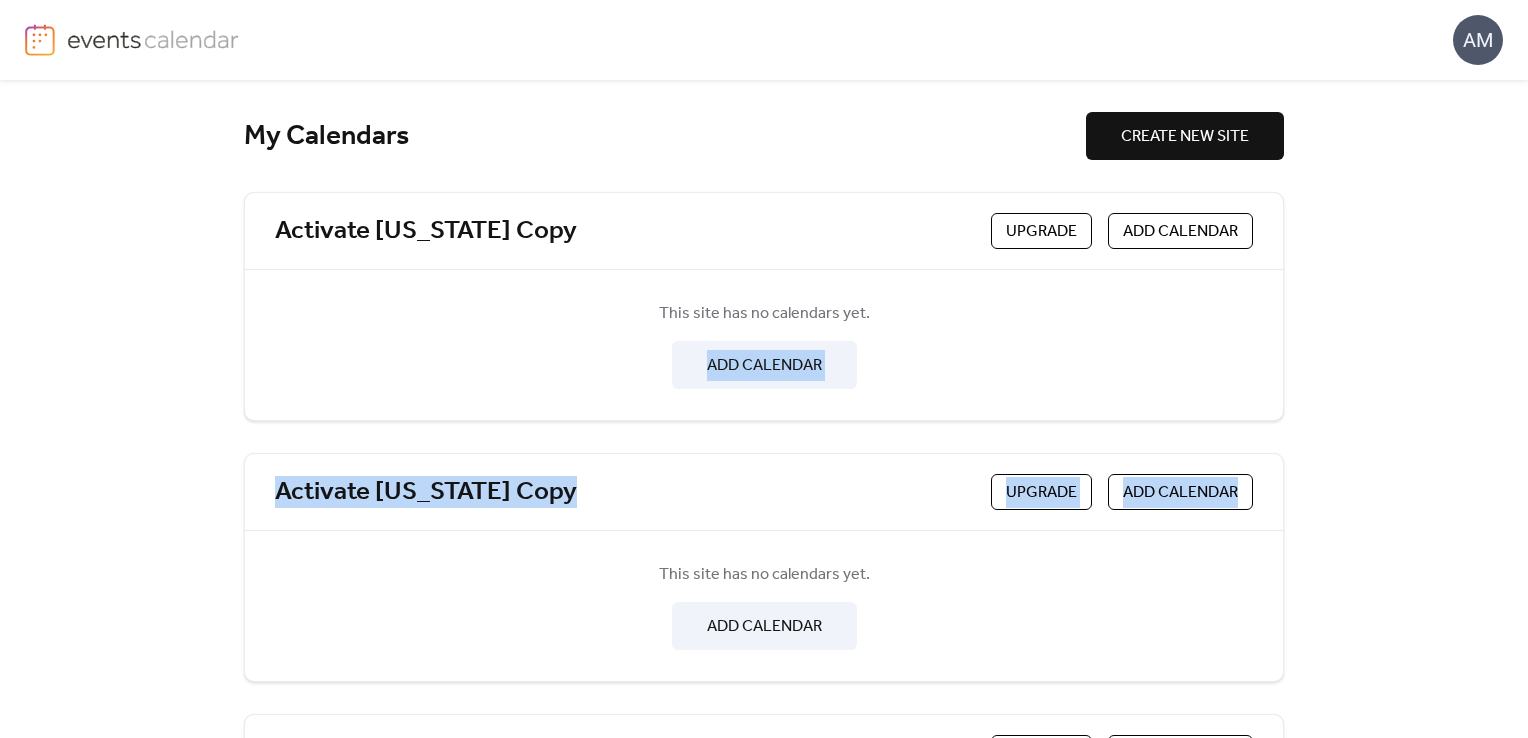 drag, startPoint x: 1520, startPoint y: 344, endPoint x: 1520, endPoint y: 470, distance: 126 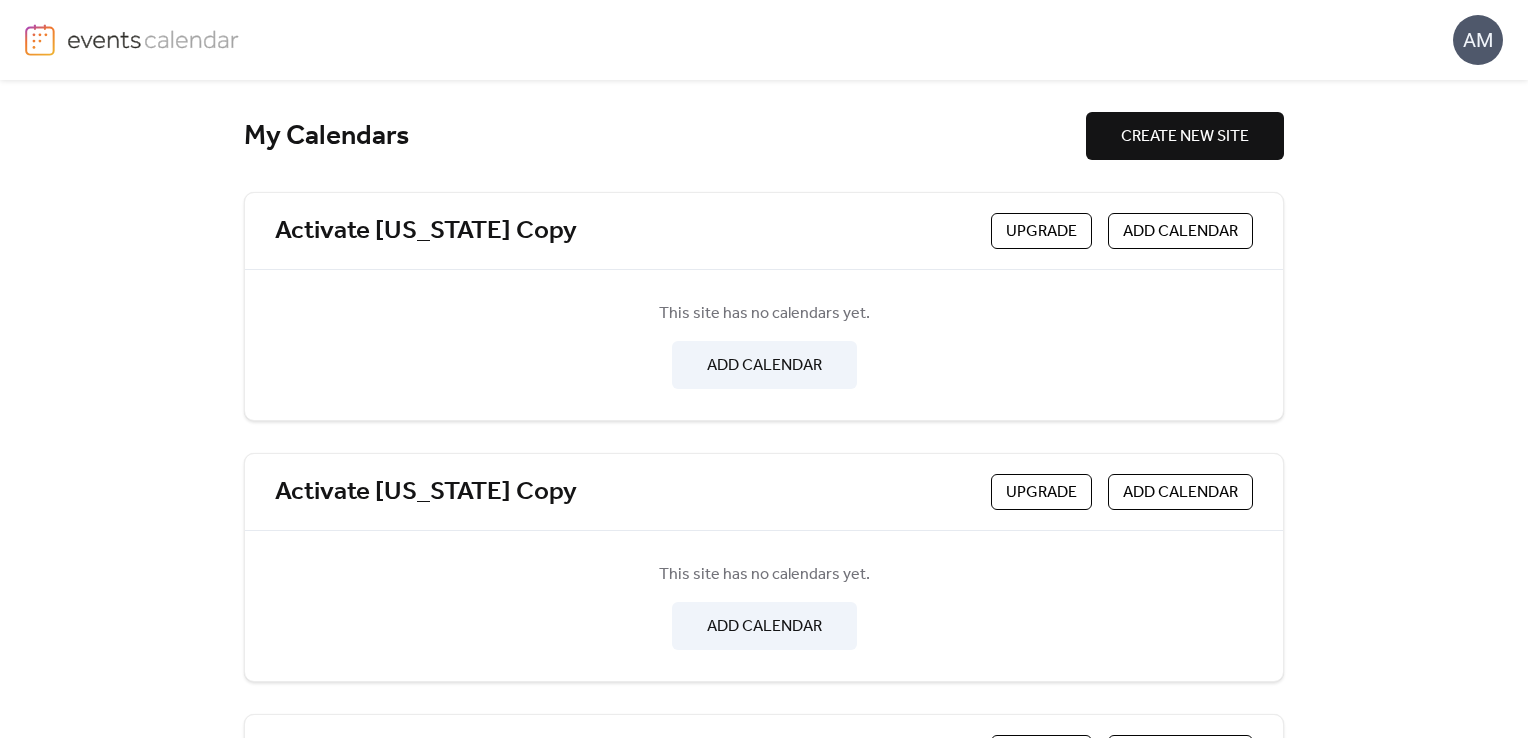 drag, startPoint x: 1292, startPoint y: 525, endPoint x: 1367, endPoint y: 244, distance: 290.83673 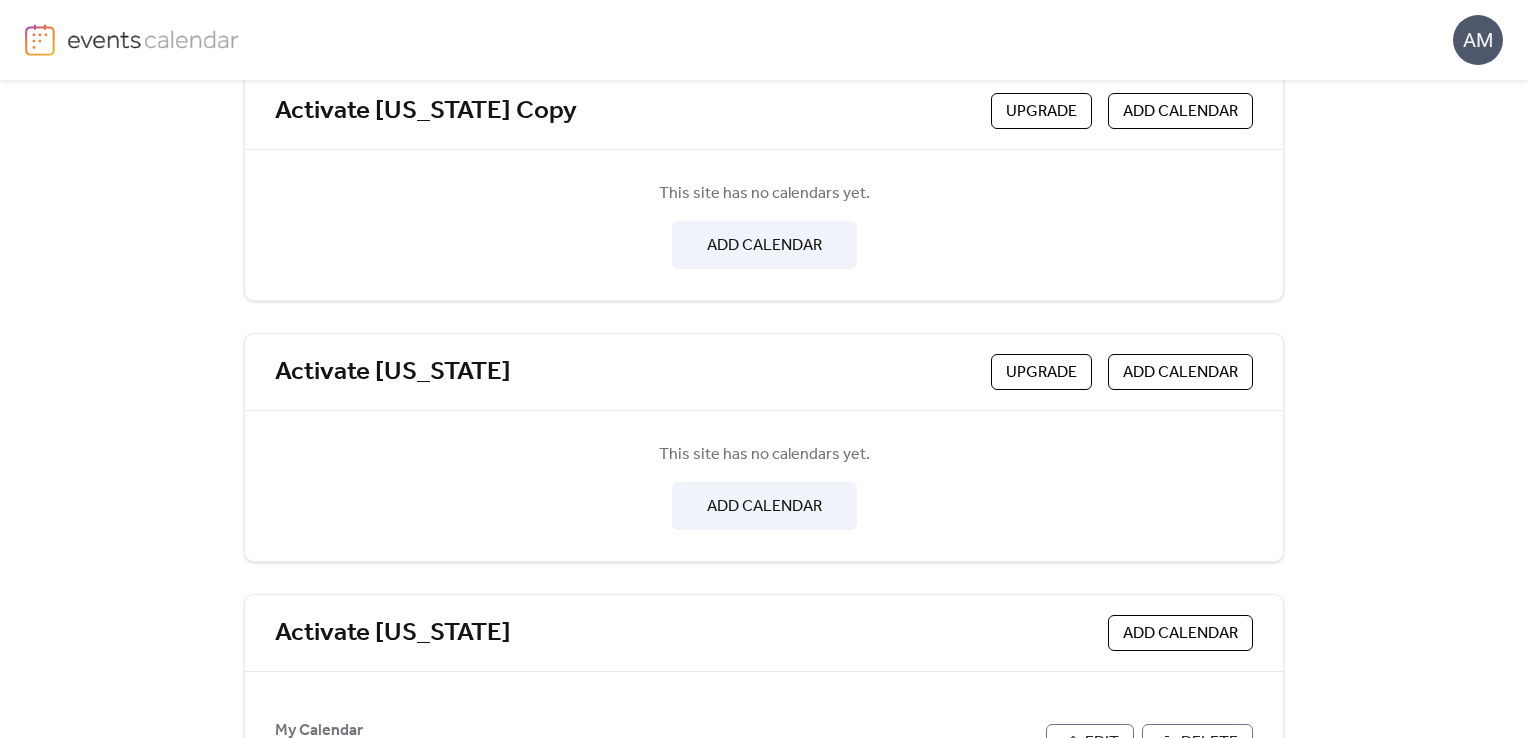 scroll, scrollTop: 470, scrollLeft: 0, axis: vertical 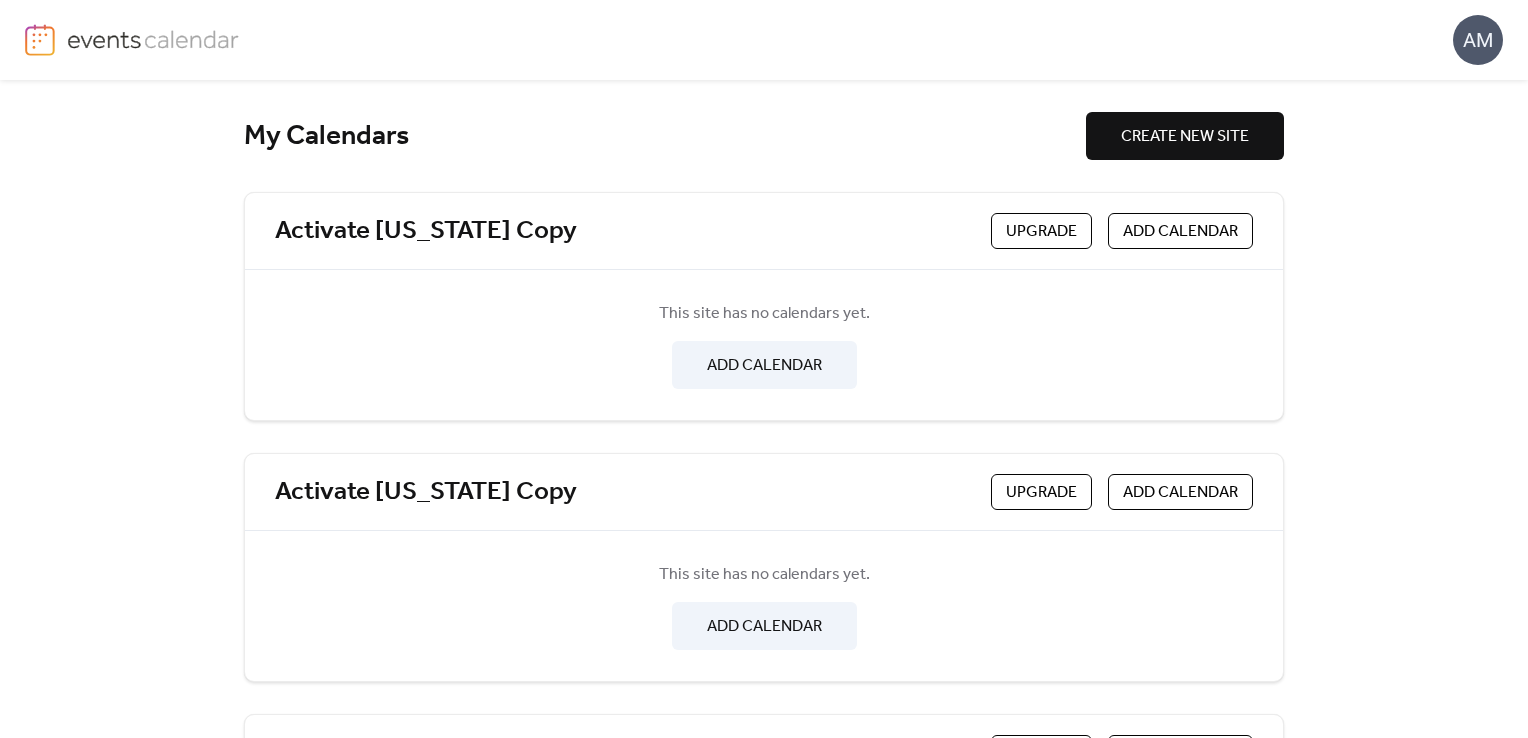 click on "My Calendars CREATE NEW SITE Activate [US_STATE] Copy Upgrade ADD CALENDAR This site has no calendars yet. ADD CALENDAR Activate [US_STATE] Copy Upgrade ADD CALENDAR This site has no calendars yet. ADD CALENDAR Activate [US_STATE] Upgrade ADD CALENDAR This site has no calendars yet. ADD CALENDAR Activate [US_STATE] ADD CALENDAR My Calendar Created on [DATE] Edit Delete" at bounding box center [764, 409] 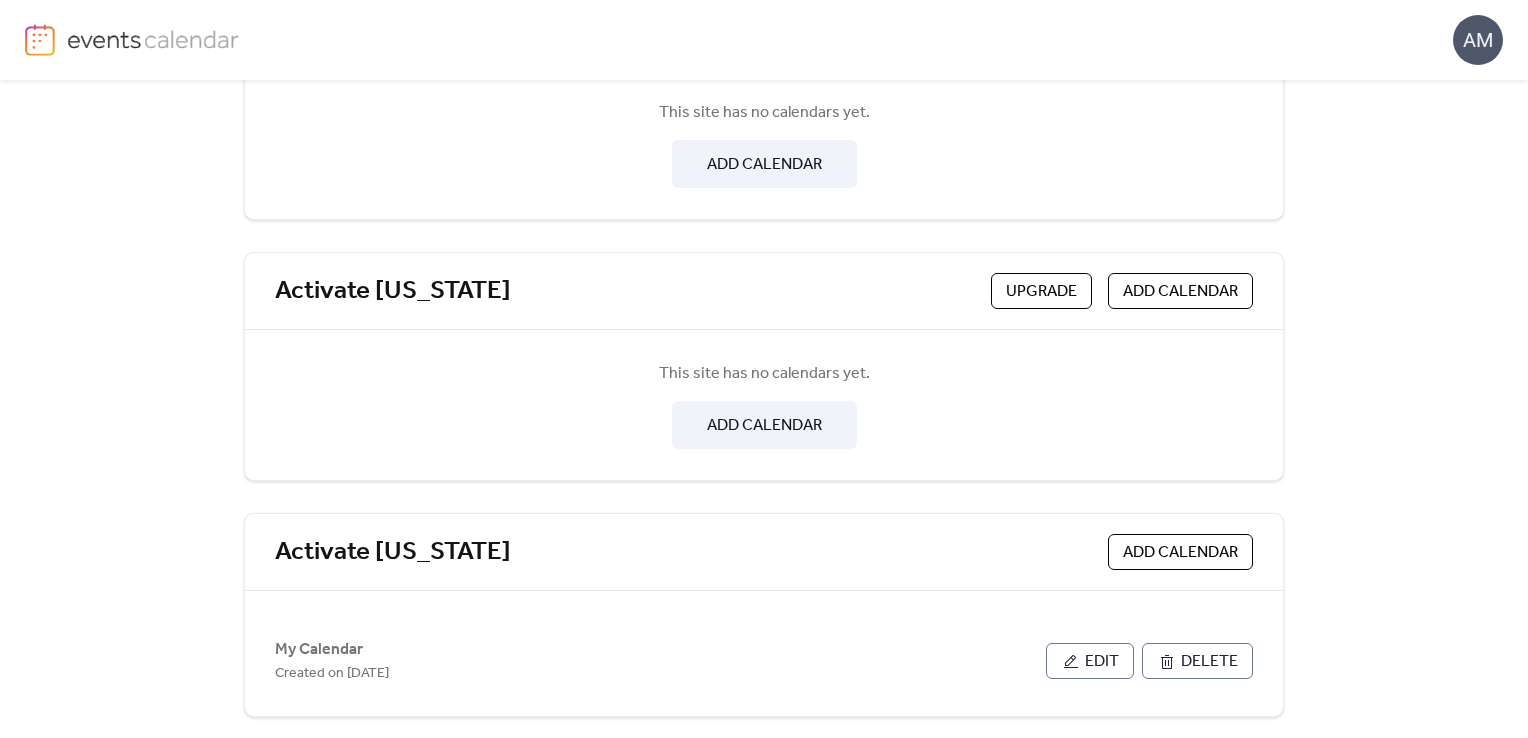 scroll, scrollTop: 470, scrollLeft: 0, axis: vertical 